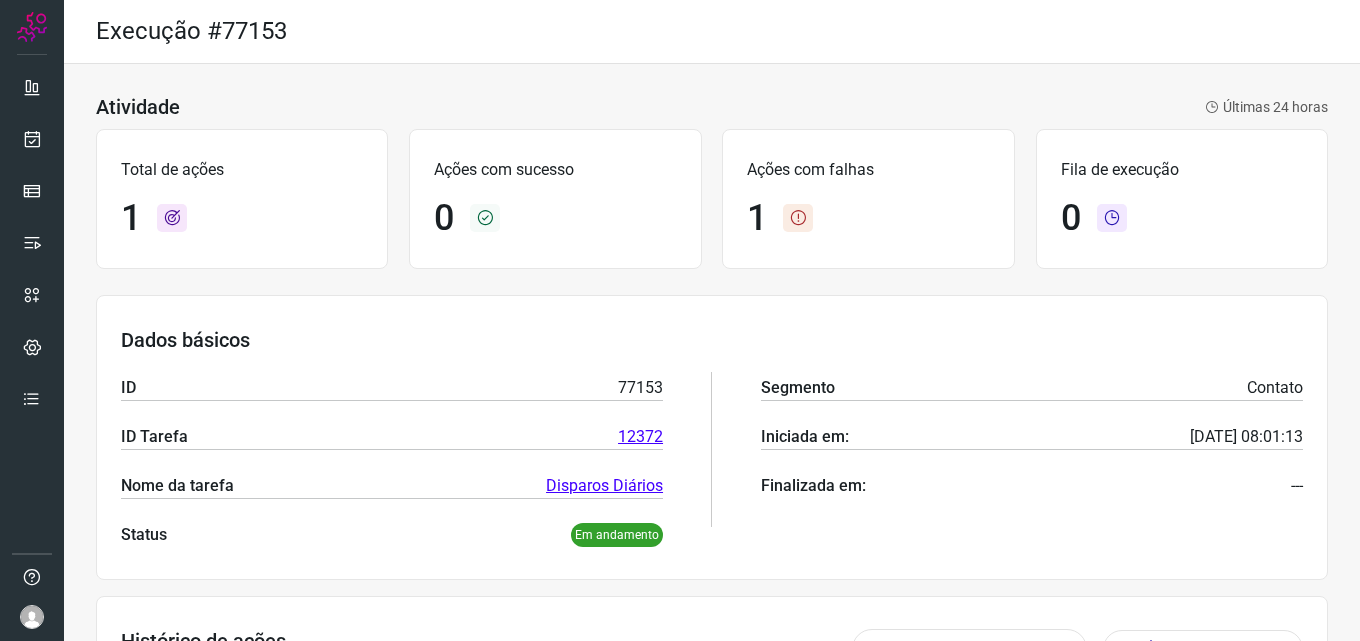 scroll, scrollTop: 0, scrollLeft: 0, axis: both 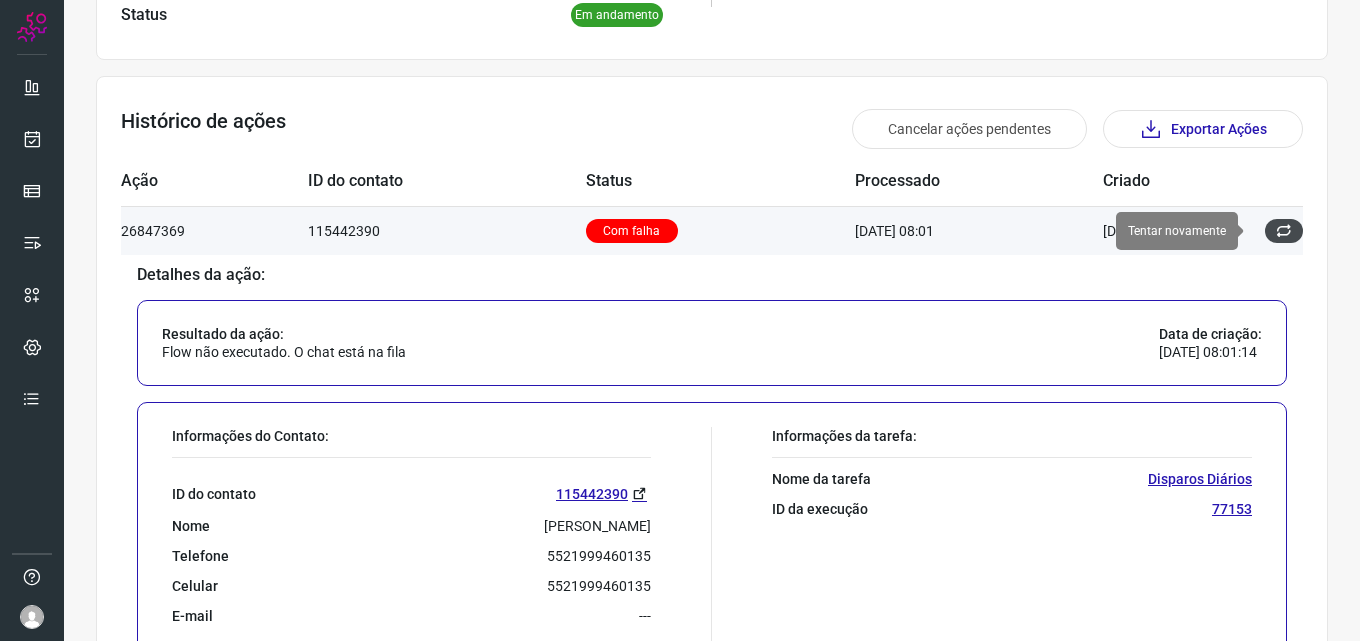 click at bounding box center (1284, 231) 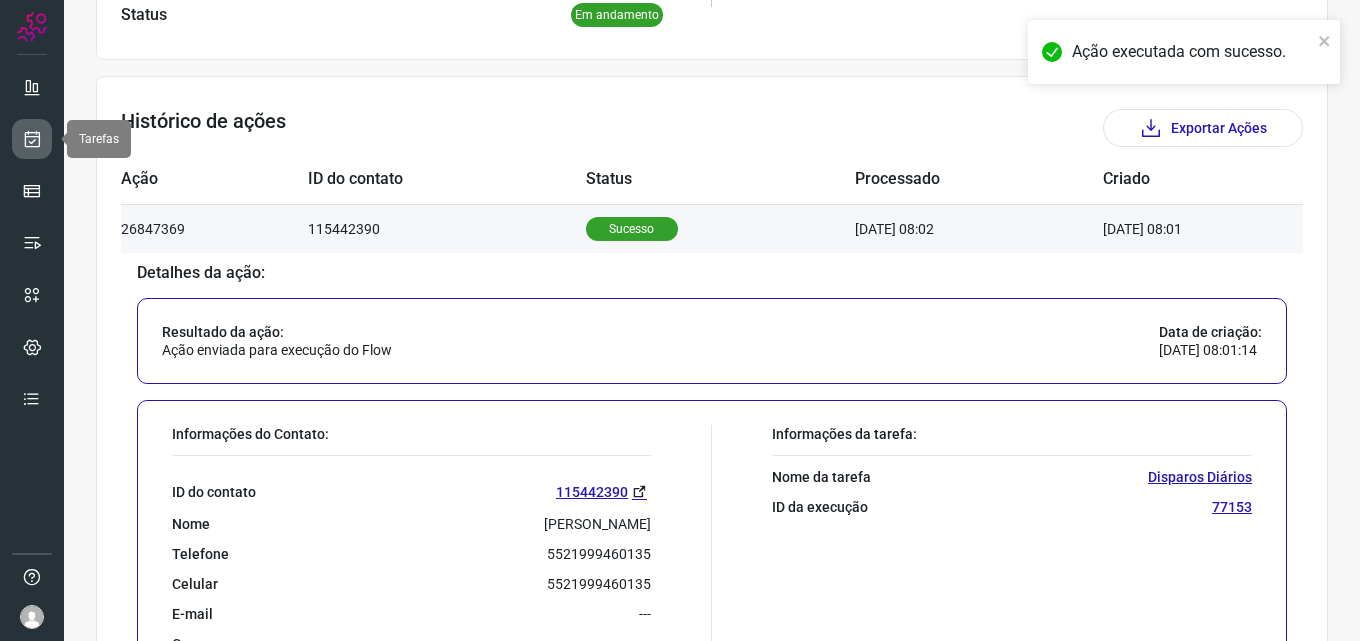 click at bounding box center [32, 139] 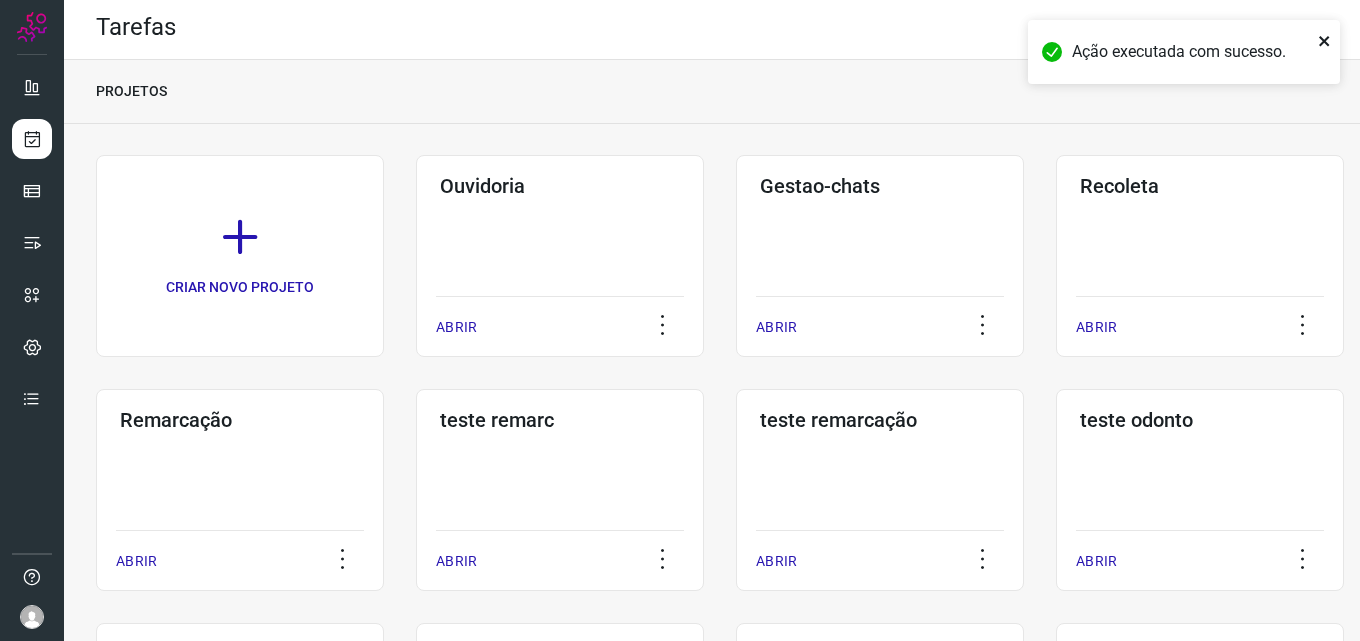 click 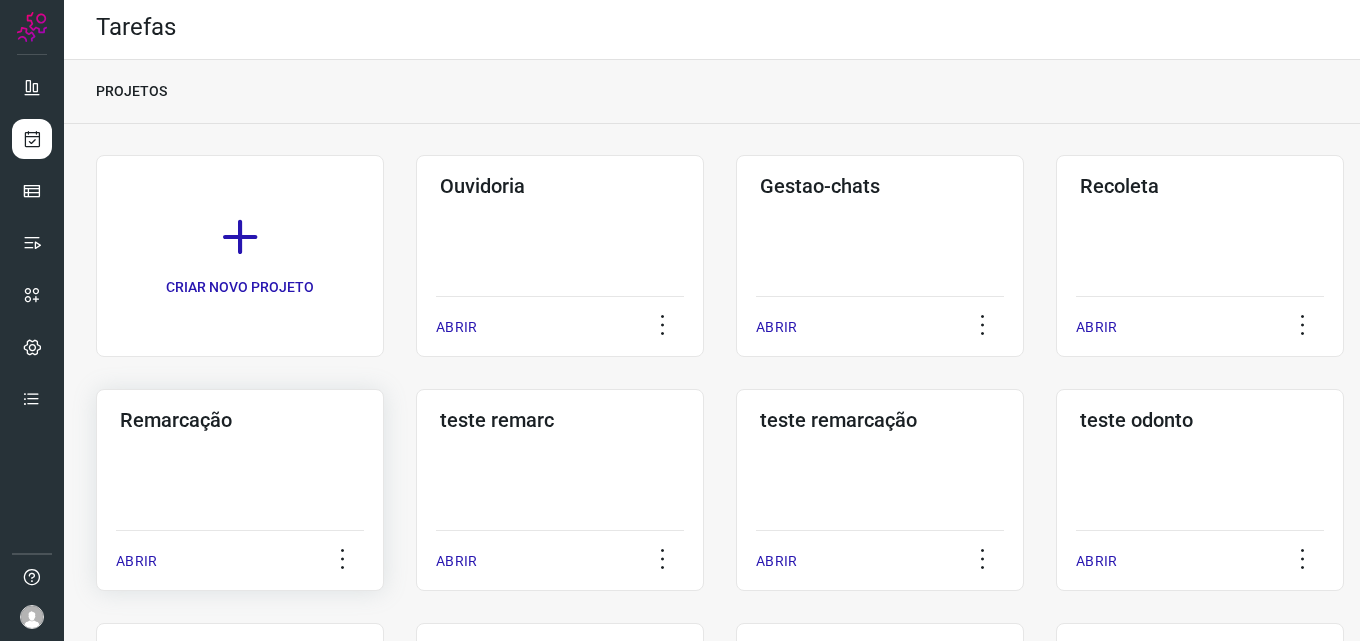 click on "Remarcação  ABRIR" 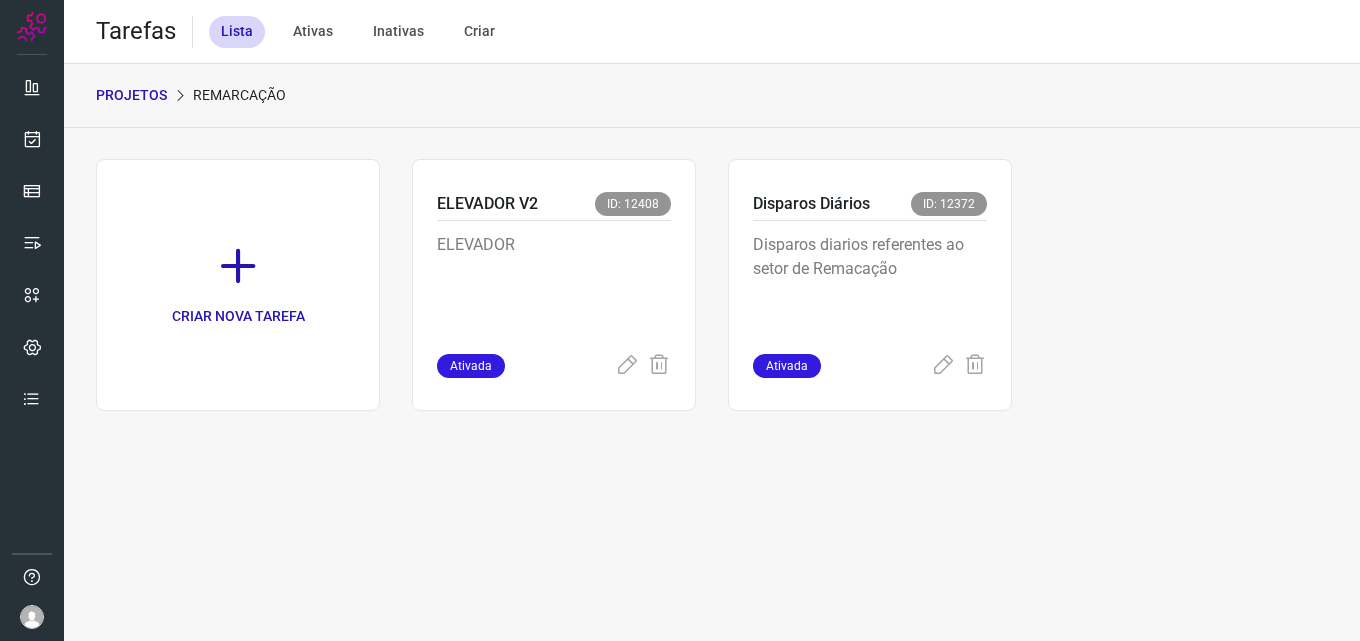 scroll, scrollTop: 0, scrollLeft: 0, axis: both 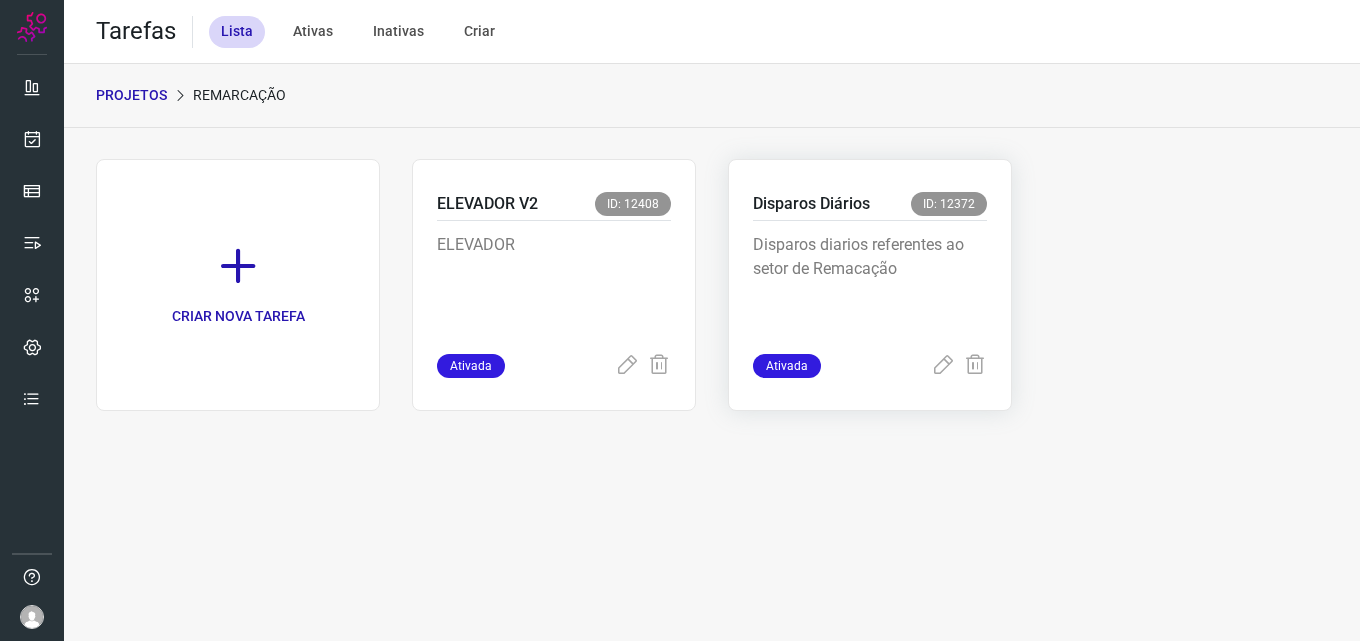 click on "Disparos Diários ID: 12372" at bounding box center (870, 206) 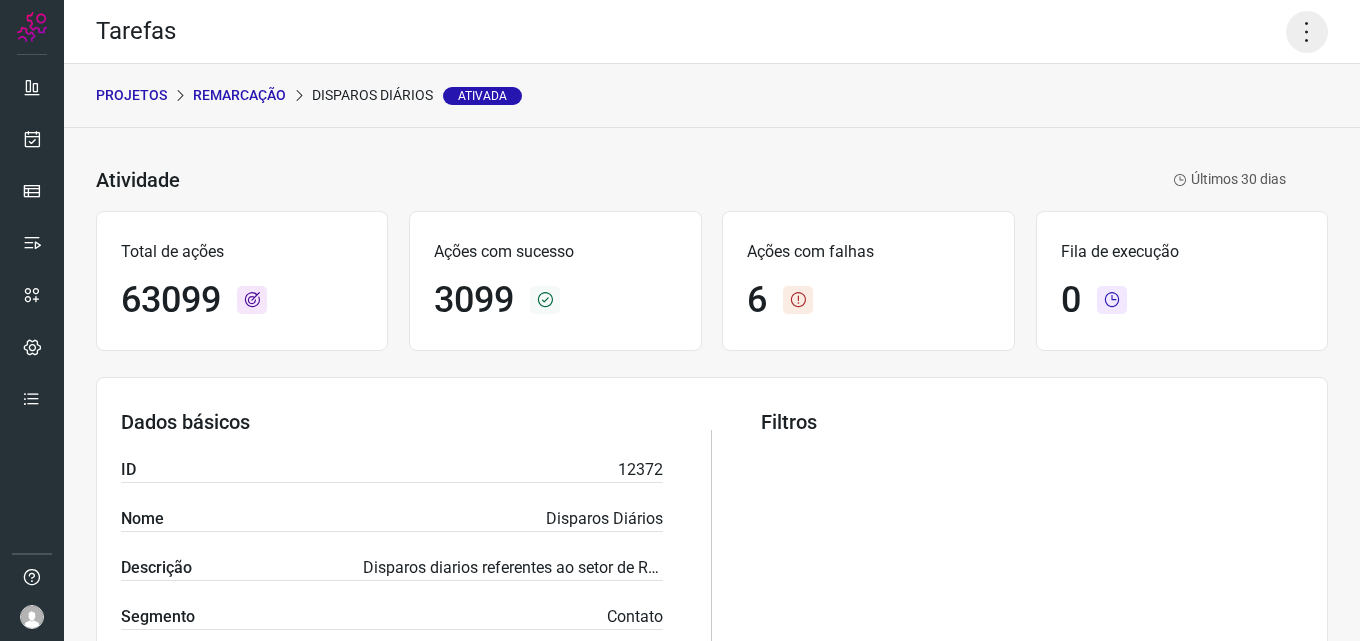 click 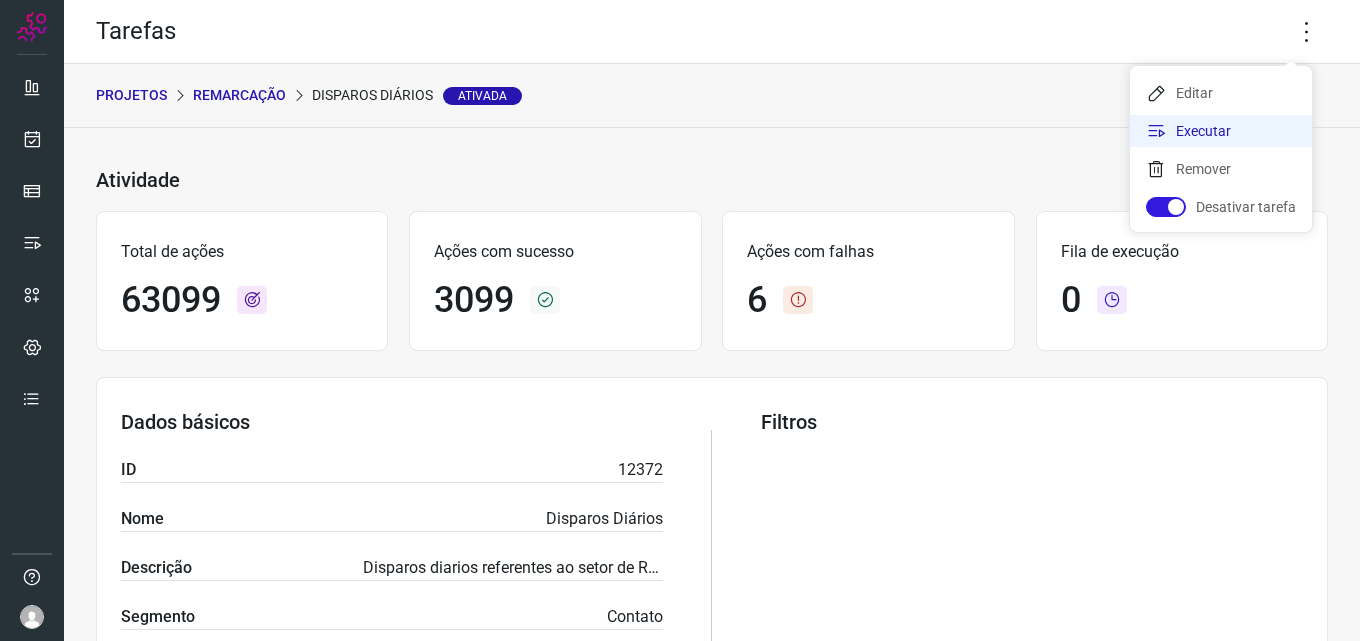 click on "Executar" 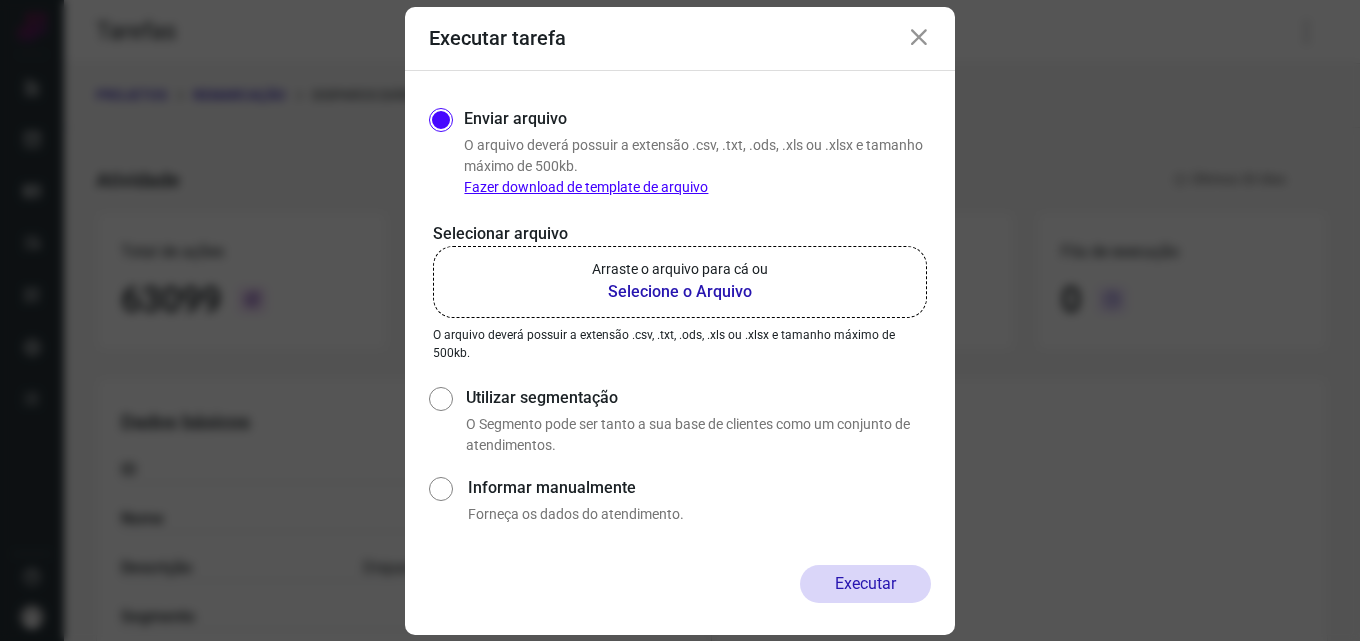 click on "Selecione o Arquivo" at bounding box center (680, 292) 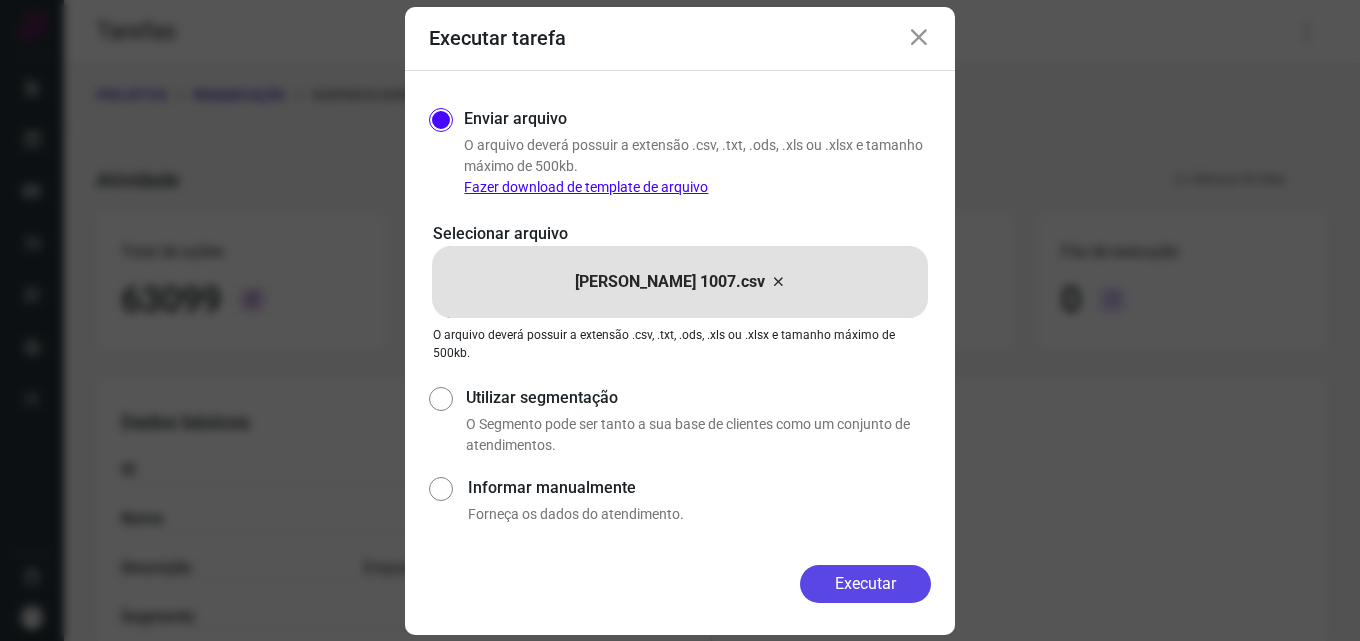 click on "Executar" at bounding box center (865, 584) 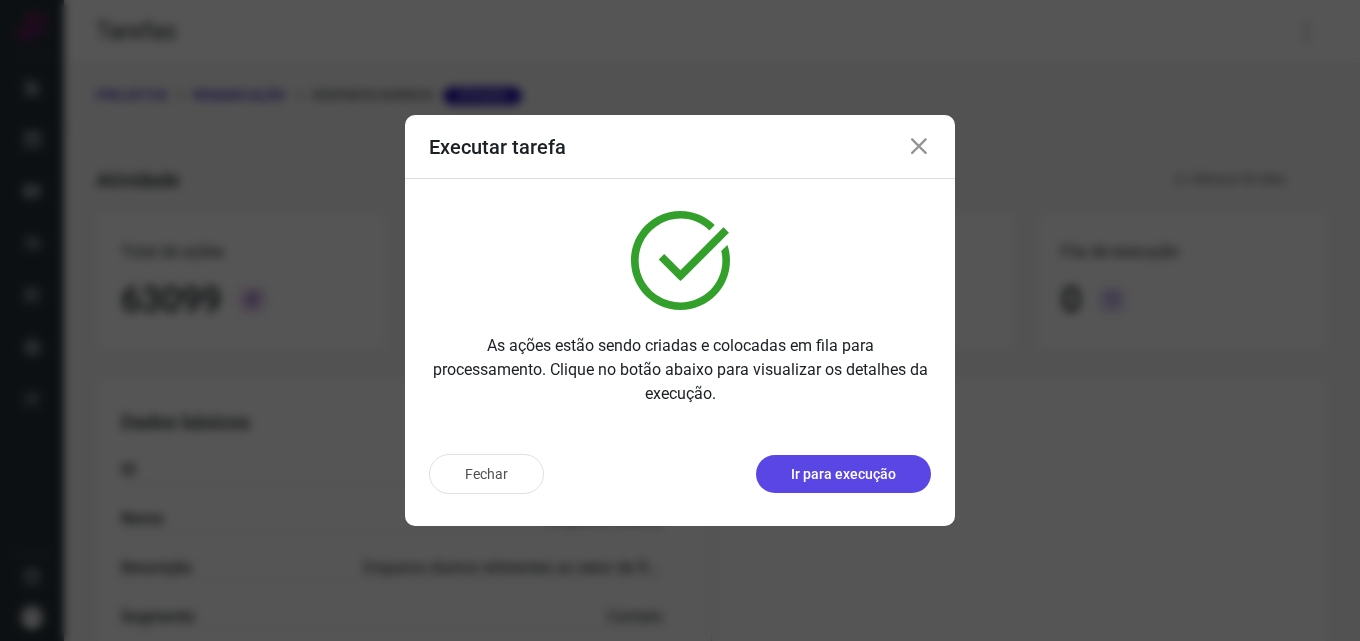 click on "Ir para execução" at bounding box center (843, 474) 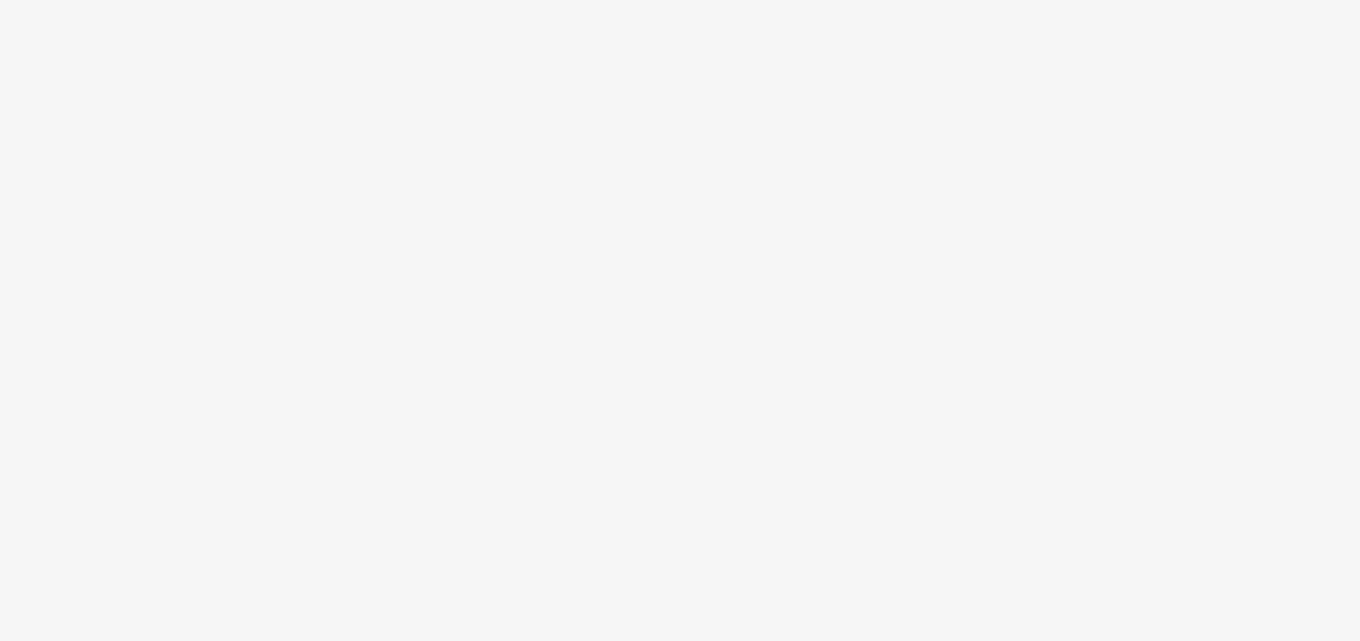 scroll, scrollTop: 0, scrollLeft: 0, axis: both 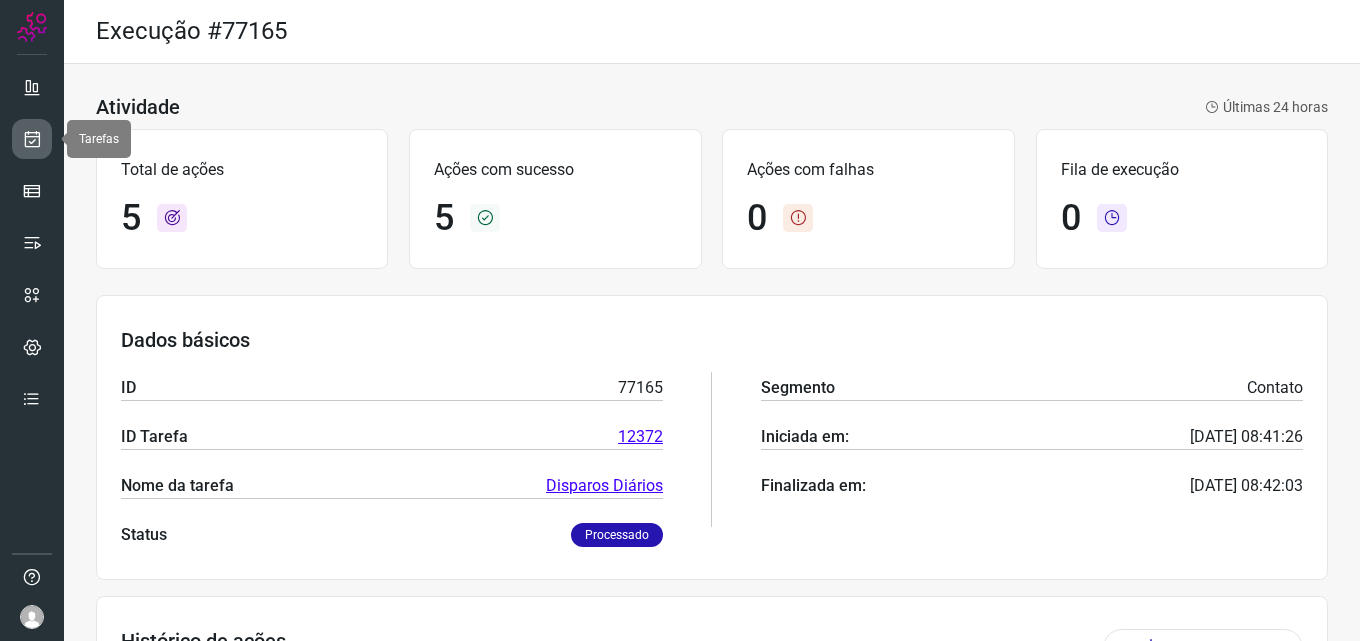 click at bounding box center [32, 139] 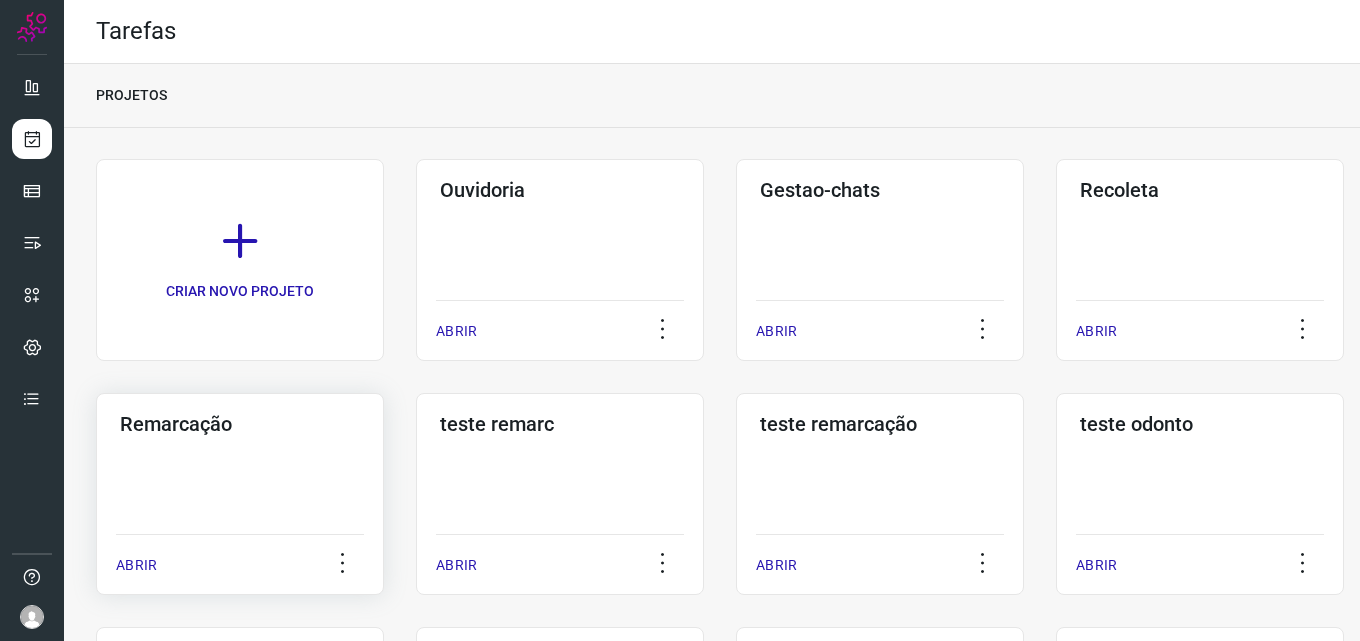 click on "Remarcação  ABRIR" 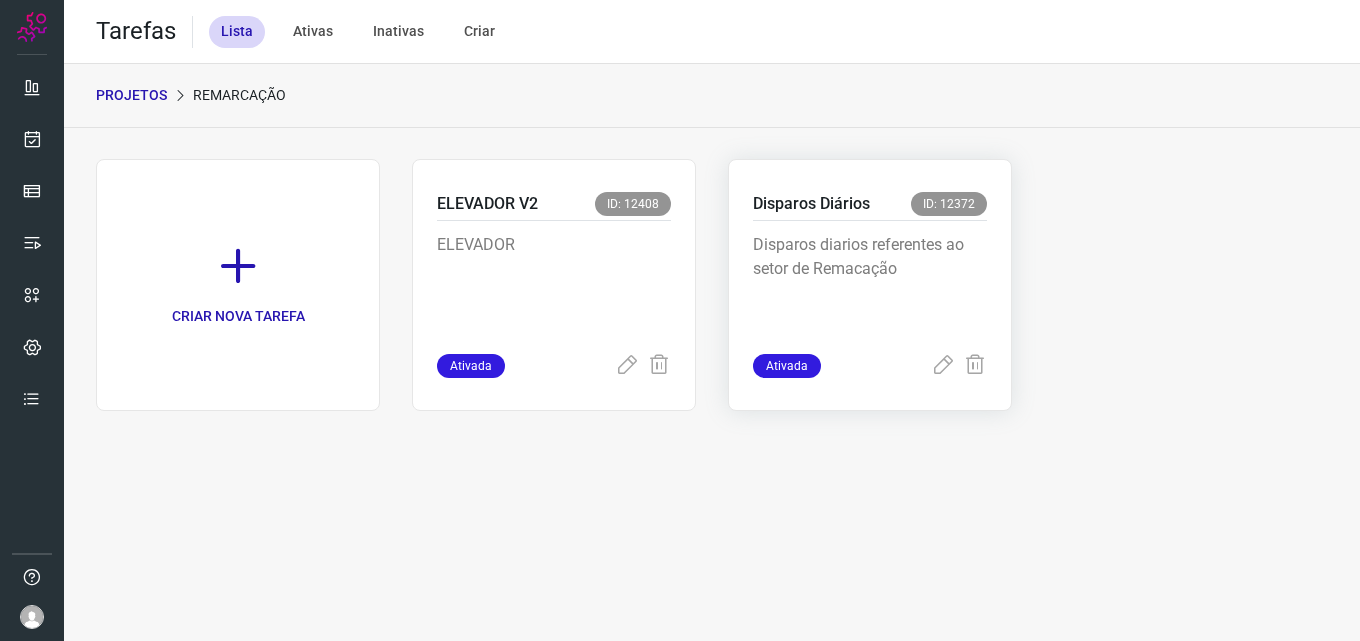 click on "Disparos diarios referentes ao setor de Remacação" at bounding box center (870, 283) 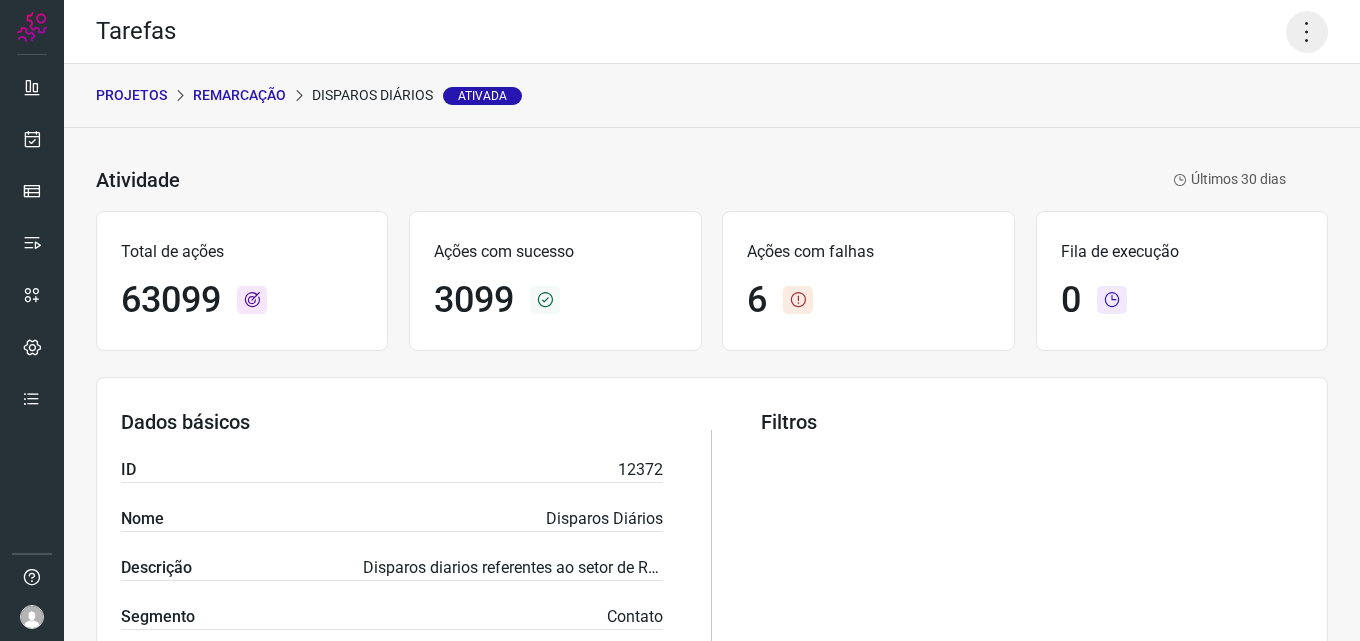 click 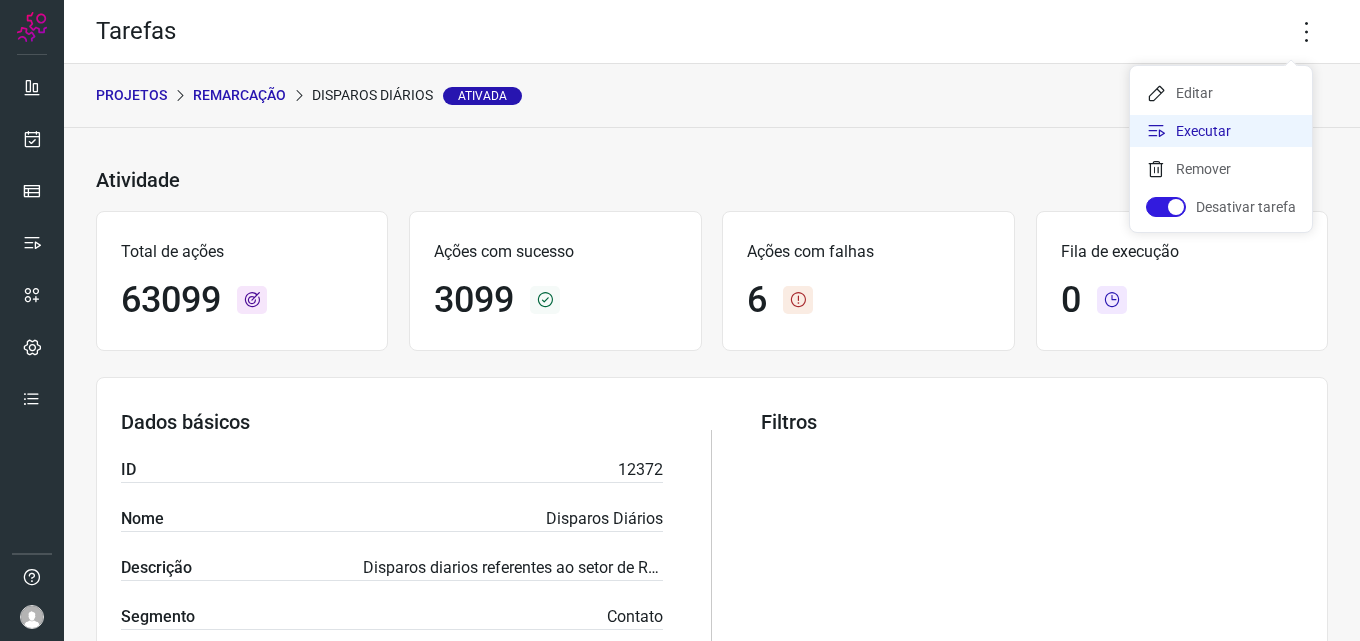 click on "Executar" 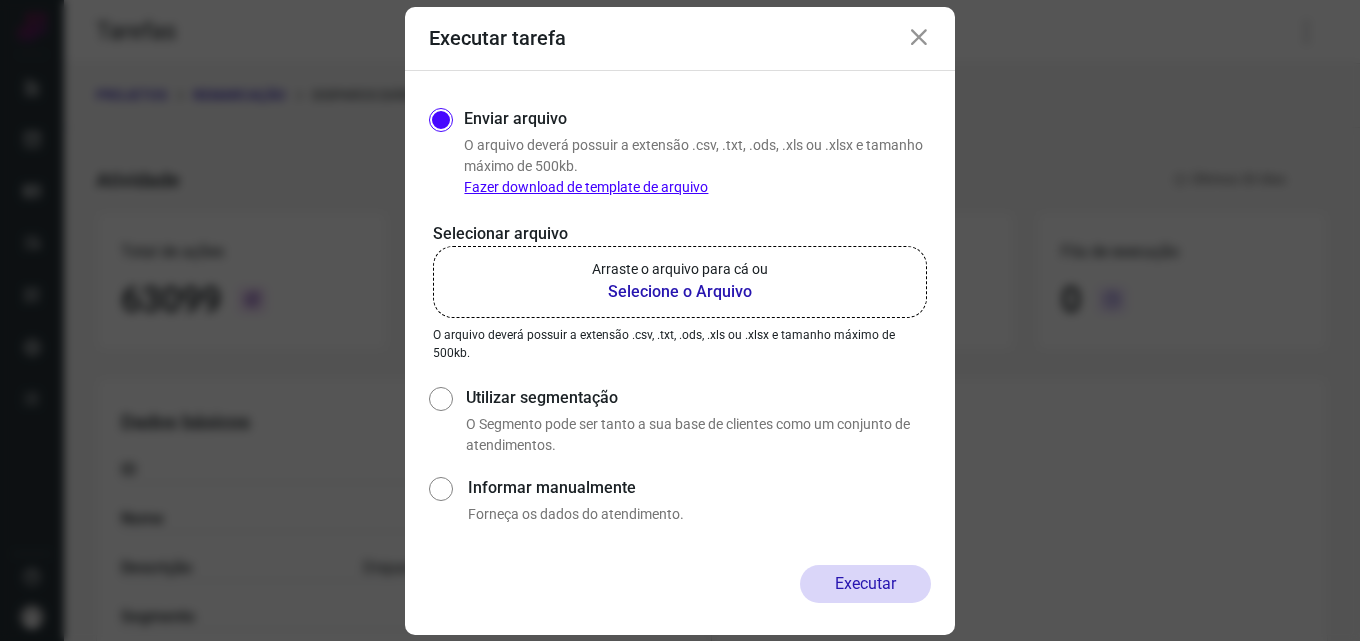click on "Selecione o Arquivo" at bounding box center [680, 292] 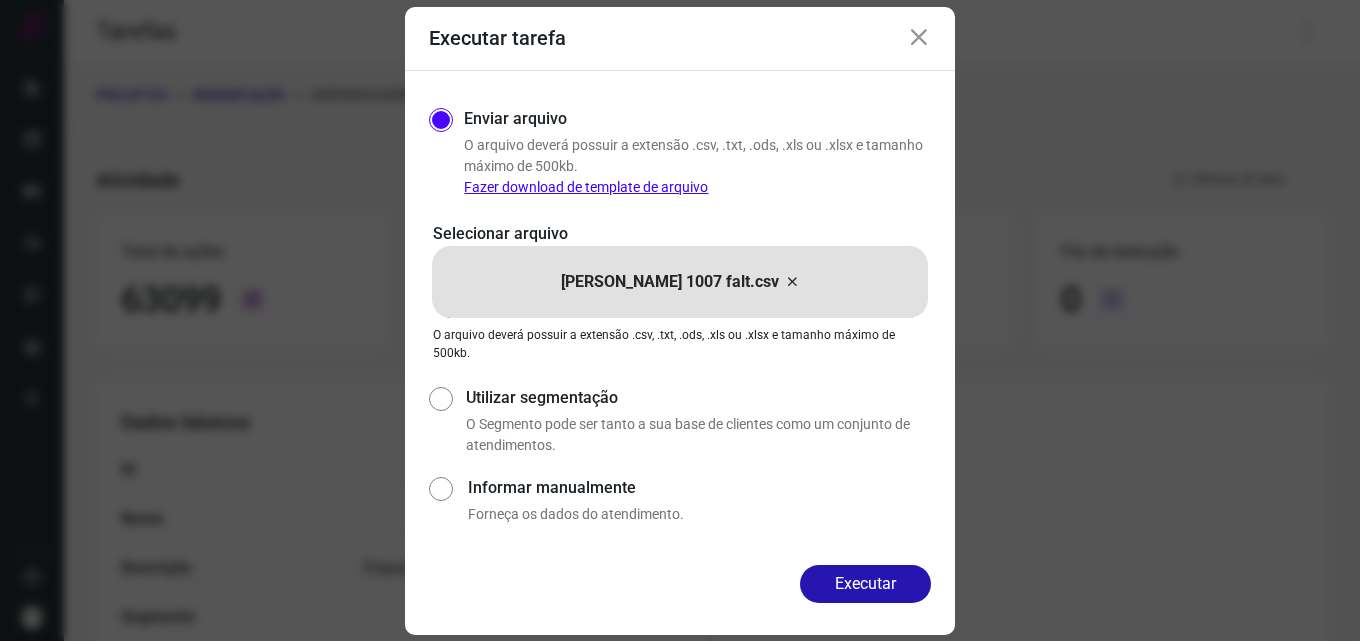 click on "Executar" at bounding box center [865, 584] 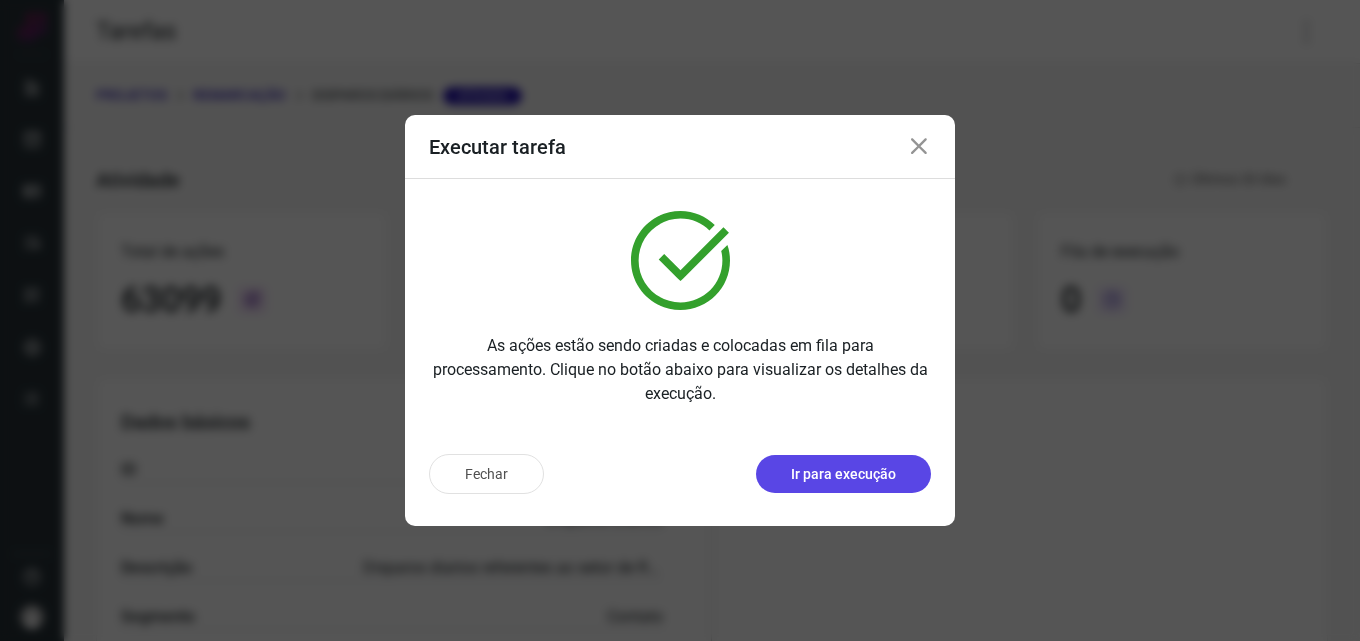 click on "Ir para execução" at bounding box center [843, 474] 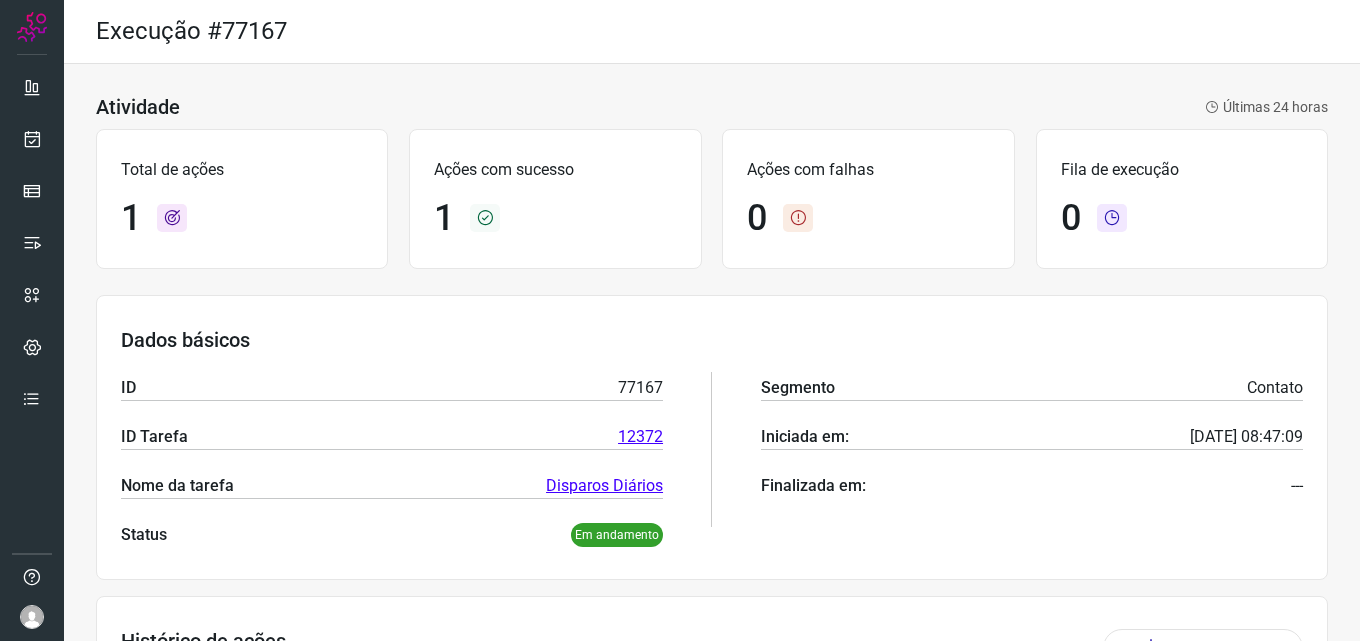 scroll, scrollTop: 93, scrollLeft: 0, axis: vertical 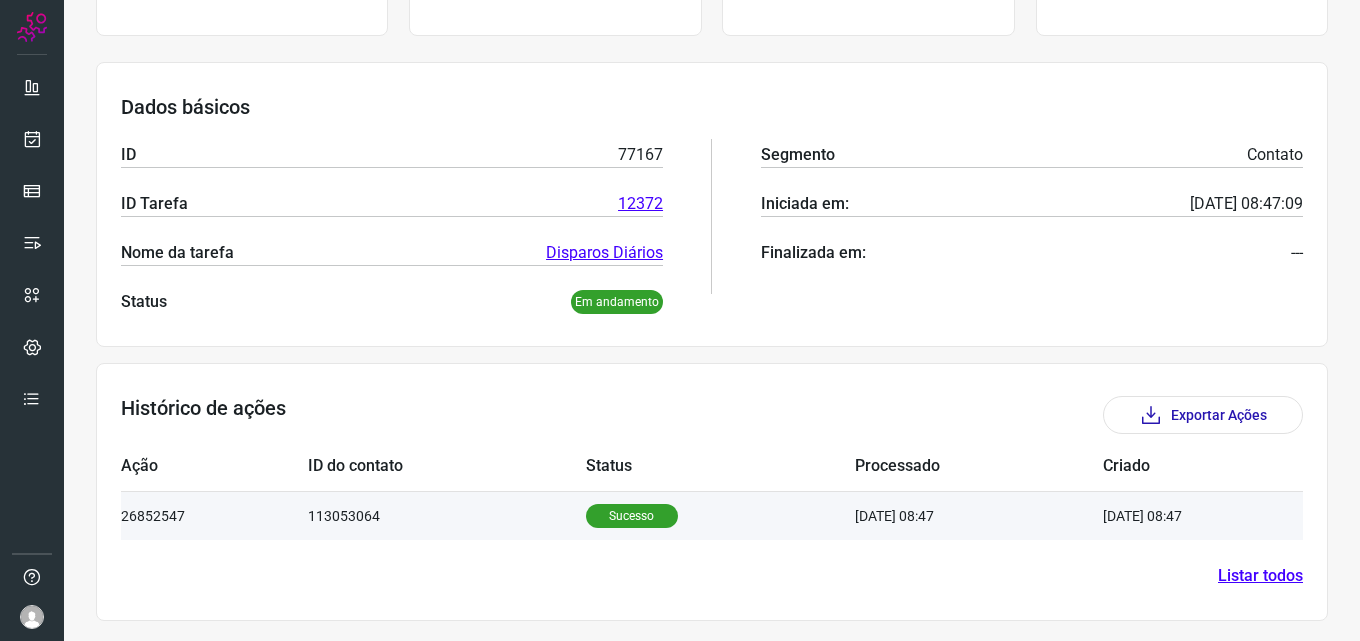 click on "Sucesso" at bounding box center (720, 515) 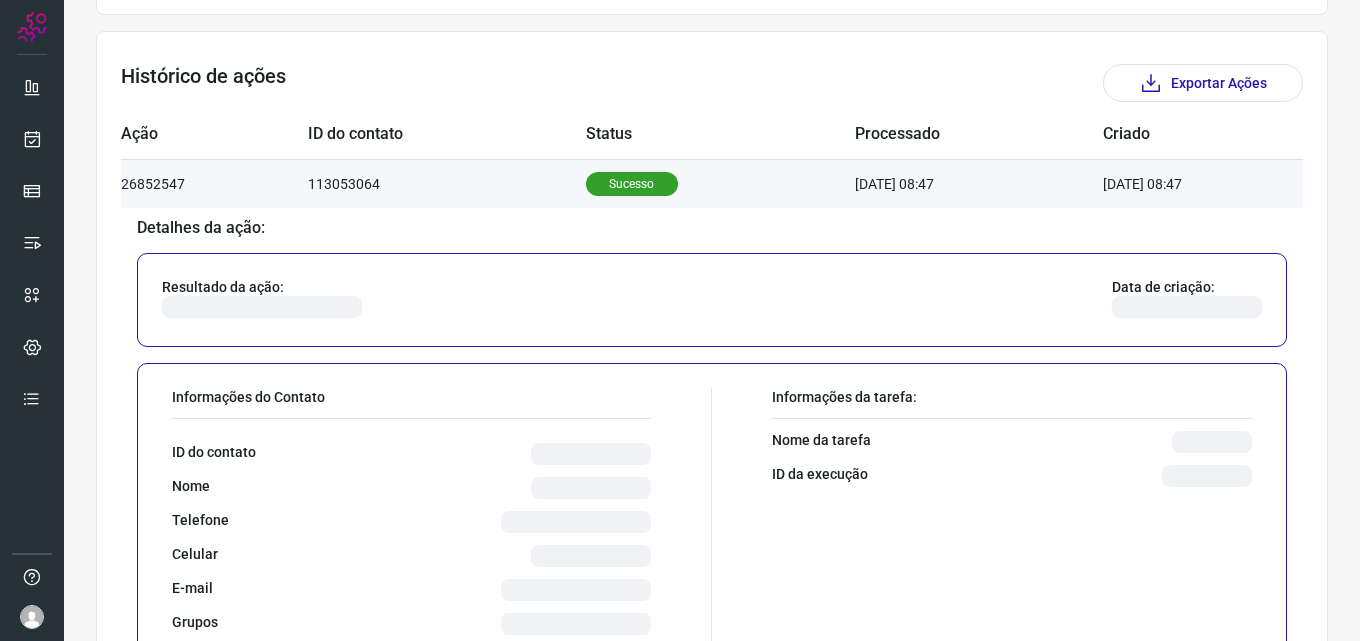scroll, scrollTop: 633, scrollLeft: 0, axis: vertical 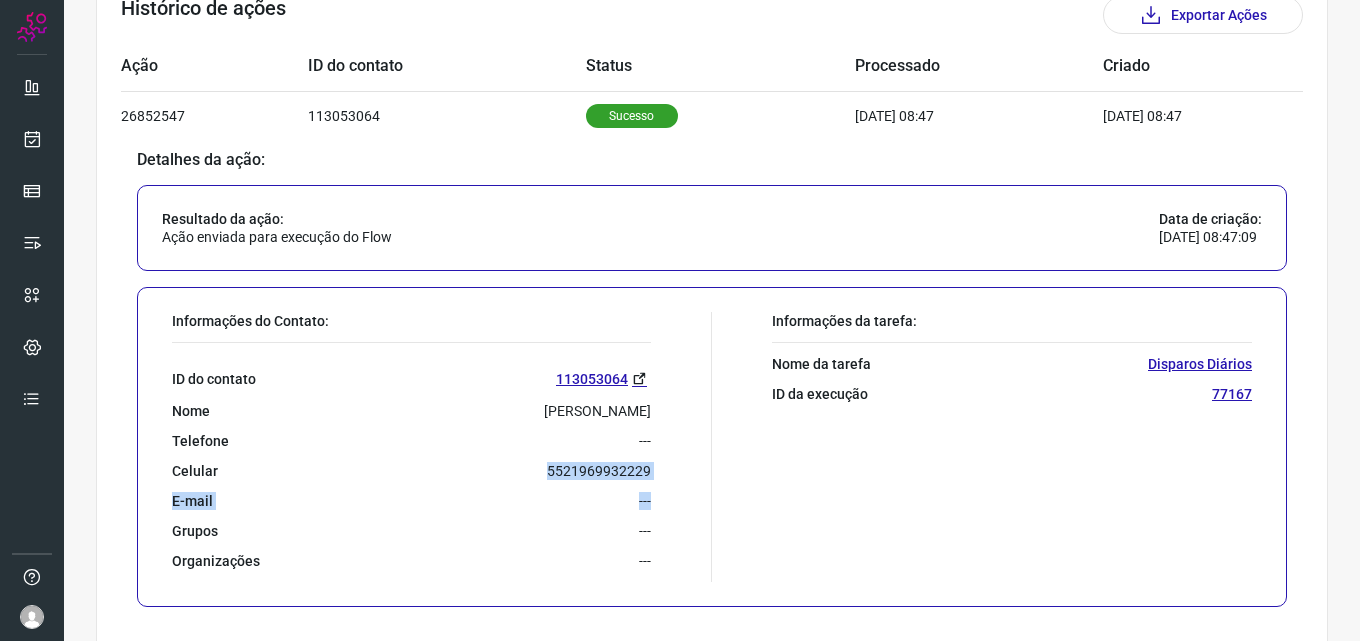 drag, startPoint x: 553, startPoint y: 473, endPoint x: 672, endPoint y: 480, distance: 119.2057 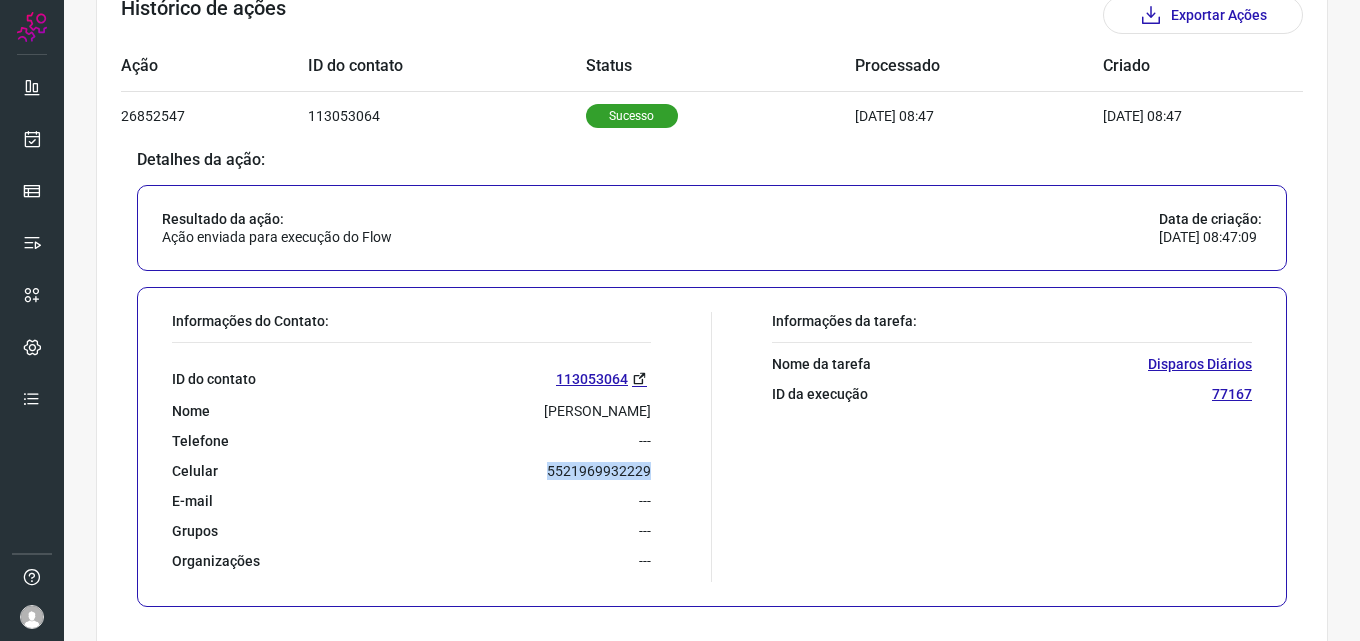 drag, startPoint x: 525, startPoint y: 470, endPoint x: 656, endPoint y: 468, distance: 131.01526 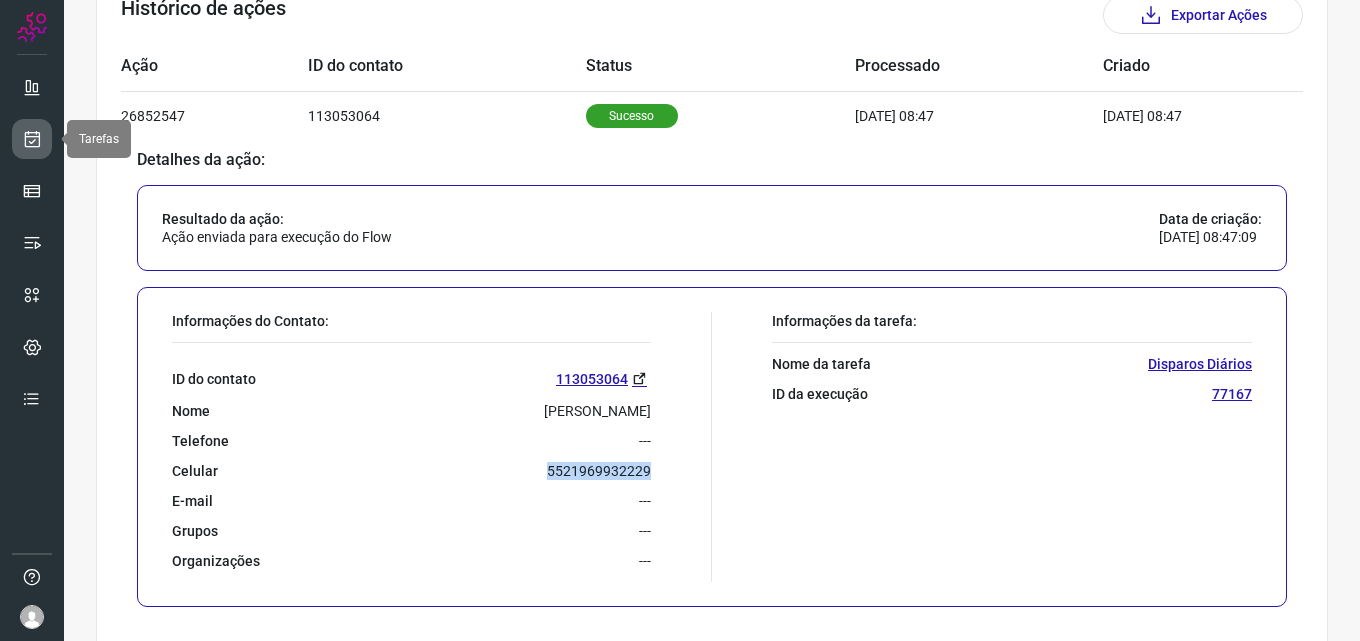 click at bounding box center (32, 139) 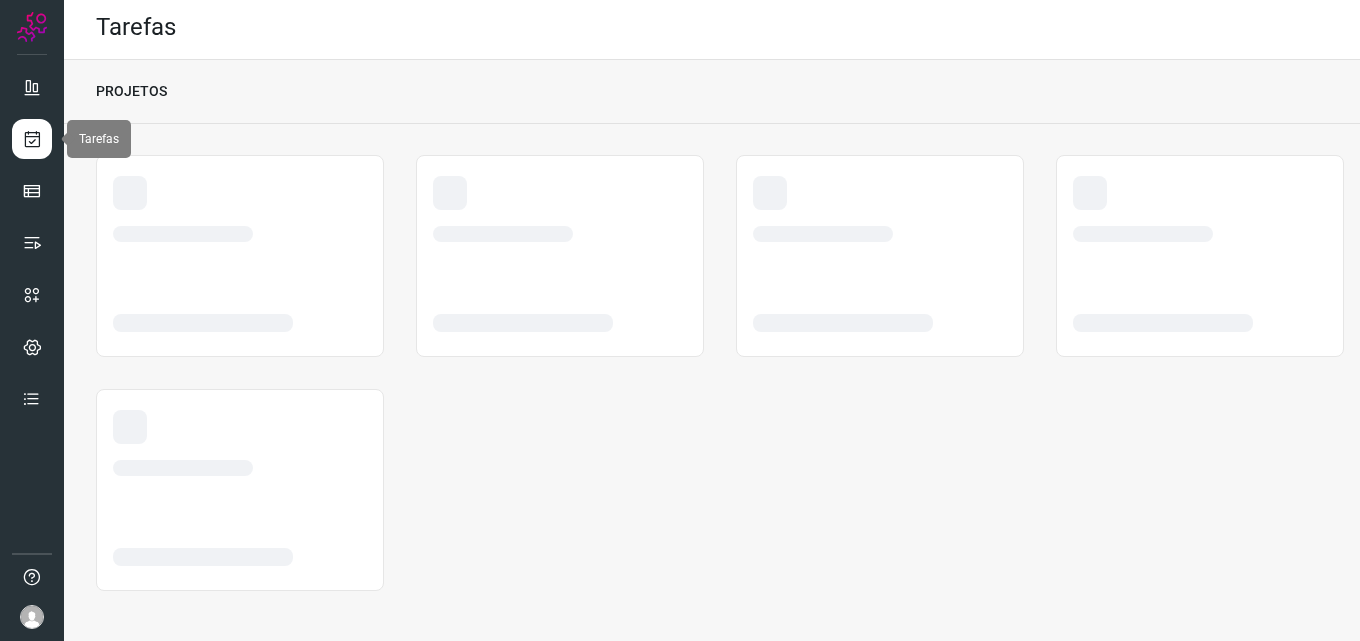 scroll, scrollTop: 4, scrollLeft: 0, axis: vertical 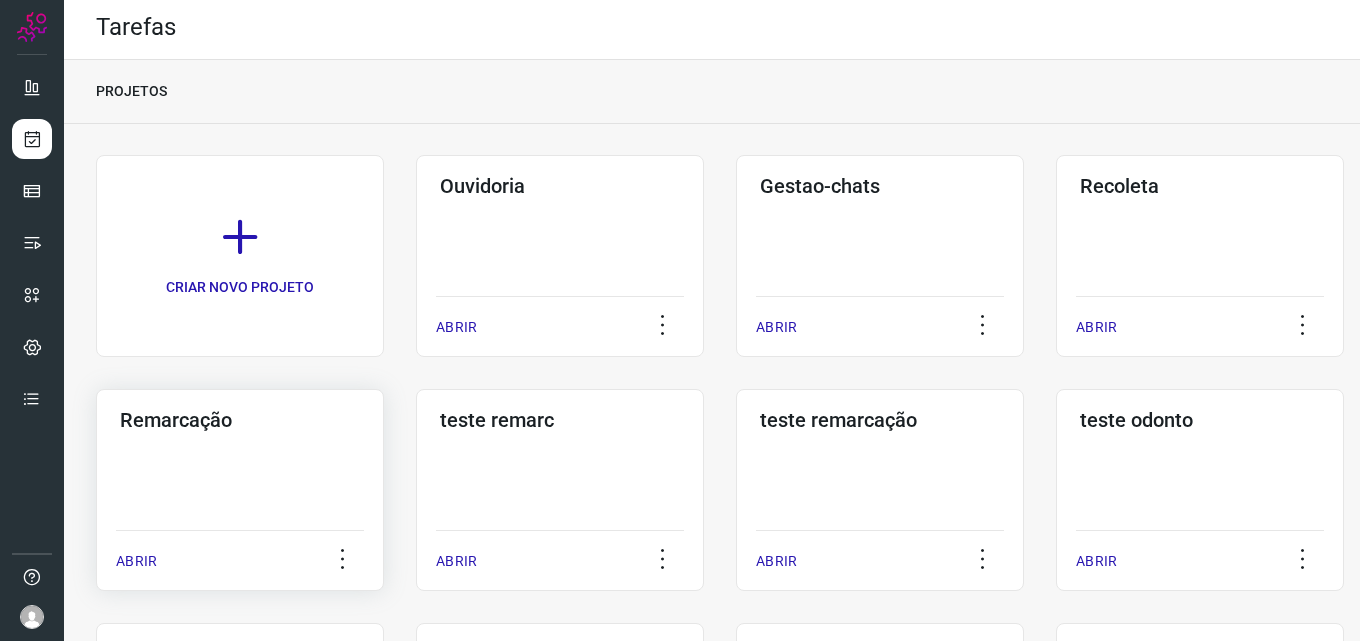 click on "Remarcação" at bounding box center [240, 420] 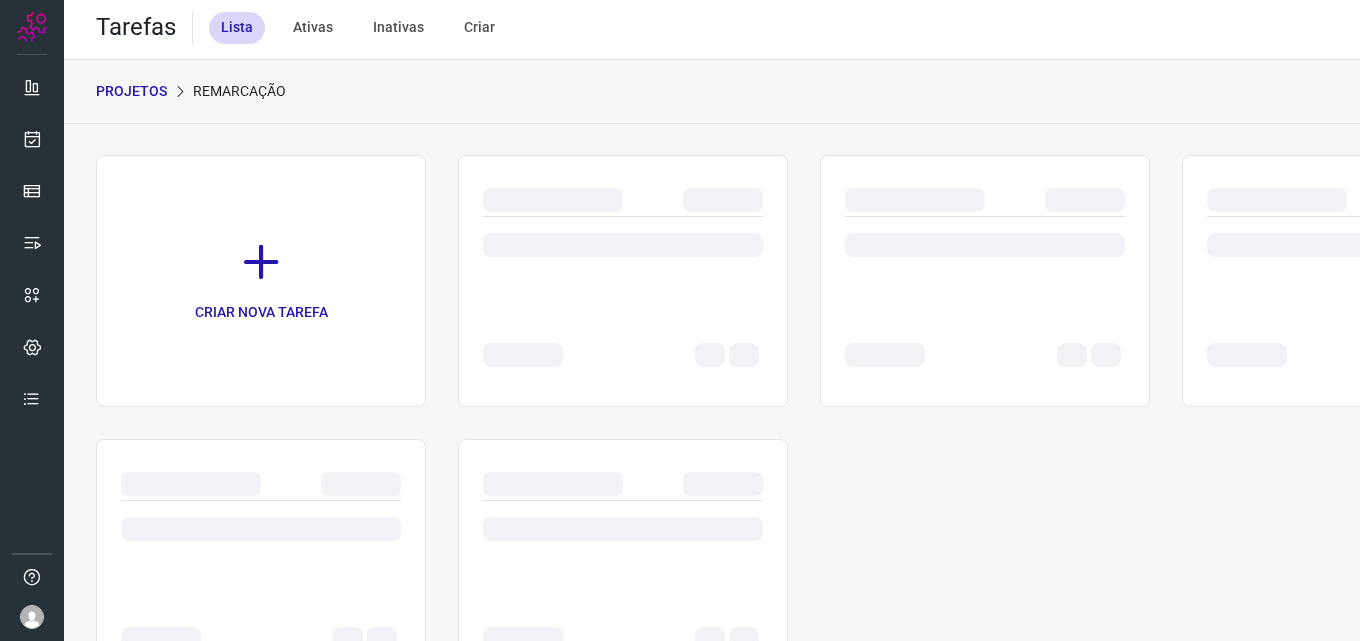 scroll, scrollTop: 0, scrollLeft: 0, axis: both 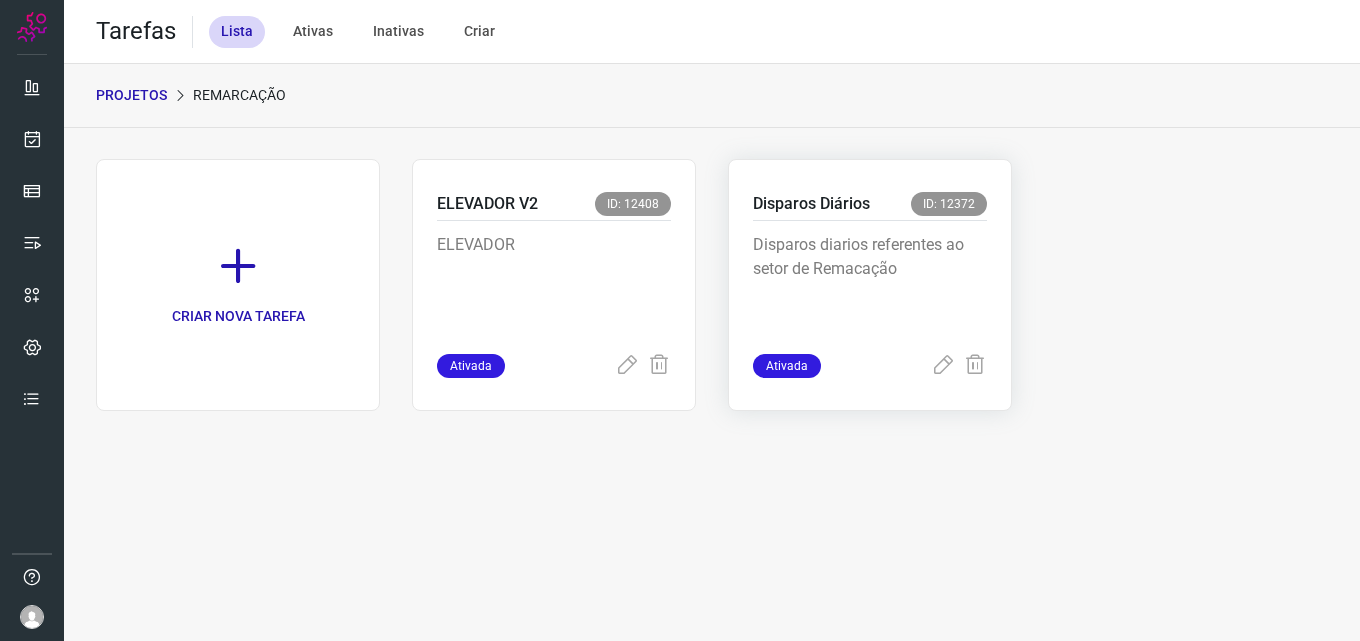 click on "Disparos diarios referentes ao setor de Remacação" at bounding box center [870, 283] 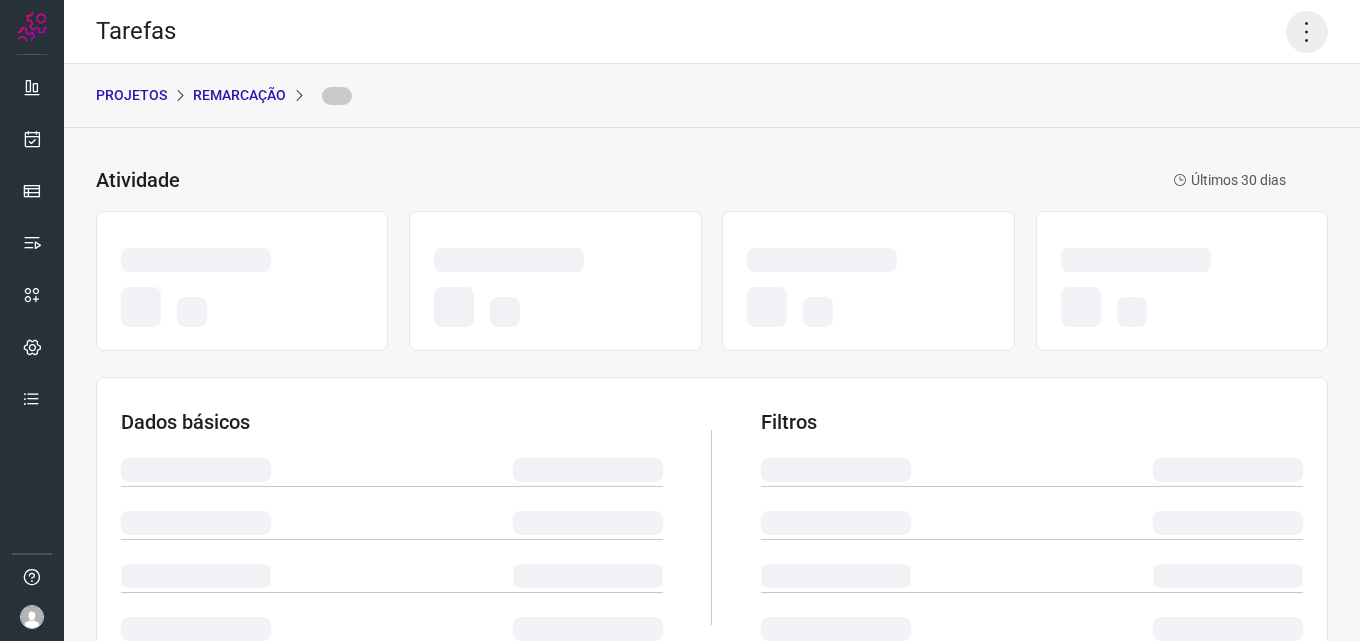 click 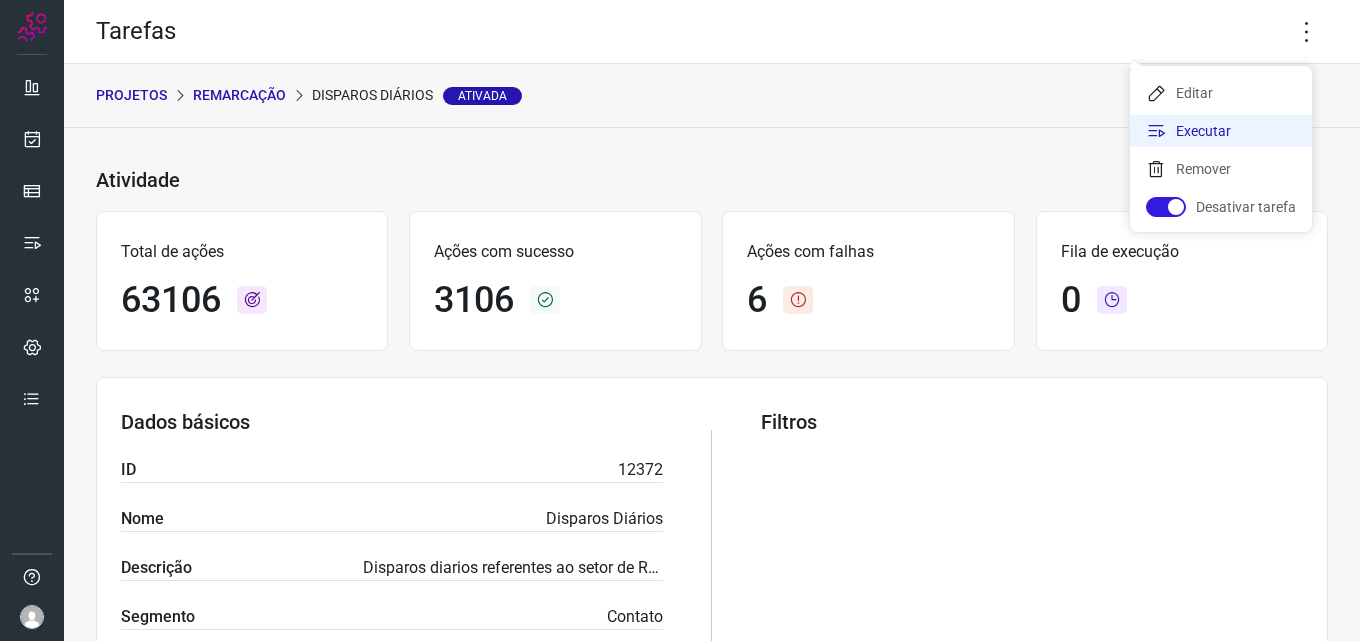click on "Executar" 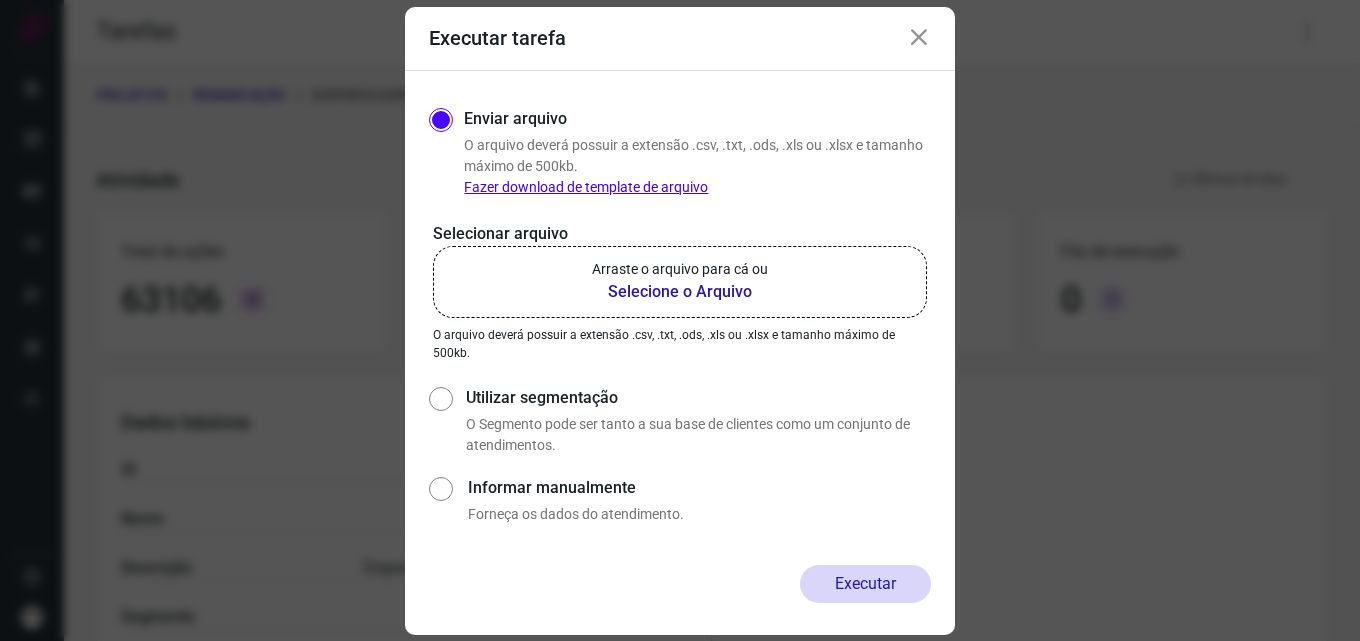 click on "Selecione o Arquivo" at bounding box center (680, 292) 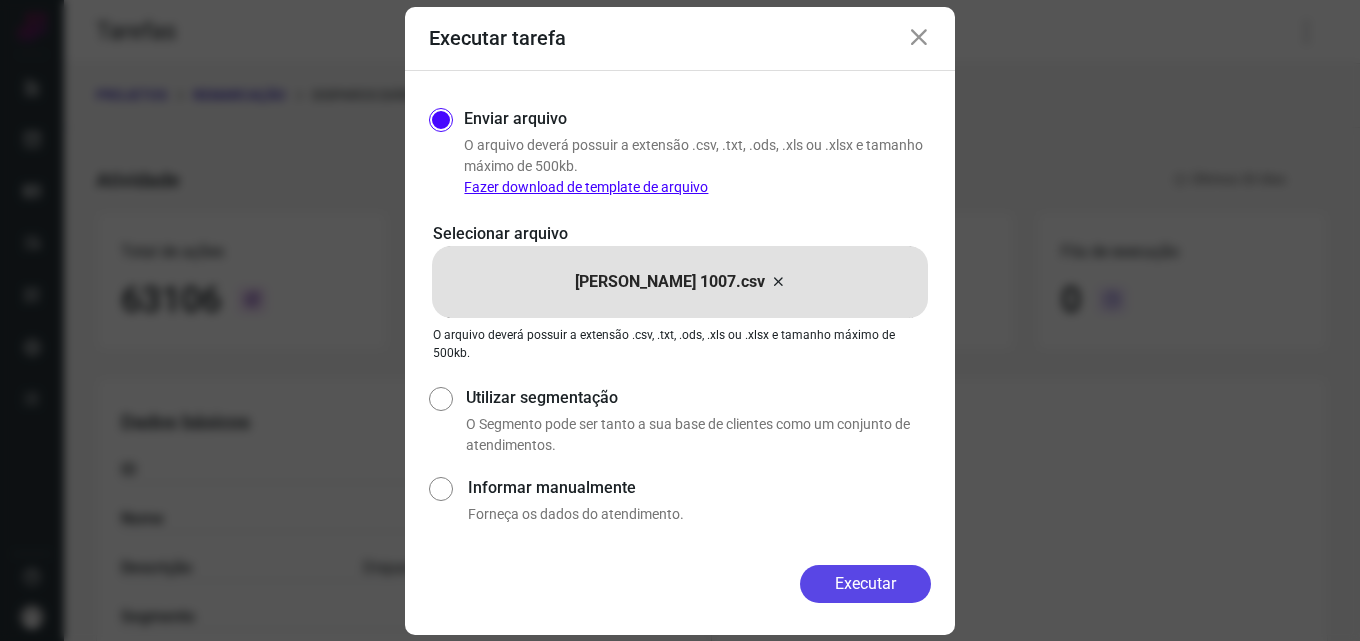 click on "Executar" at bounding box center [865, 584] 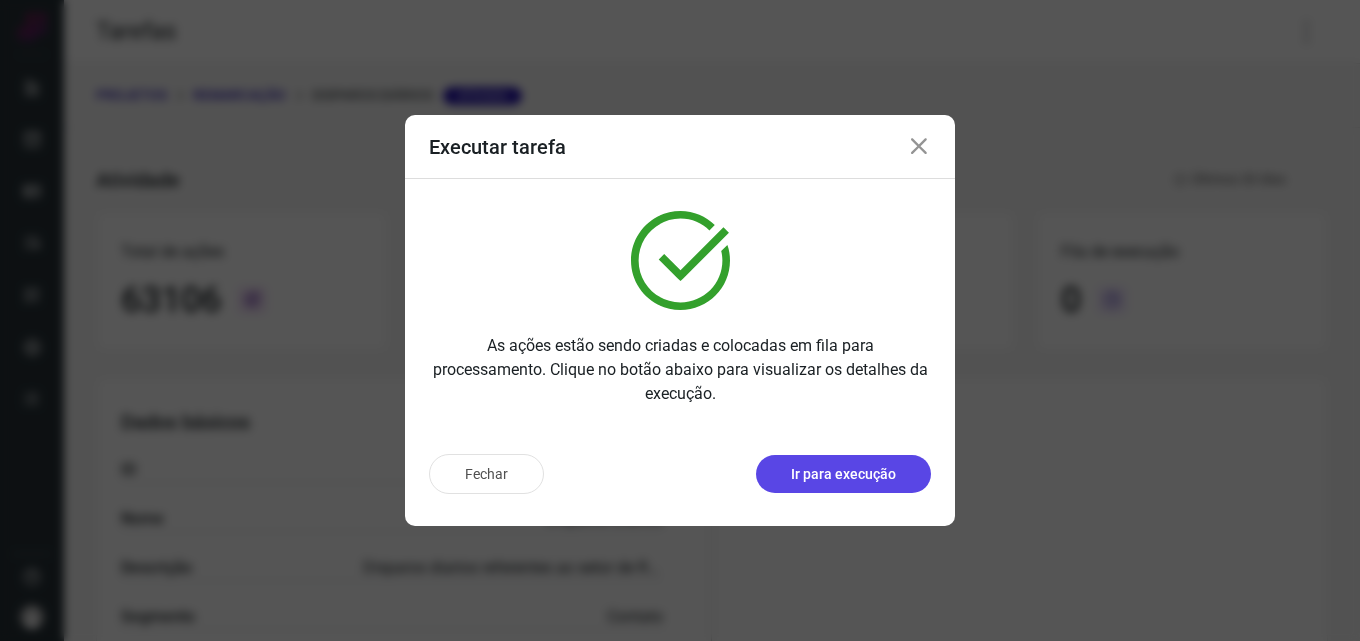 click on "Ir para execução" at bounding box center (843, 474) 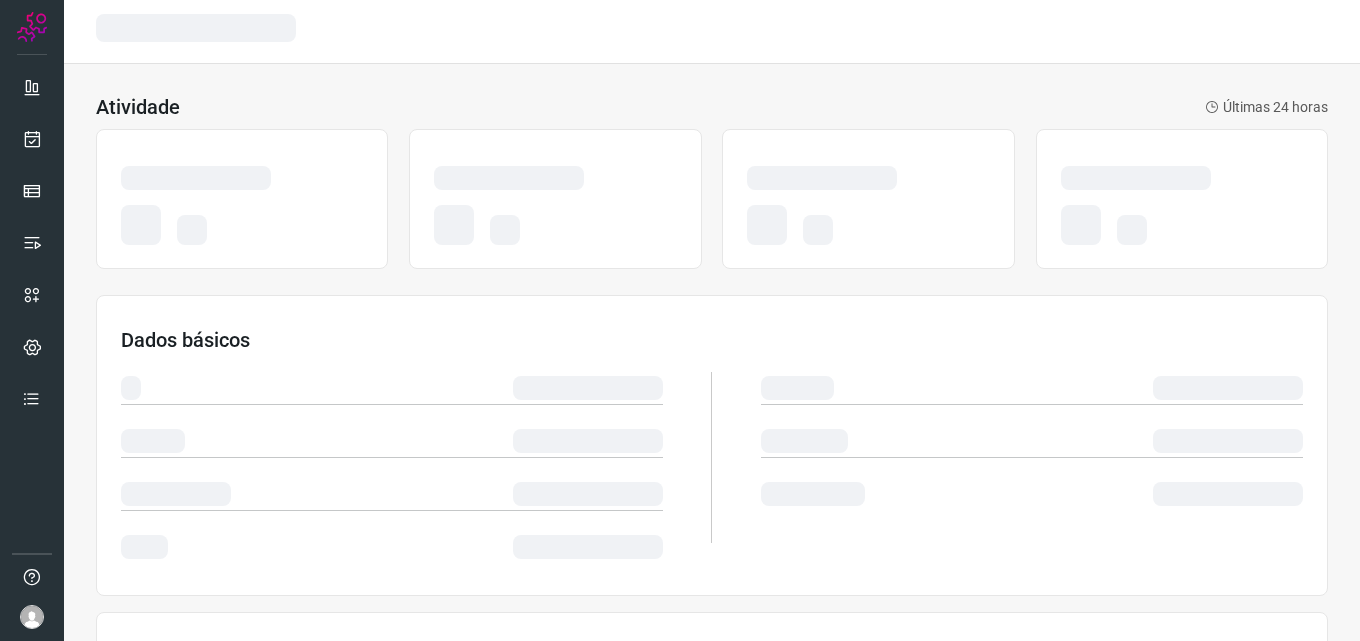 scroll, scrollTop: 0, scrollLeft: 0, axis: both 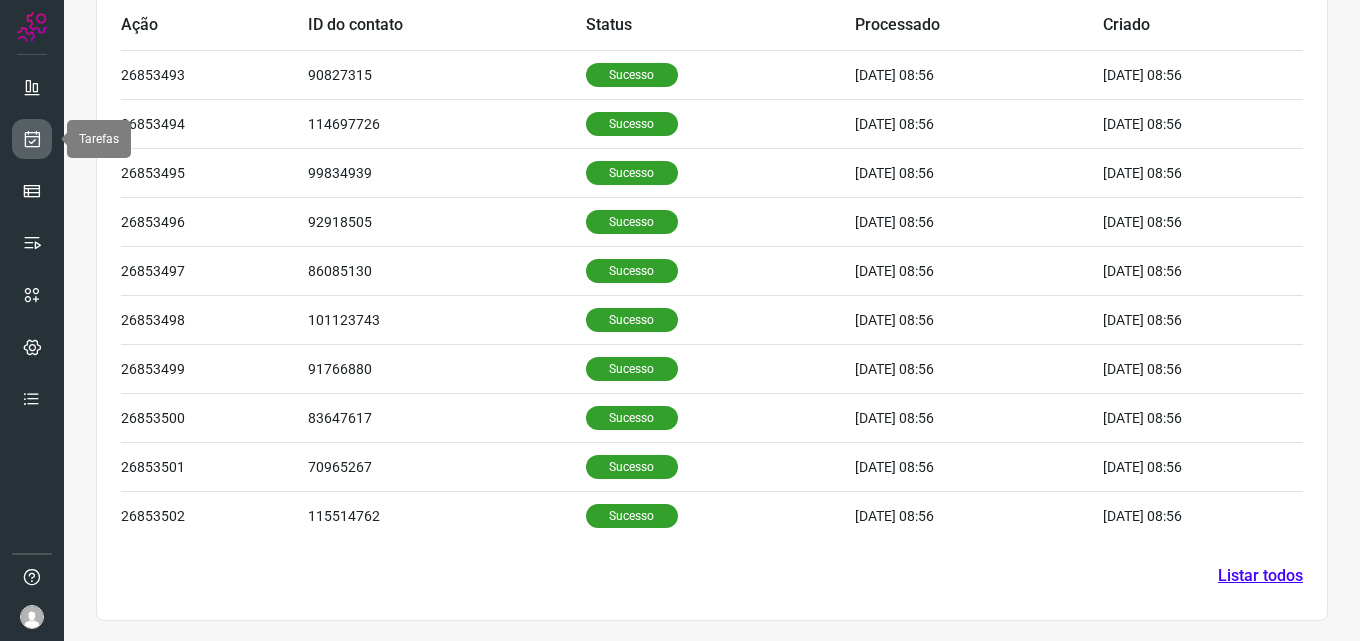 click at bounding box center (32, 139) 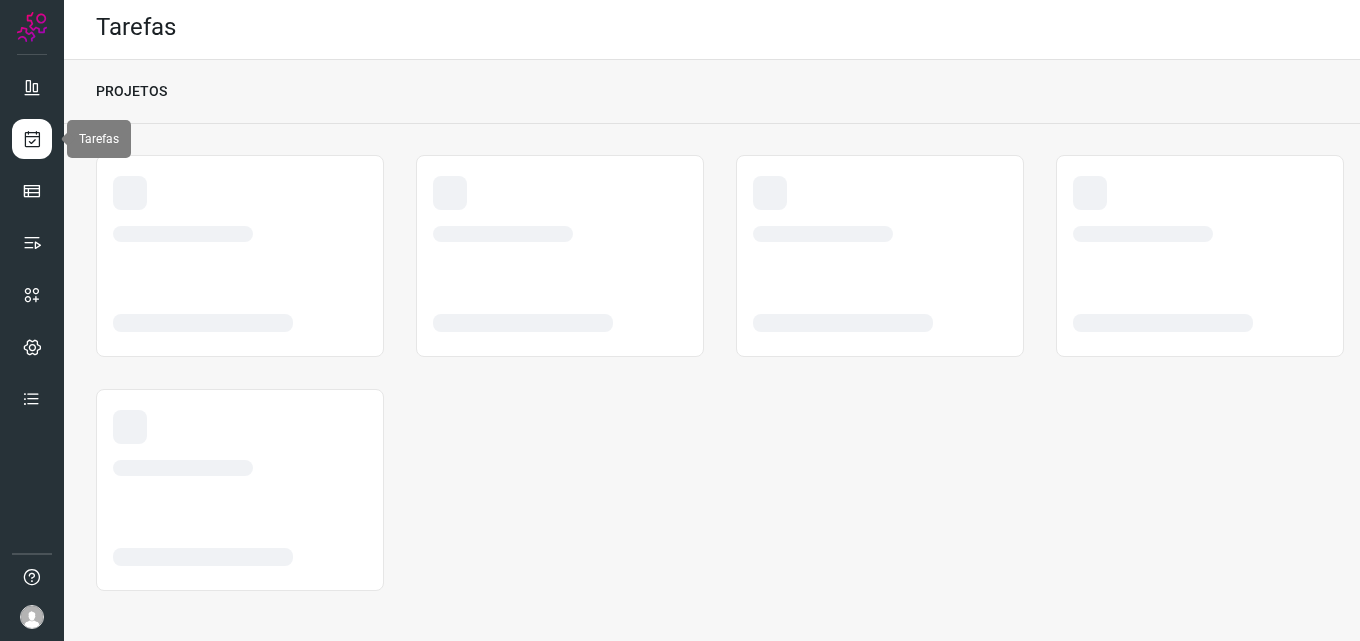 scroll, scrollTop: 4, scrollLeft: 0, axis: vertical 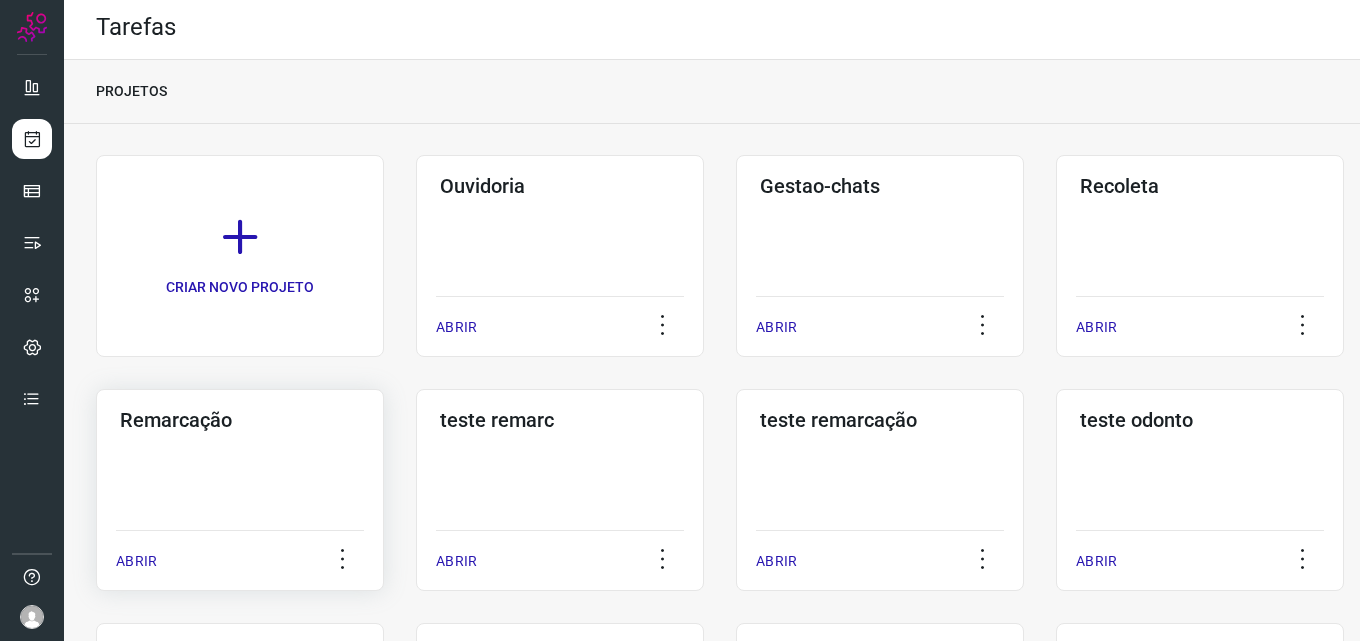 click on "Remarcação  ABRIR" 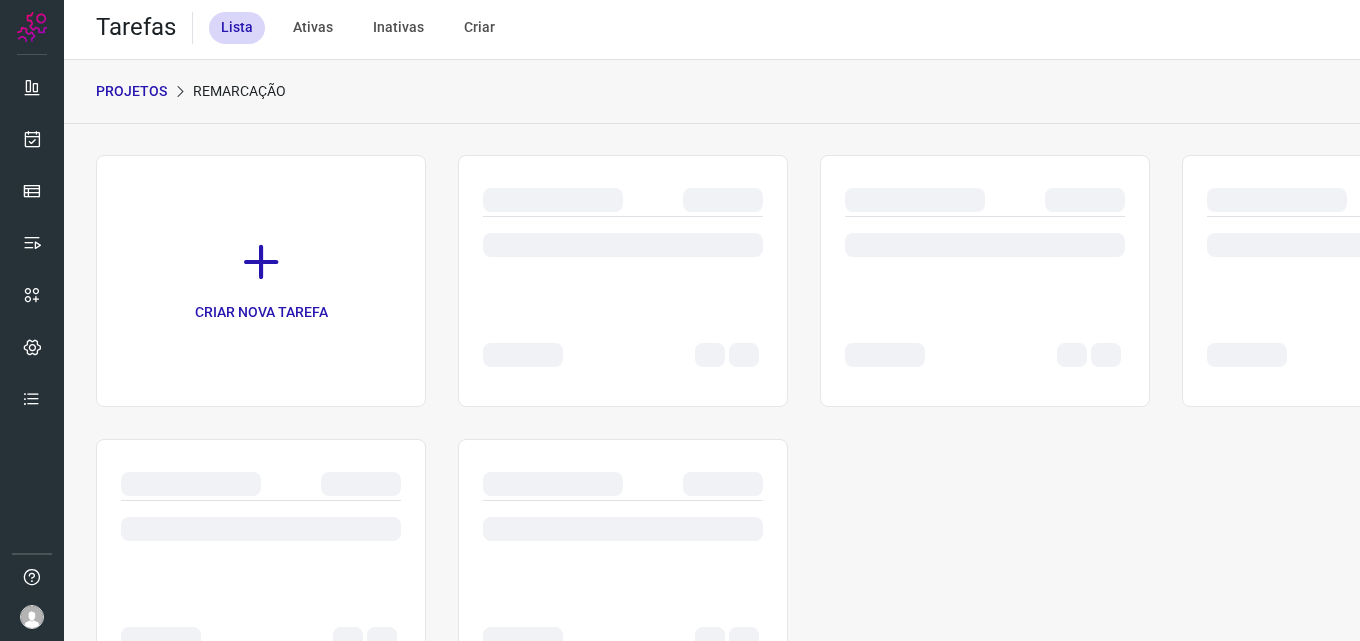 scroll, scrollTop: 0, scrollLeft: 0, axis: both 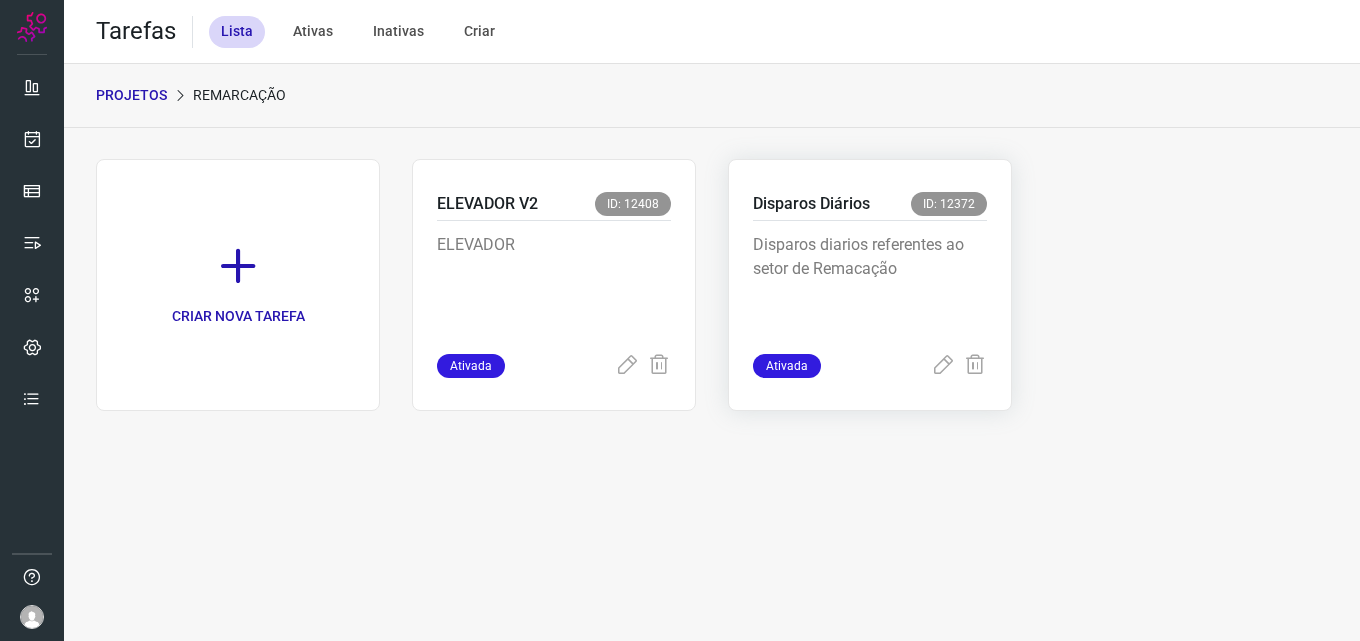 click on "Disparos diarios referentes ao setor de Remacação" at bounding box center [870, 283] 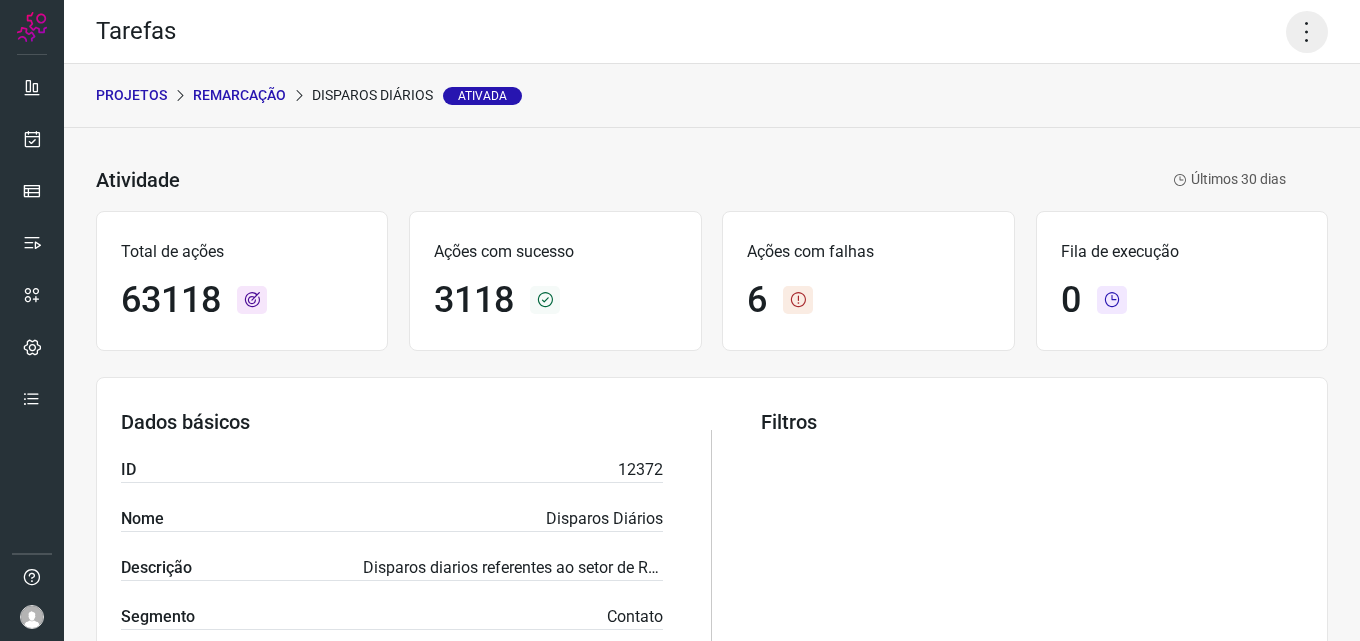 click 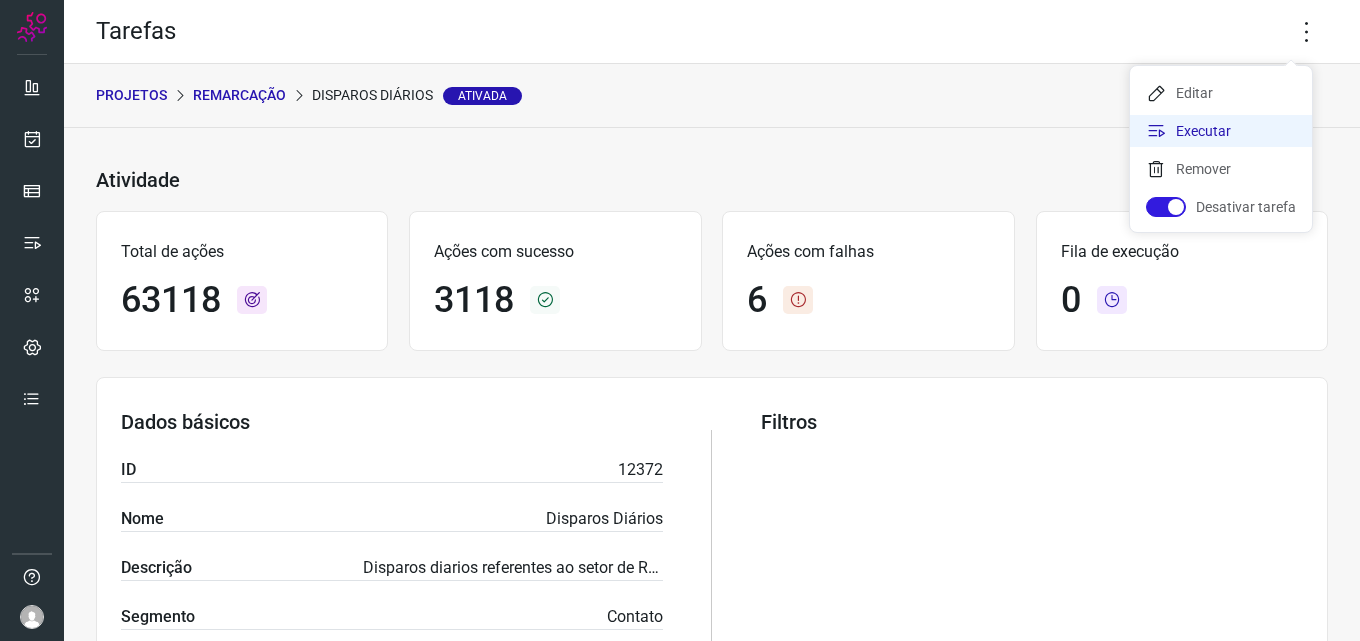 click on "Executar" 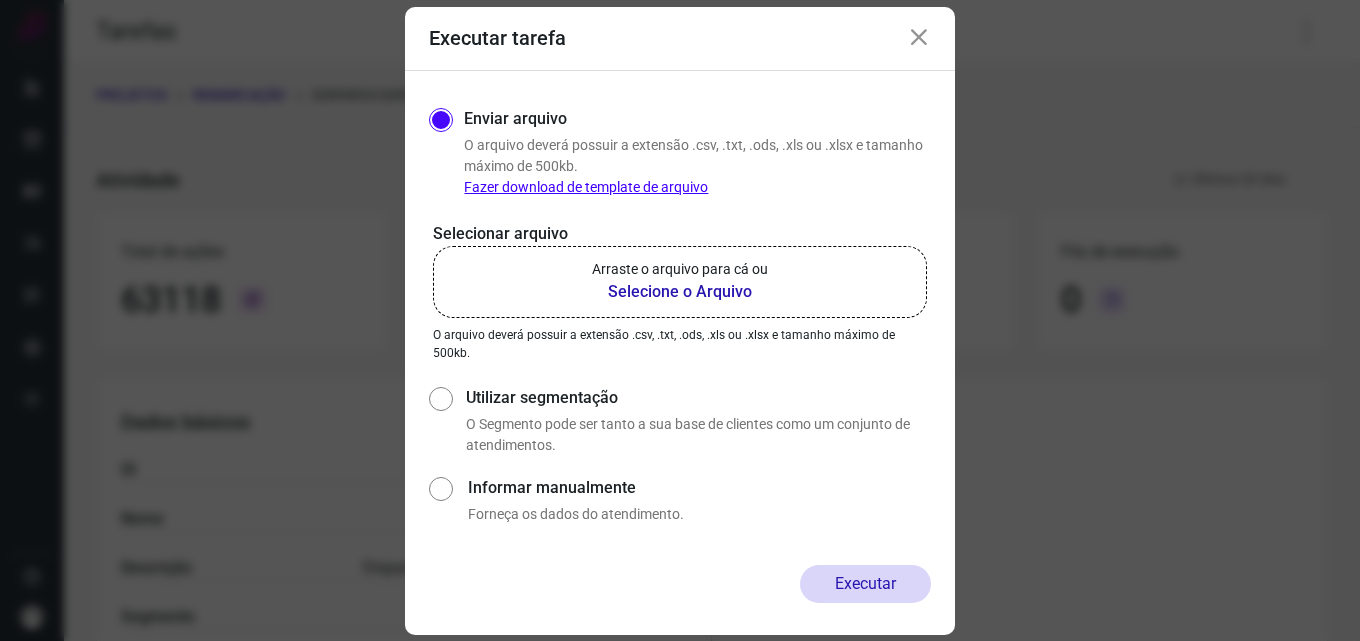 click on "Selecione o Arquivo" at bounding box center (680, 292) 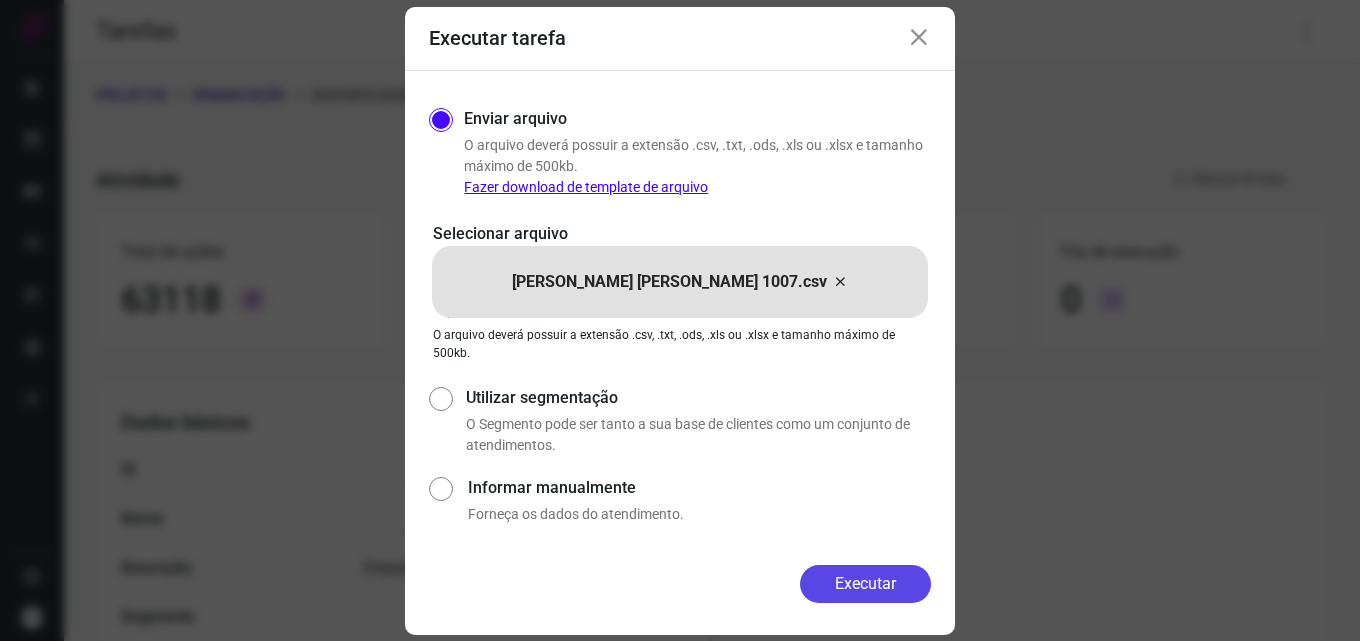 click on "Executar" at bounding box center [865, 584] 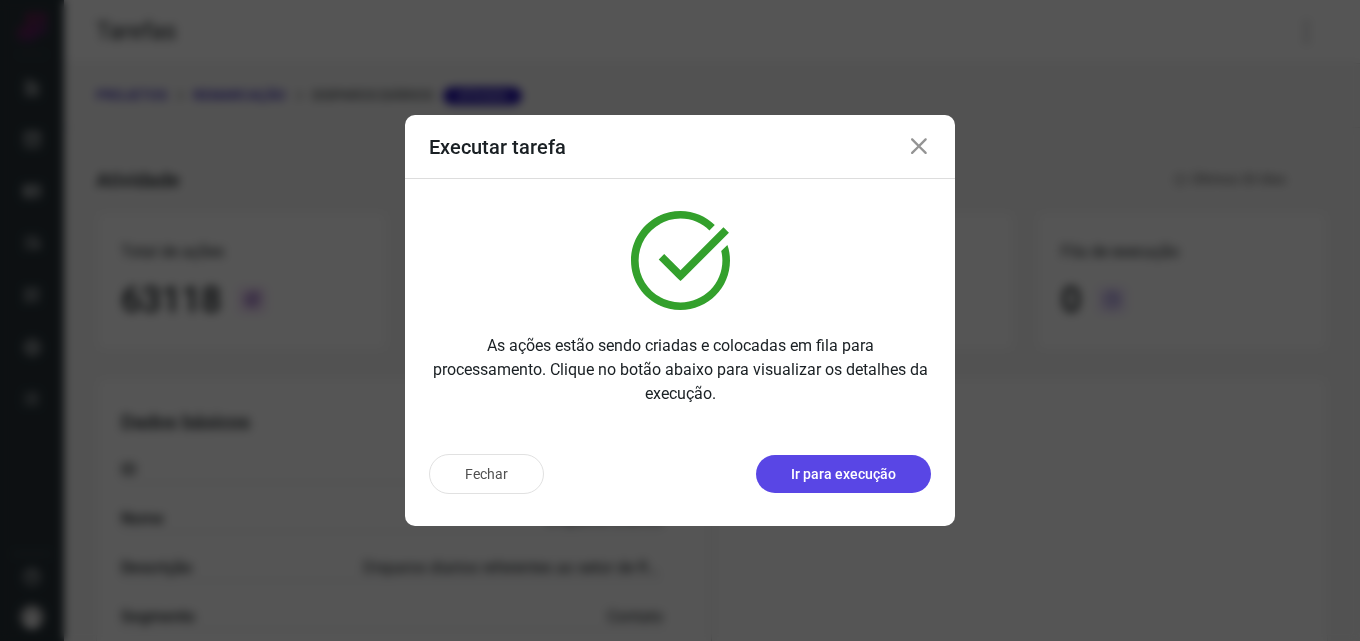 click on "Ir para execução" at bounding box center [843, 474] 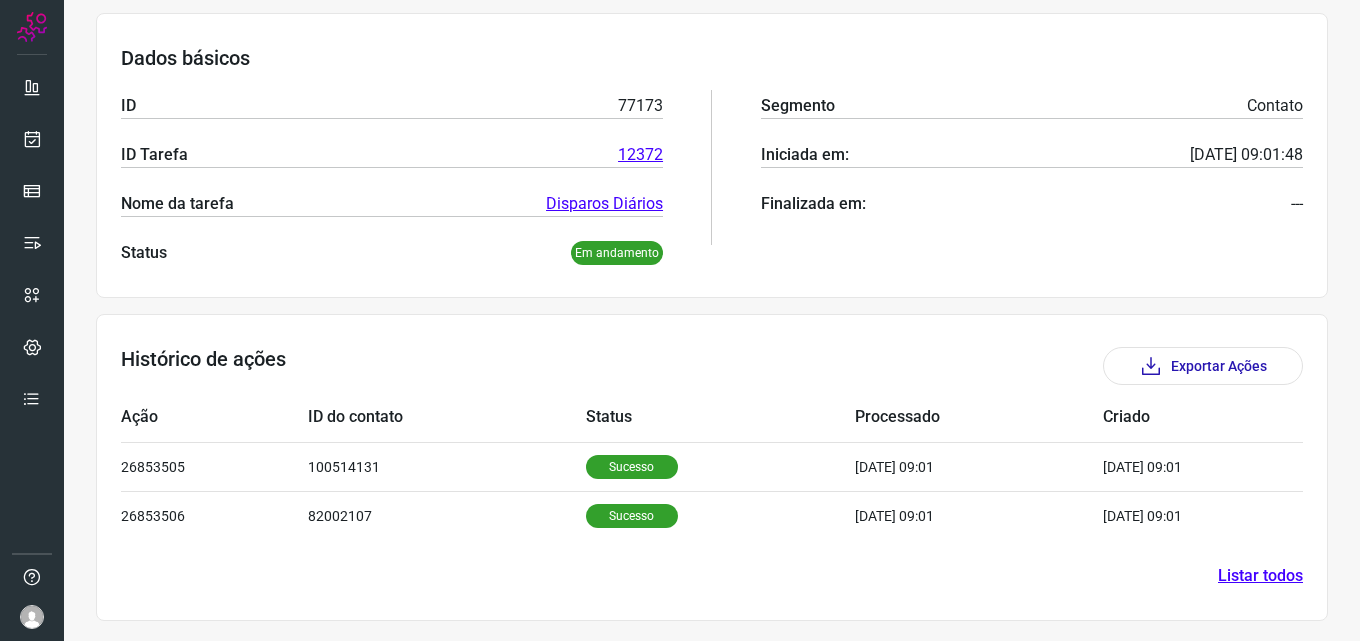 scroll, scrollTop: 0, scrollLeft: 0, axis: both 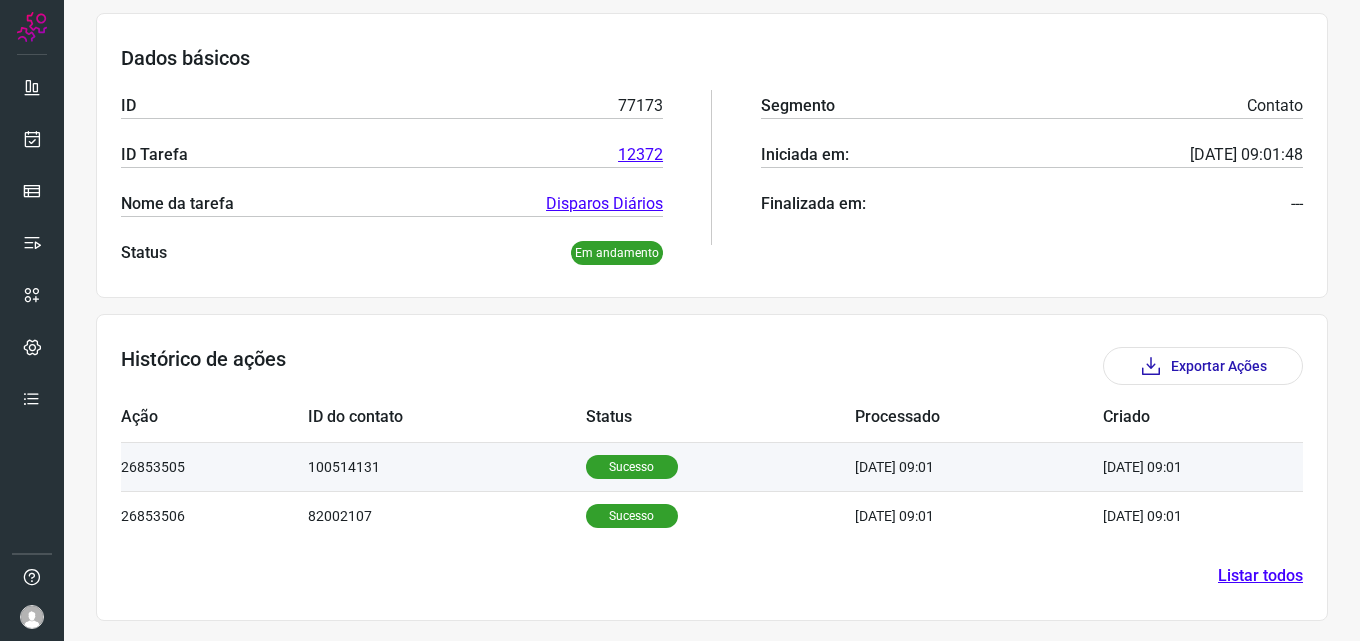 click on "Sucesso" at bounding box center (720, 466) 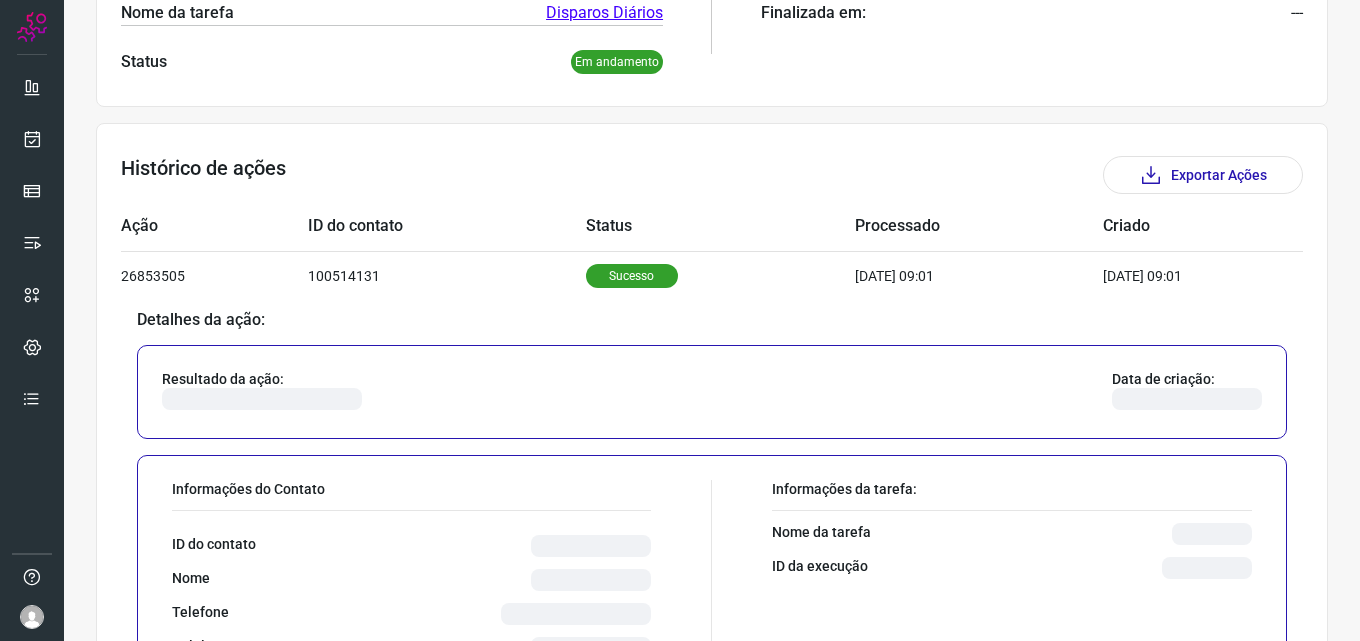 scroll, scrollTop: 682, scrollLeft: 0, axis: vertical 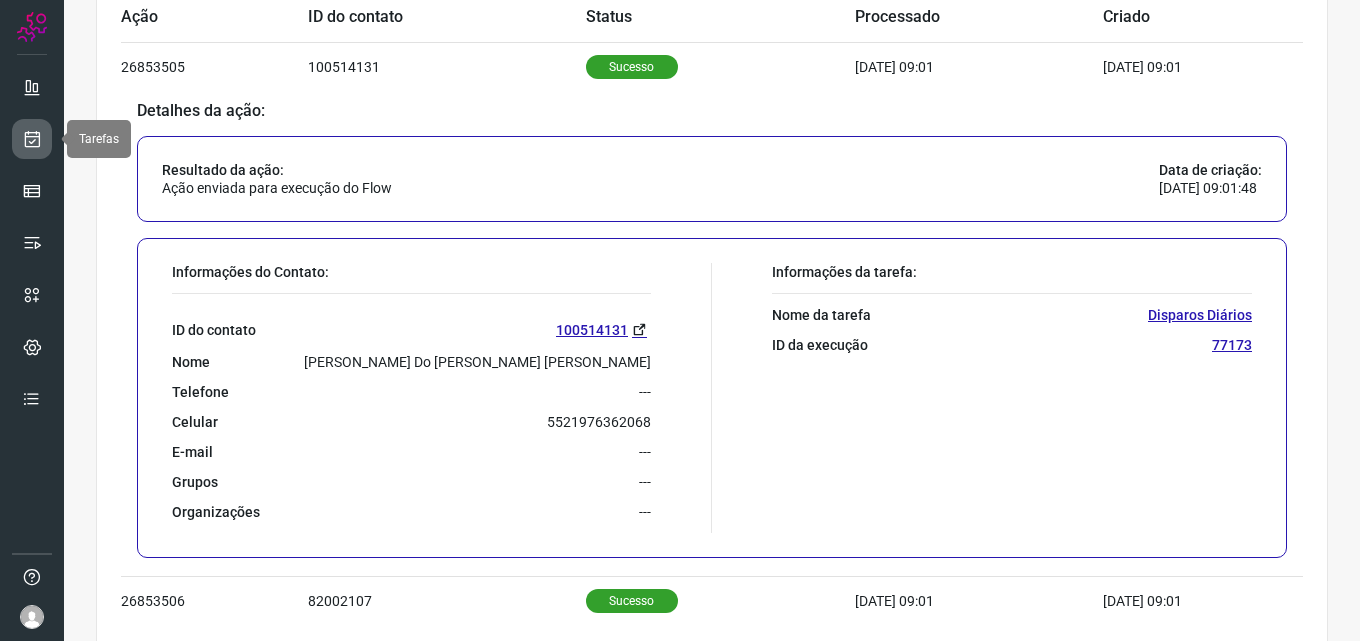 click at bounding box center (32, 139) 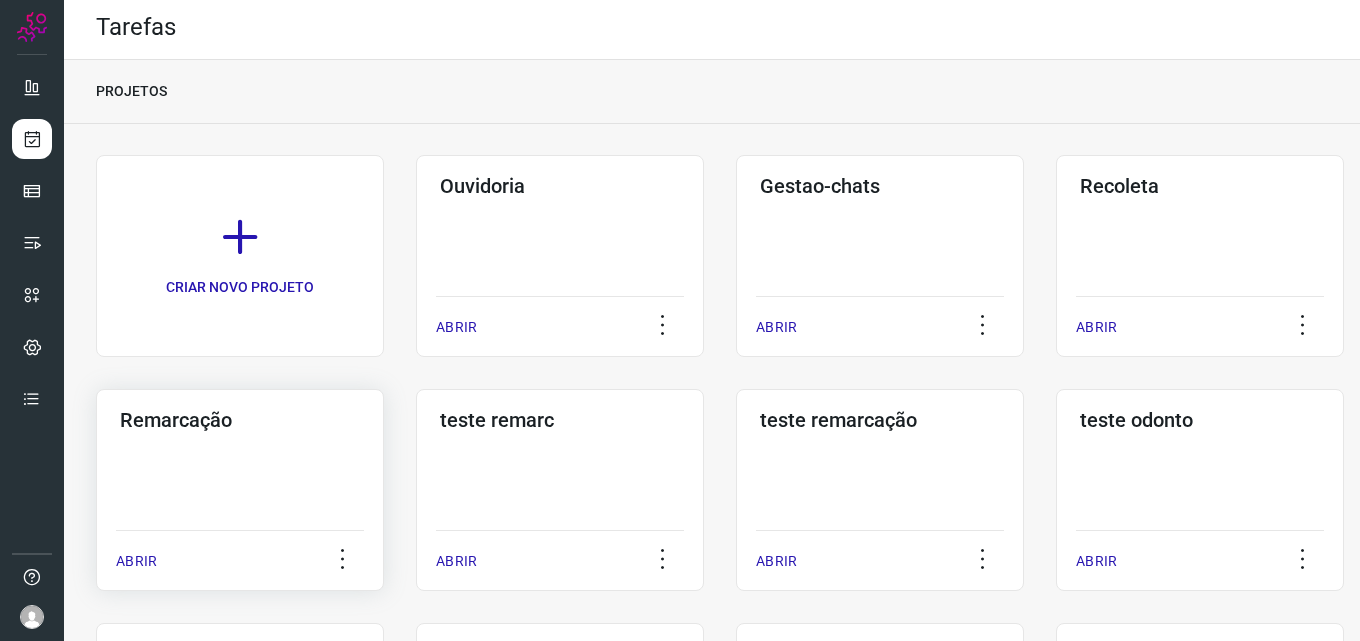 click on "Remarcação  ABRIR" 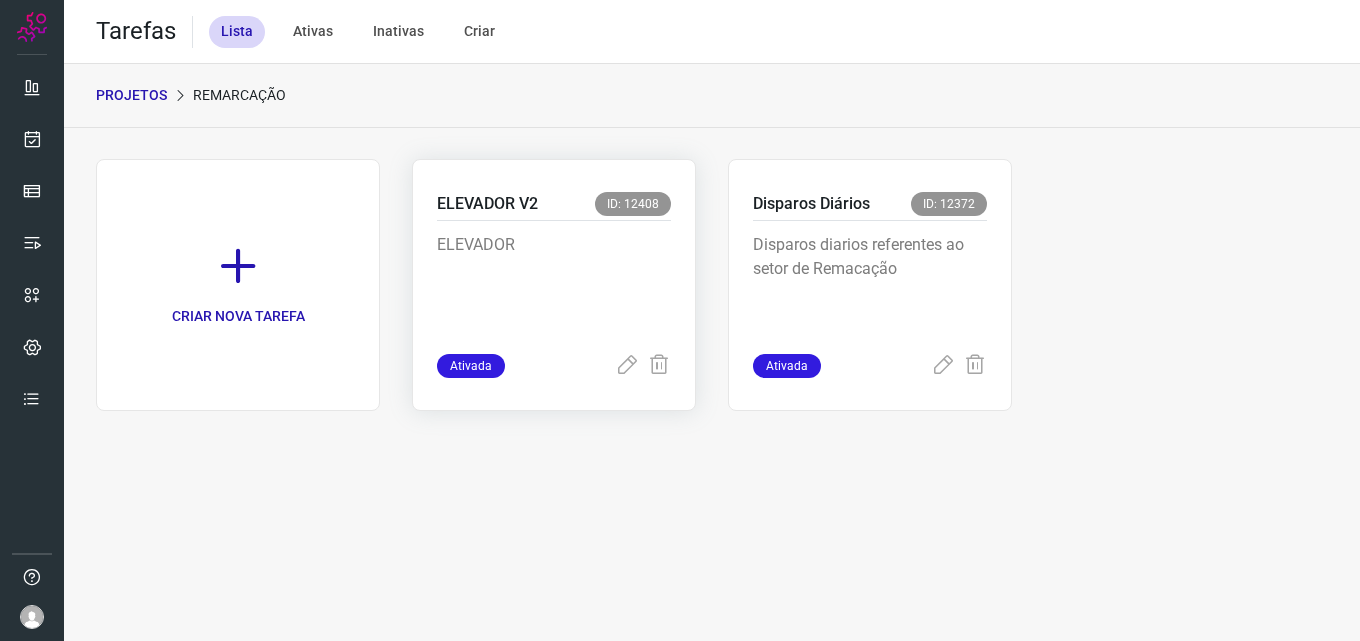 scroll, scrollTop: 0, scrollLeft: 0, axis: both 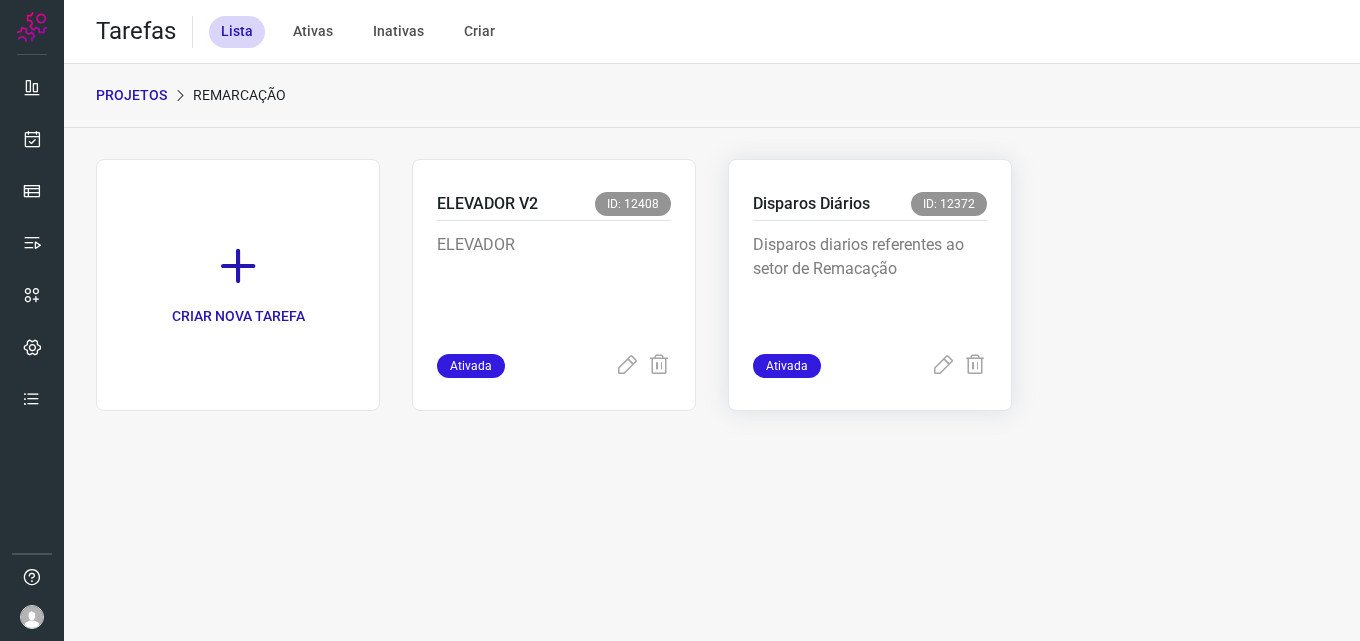 click on "Disparos diarios referentes ao setor de Remacação" at bounding box center (870, 283) 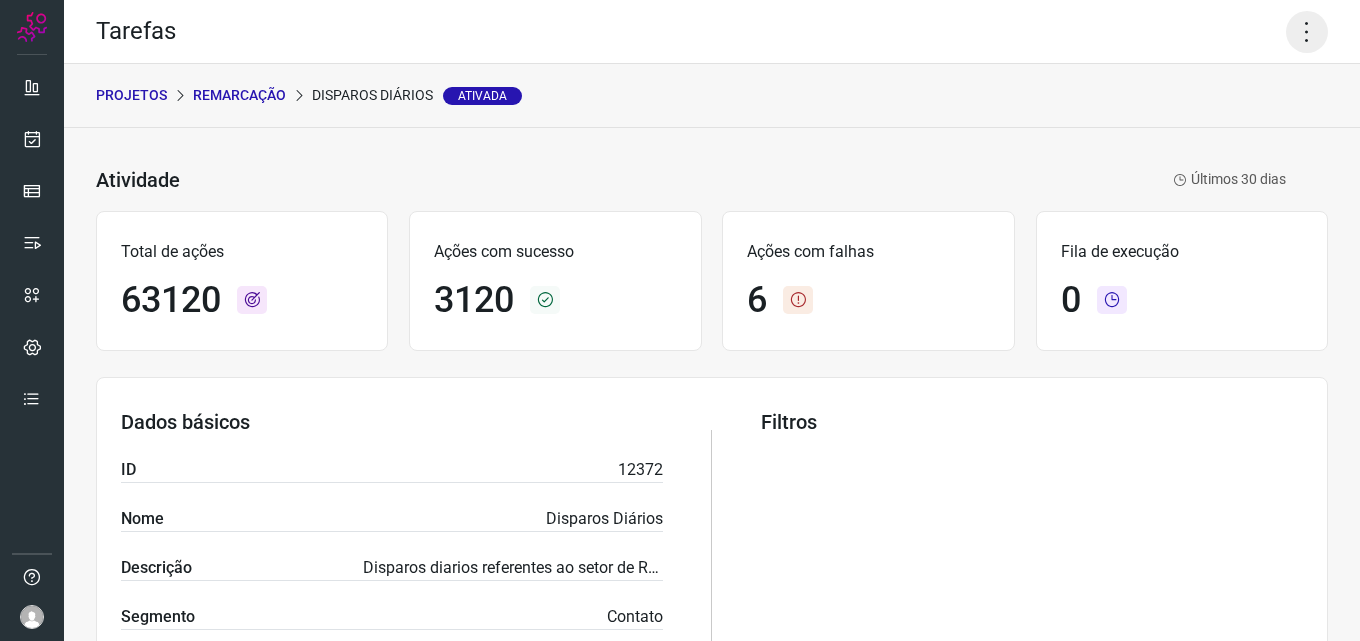 click 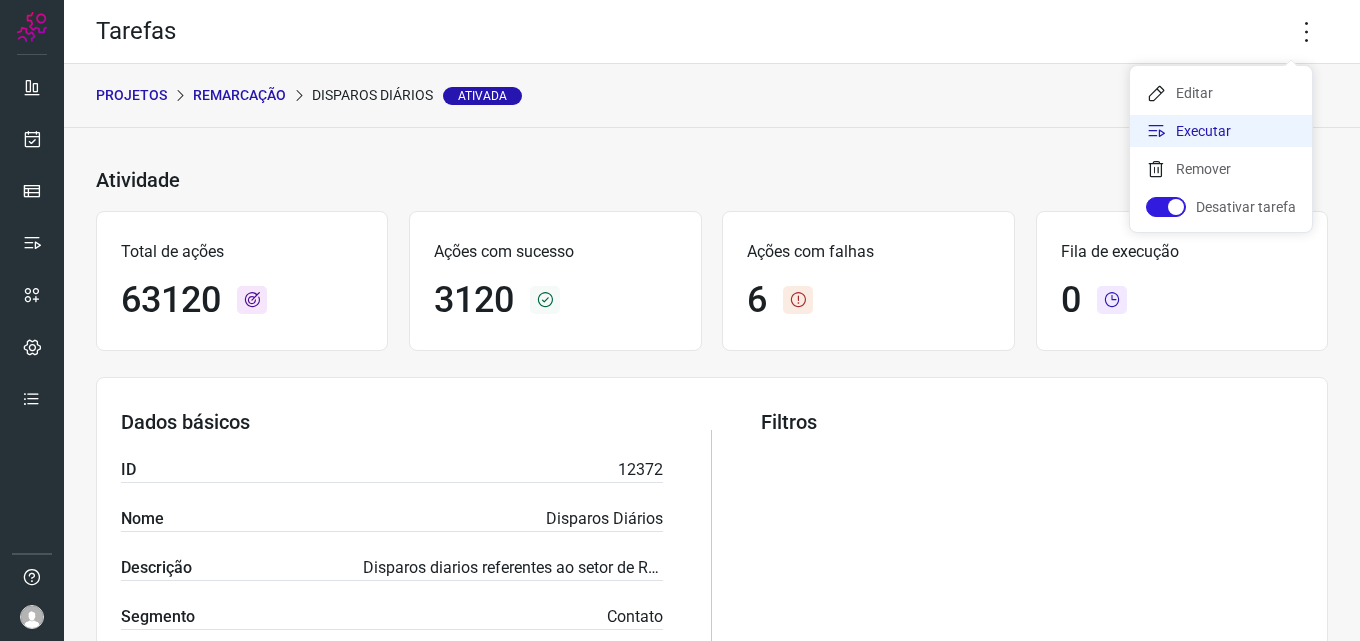 click on "Executar" 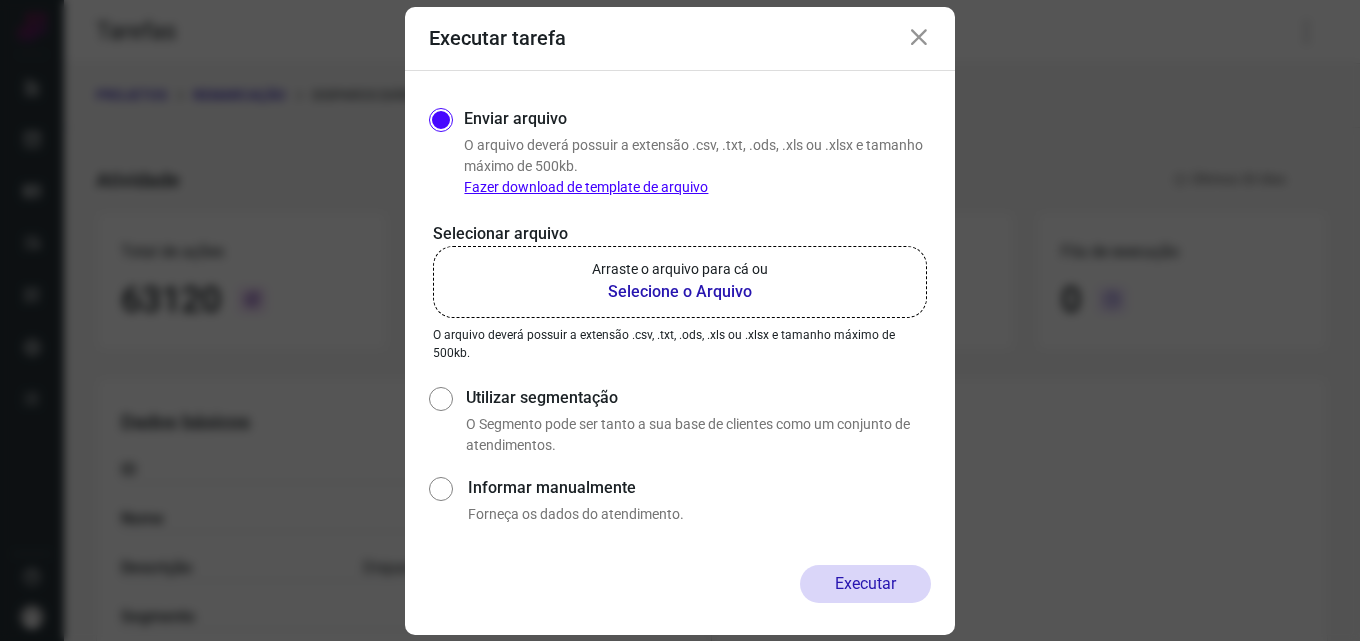 click on "Selecione o Arquivo" at bounding box center [680, 292] 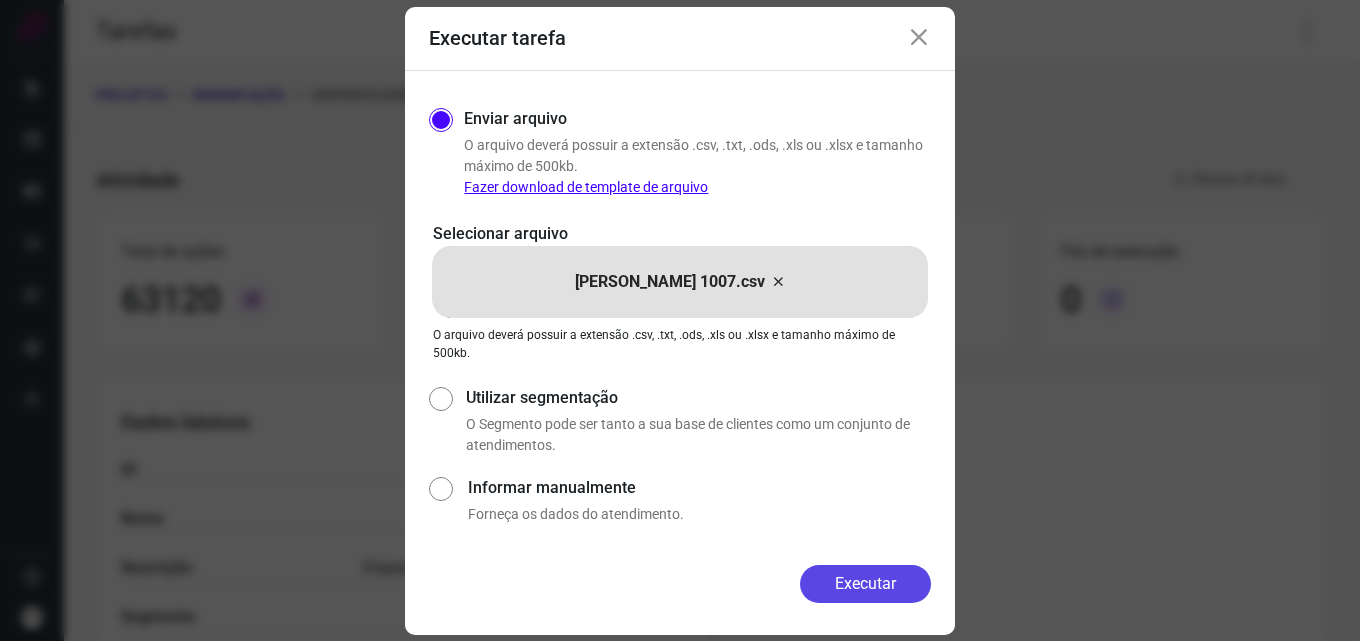 click on "Executar" at bounding box center (865, 584) 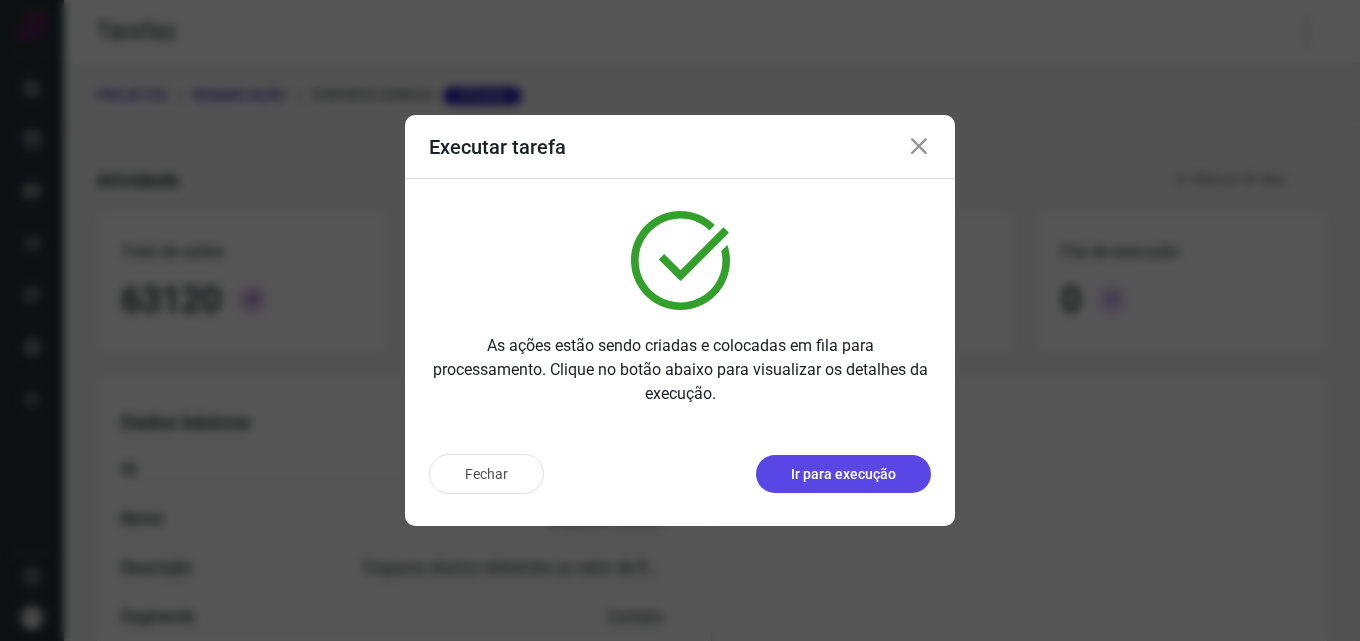 click on "Ir para execução" at bounding box center (843, 474) 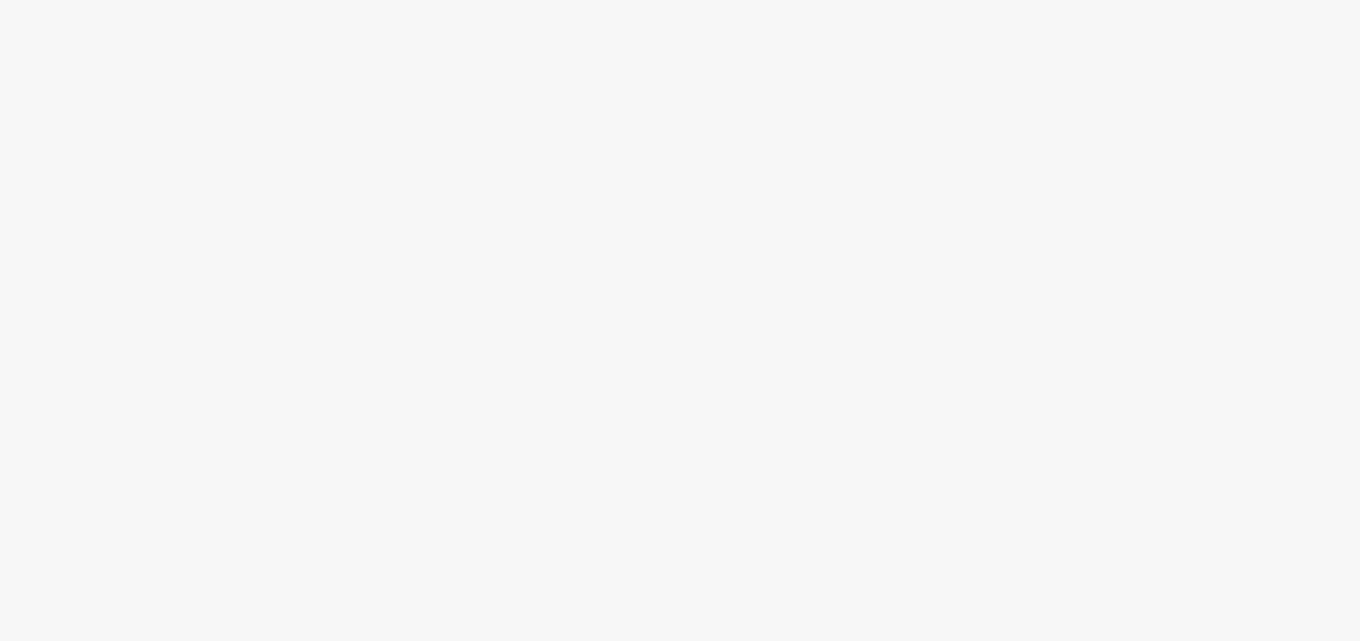 scroll, scrollTop: 0, scrollLeft: 0, axis: both 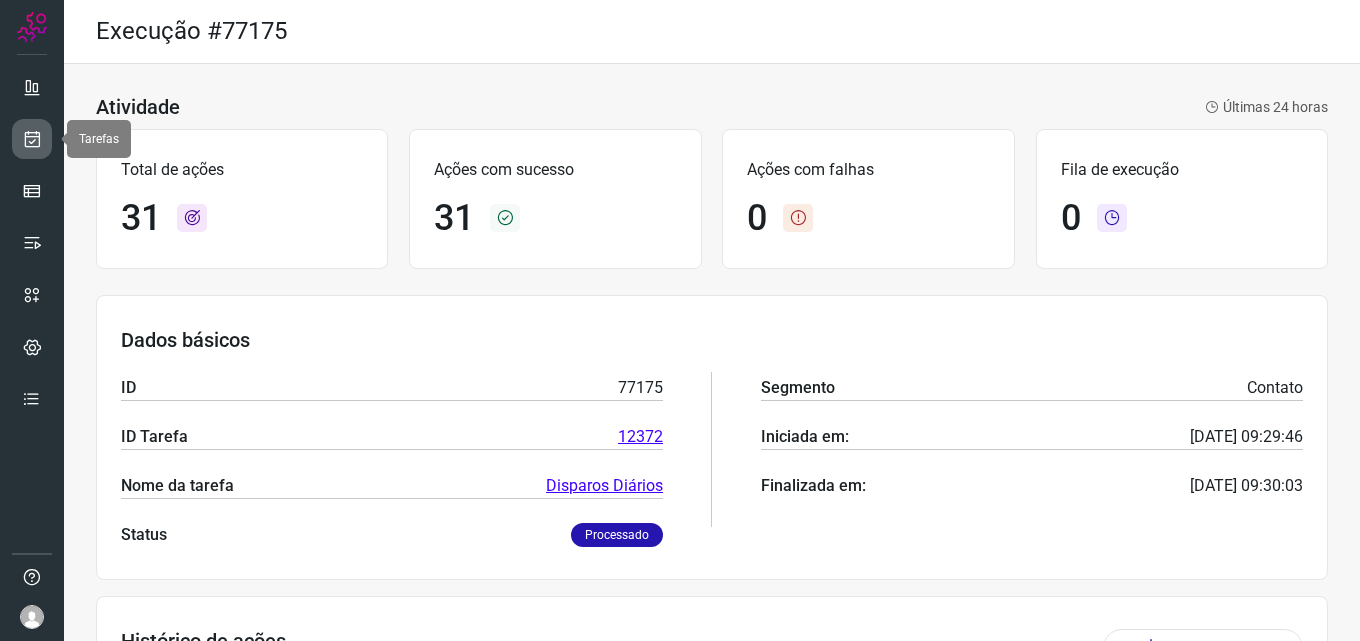 click at bounding box center [32, 139] 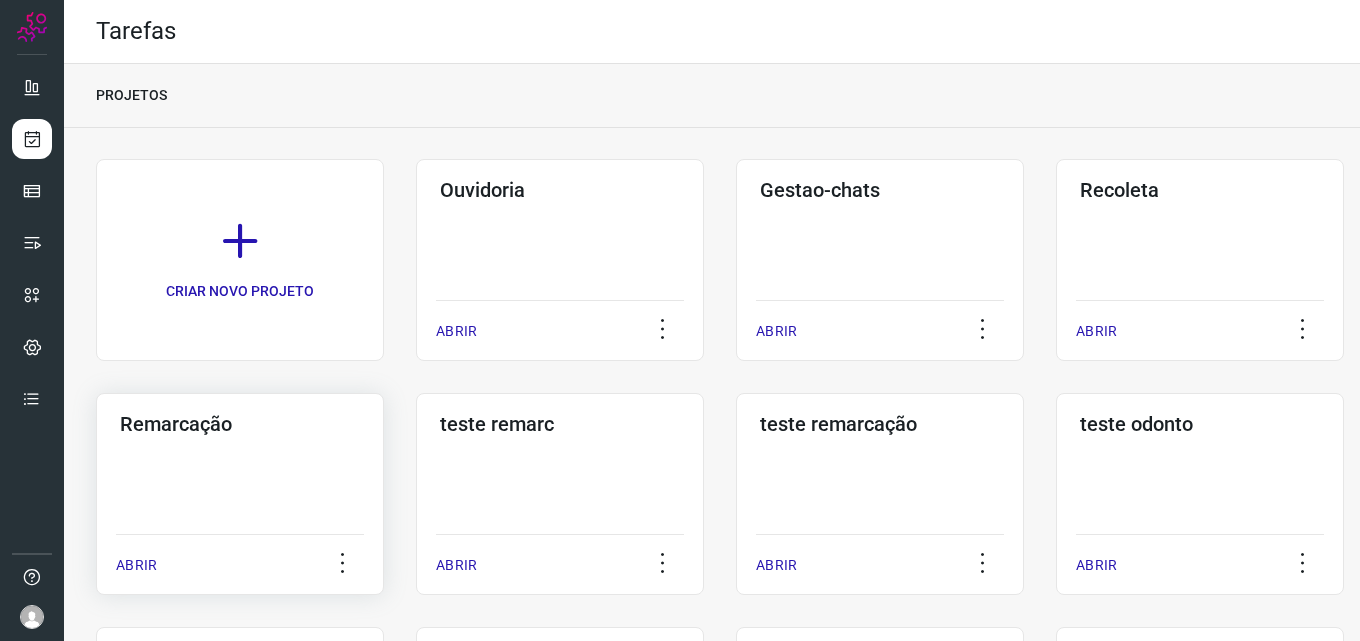 click on "Remarcação  ABRIR" 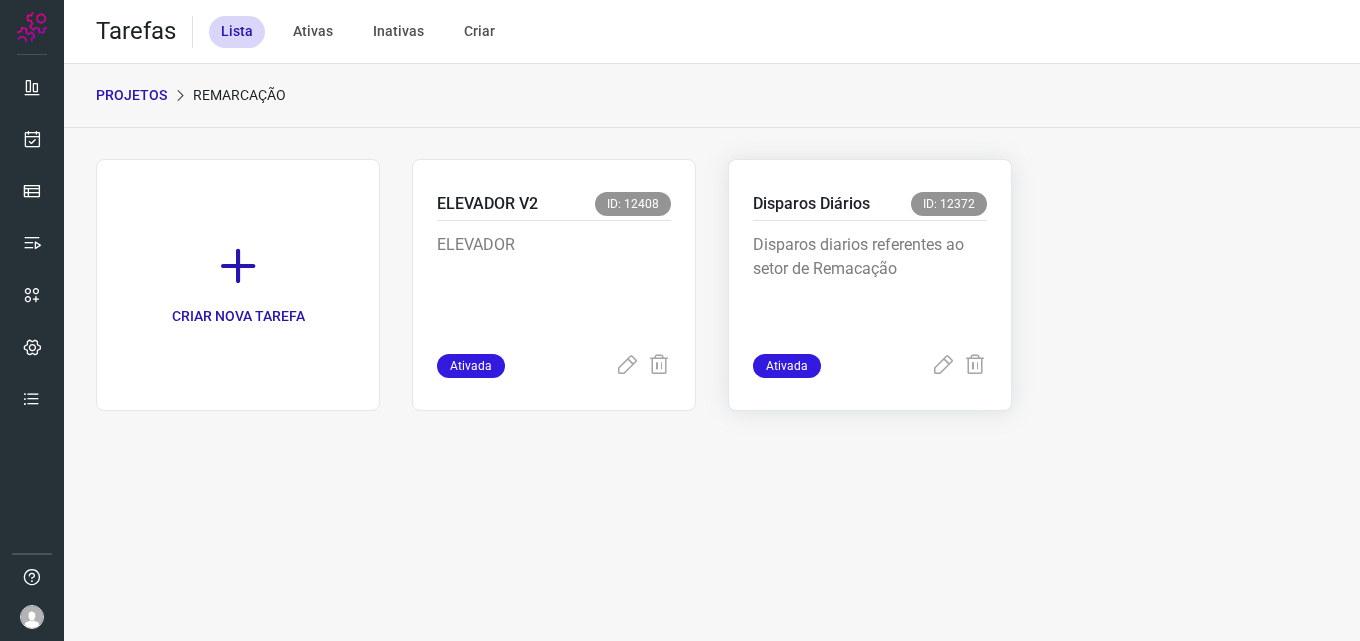 click on "Disparos Diários" at bounding box center (811, 204) 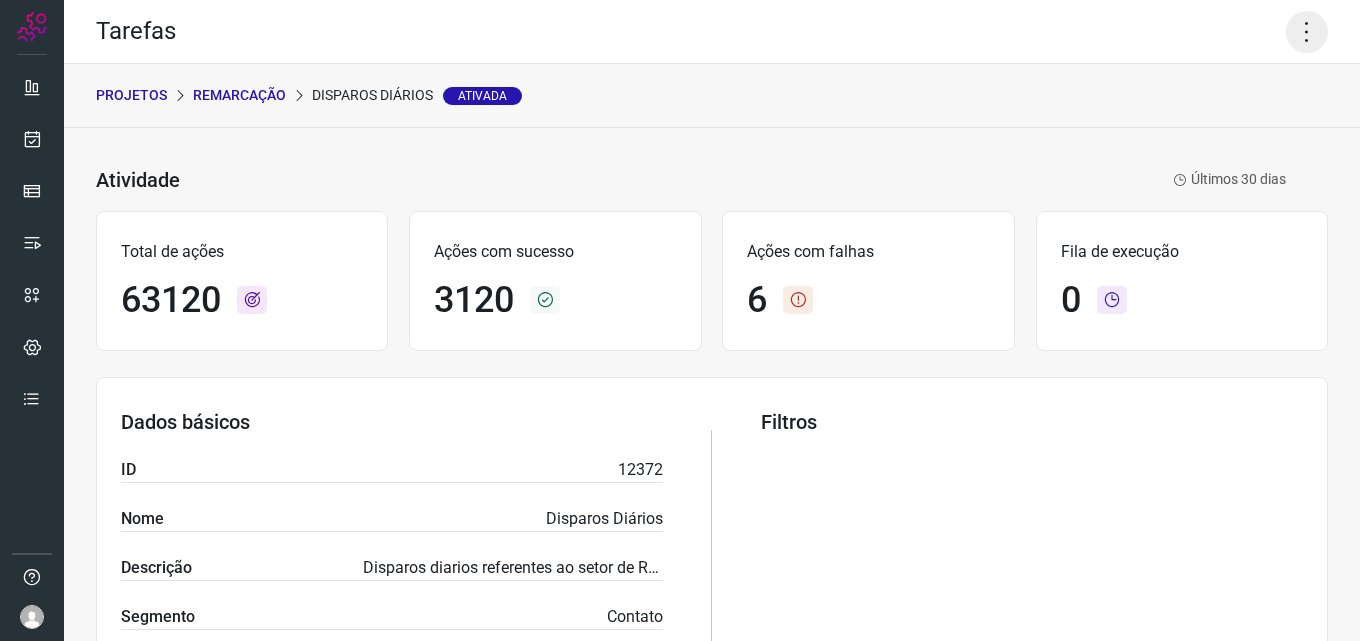 click 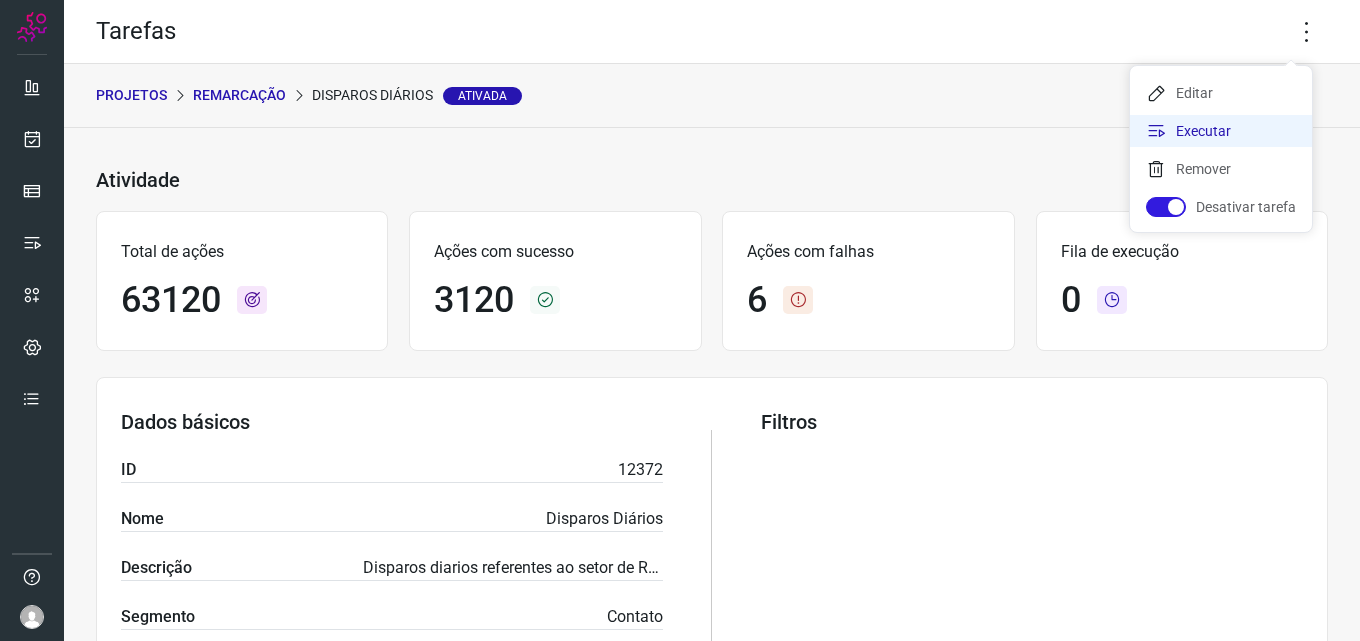 click on "Executar" 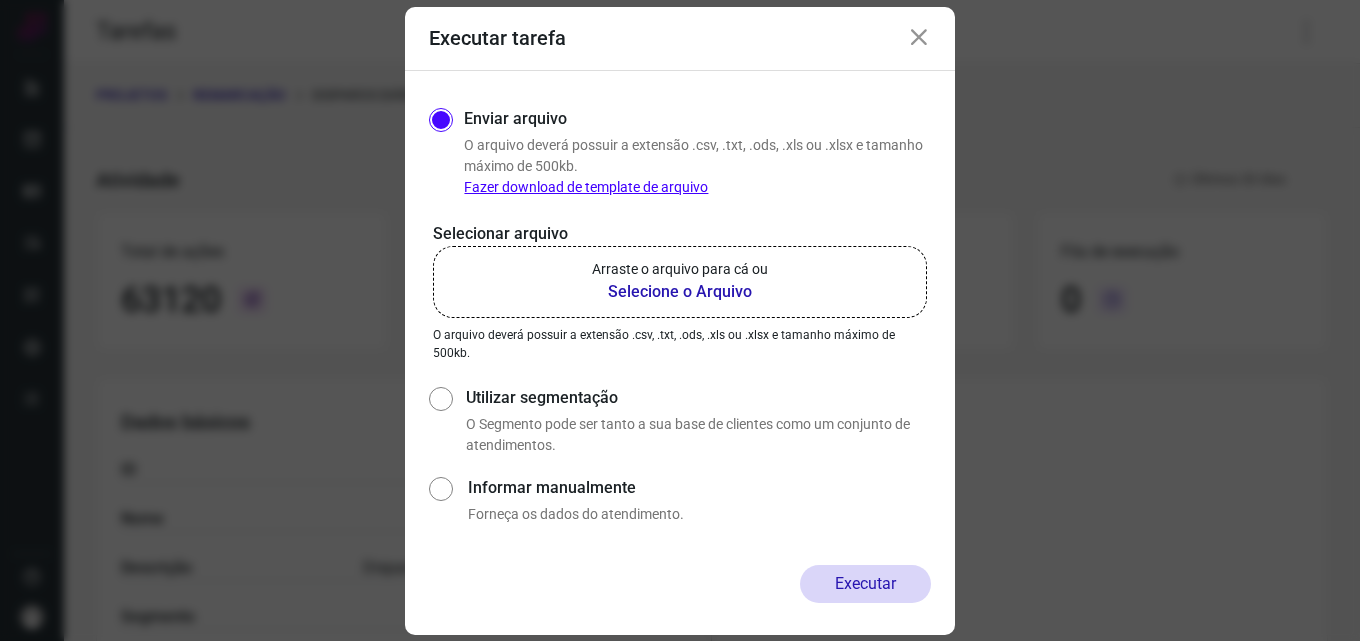 click on "Selecione o Arquivo" at bounding box center (680, 292) 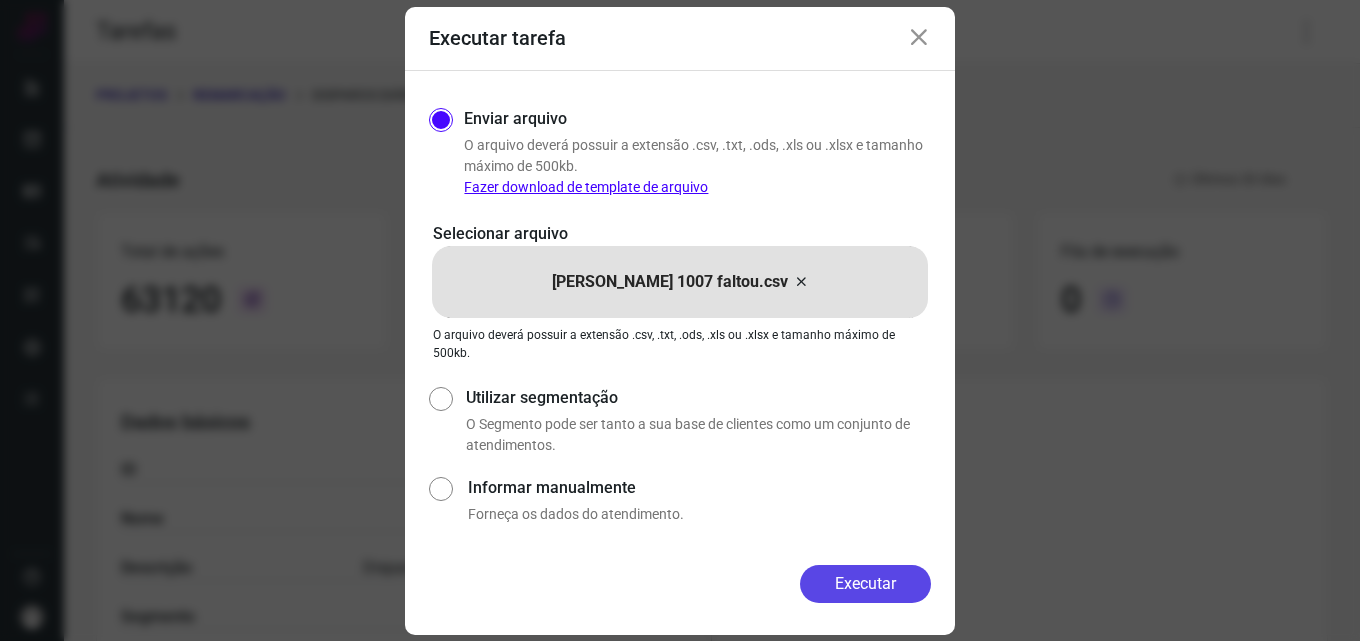 click on "Executar" at bounding box center (865, 584) 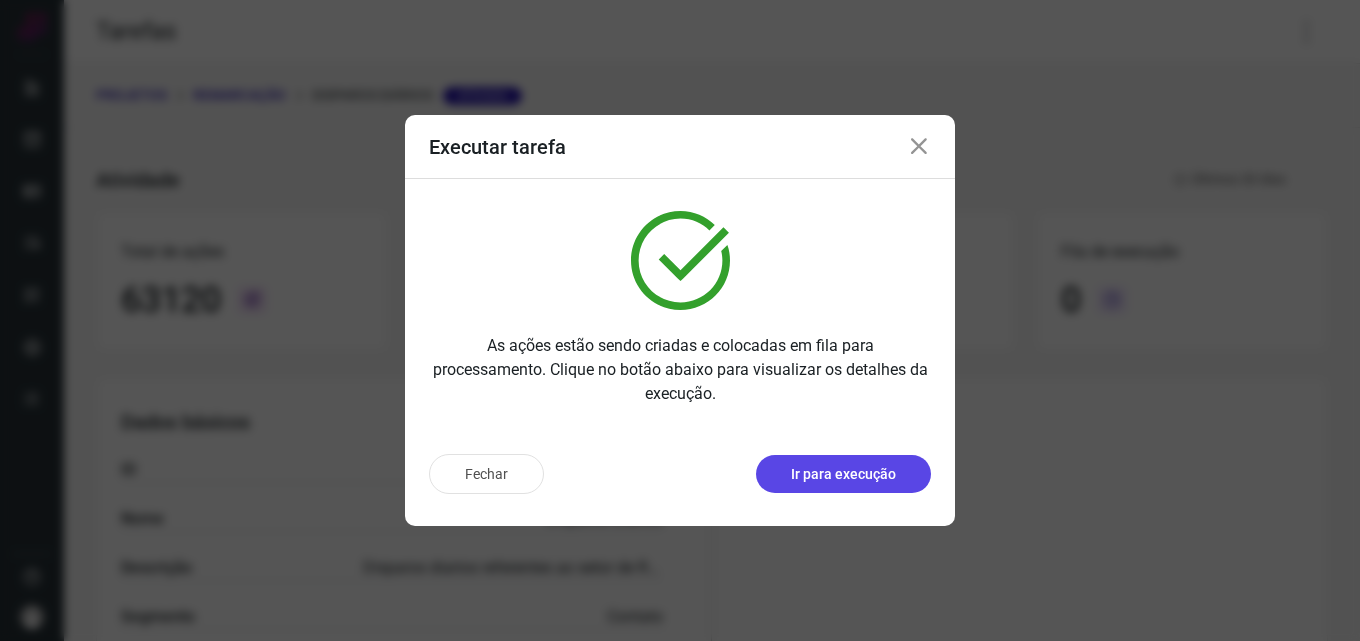click on "Ir para execução" at bounding box center [843, 474] 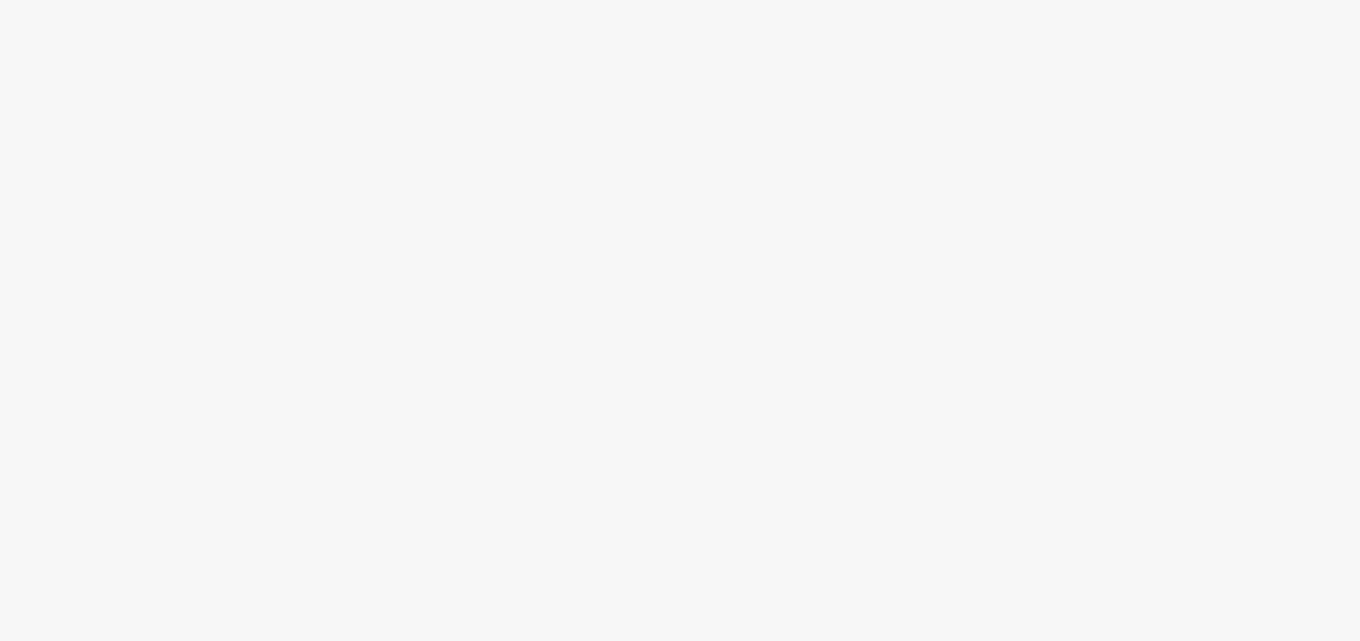scroll, scrollTop: 0, scrollLeft: 0, axis: both 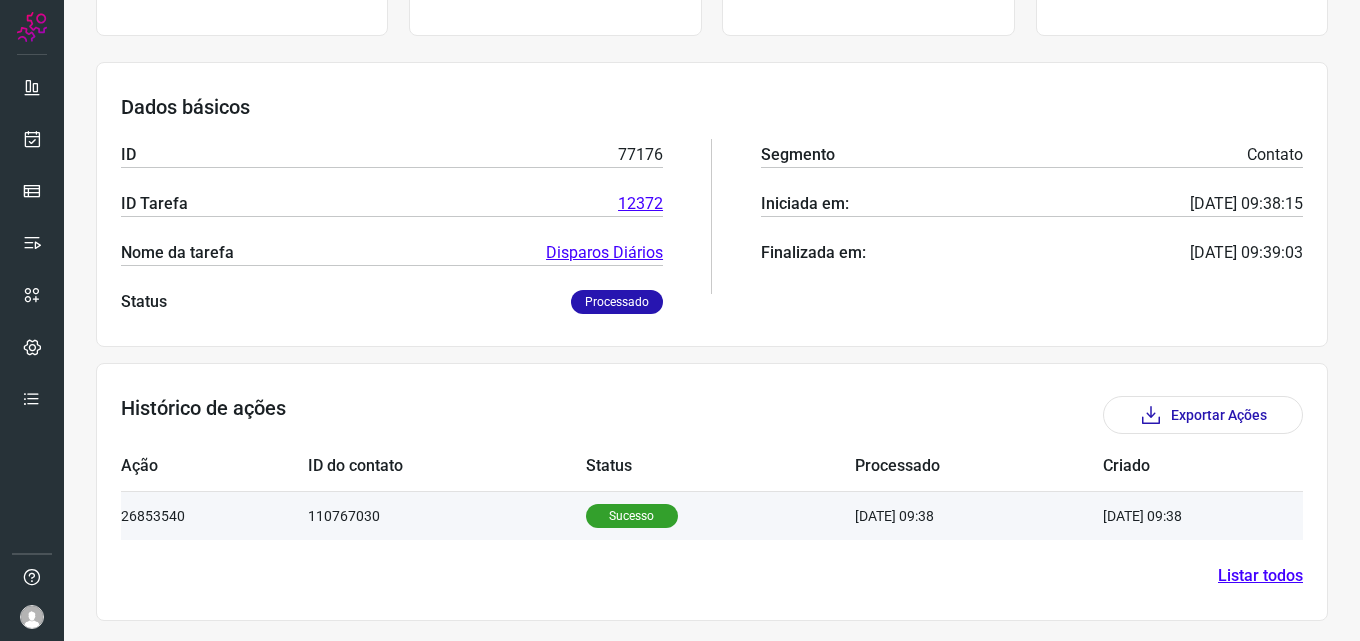 click on "Sucesso" at bounding box center (632, 516) 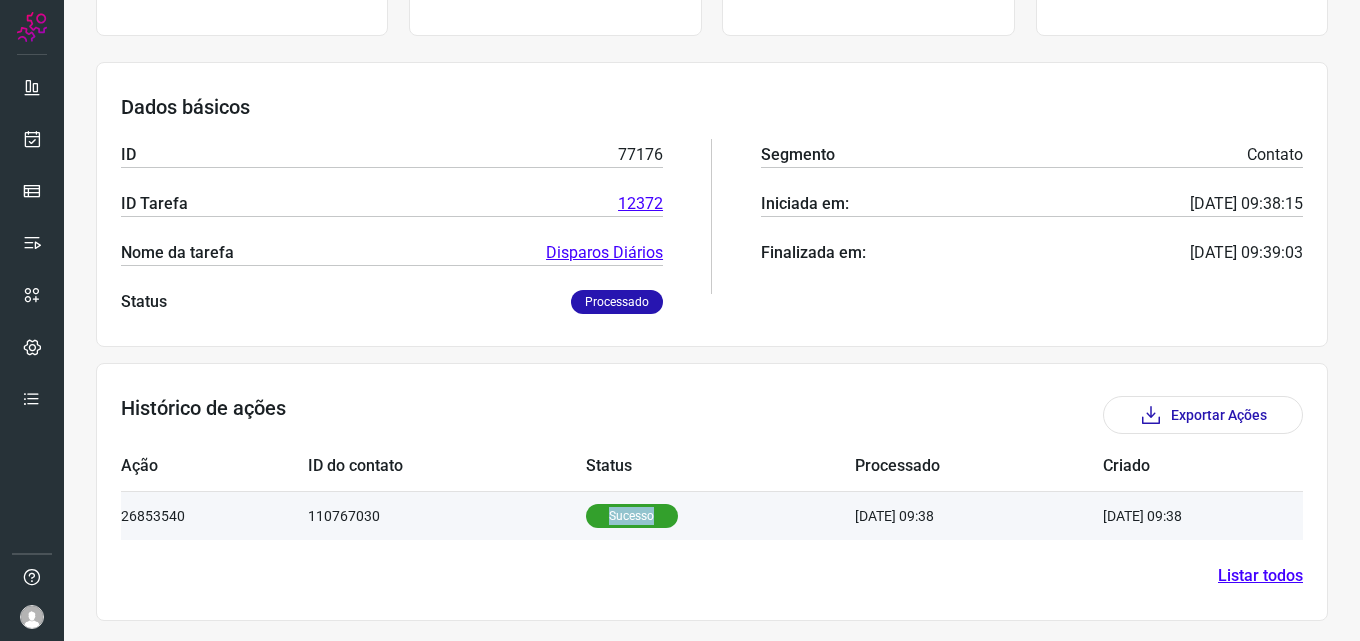 click on "Sucesso" at bounding box center (632, 516) 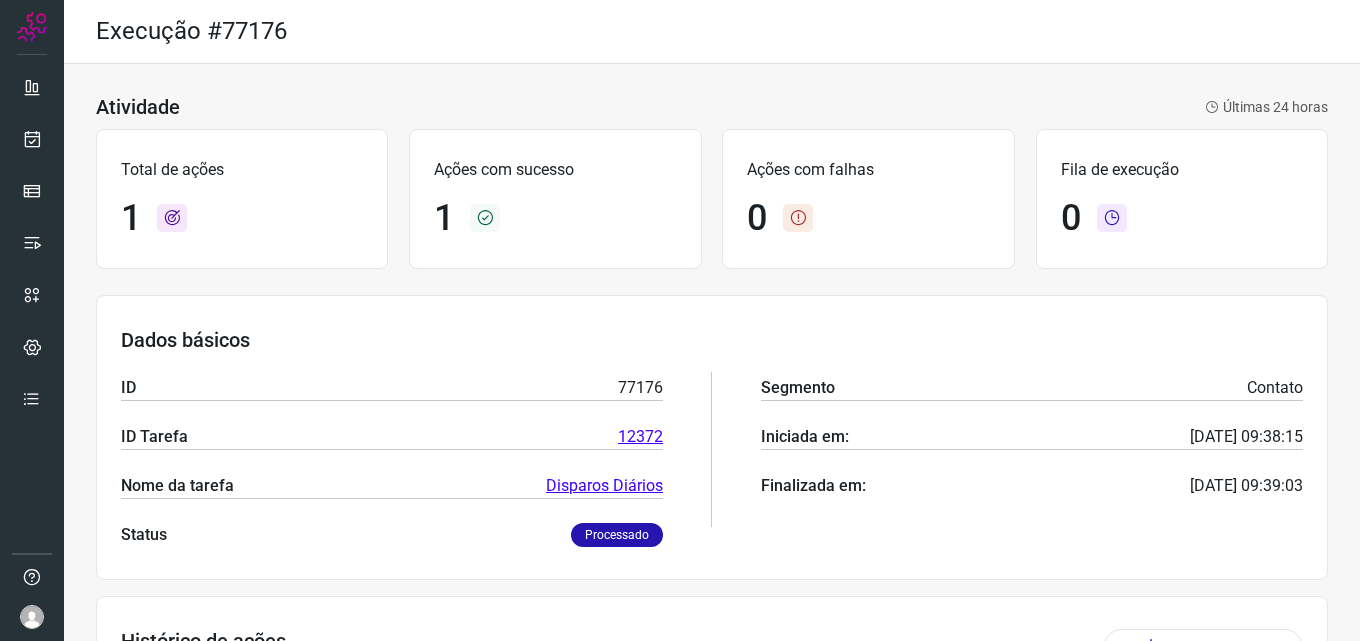 scroll, scrollTop: 233, scrollLeft: 0, axis: vertical 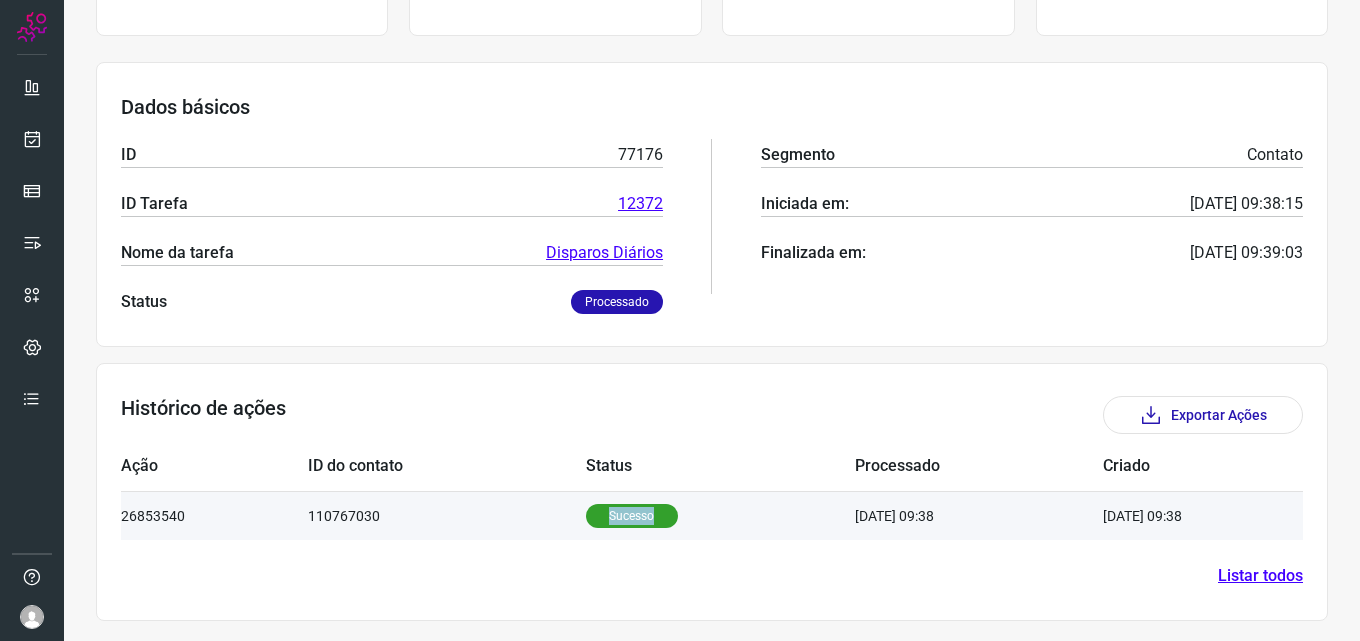 click on "Sucesso" at bounding box center (632, 516) 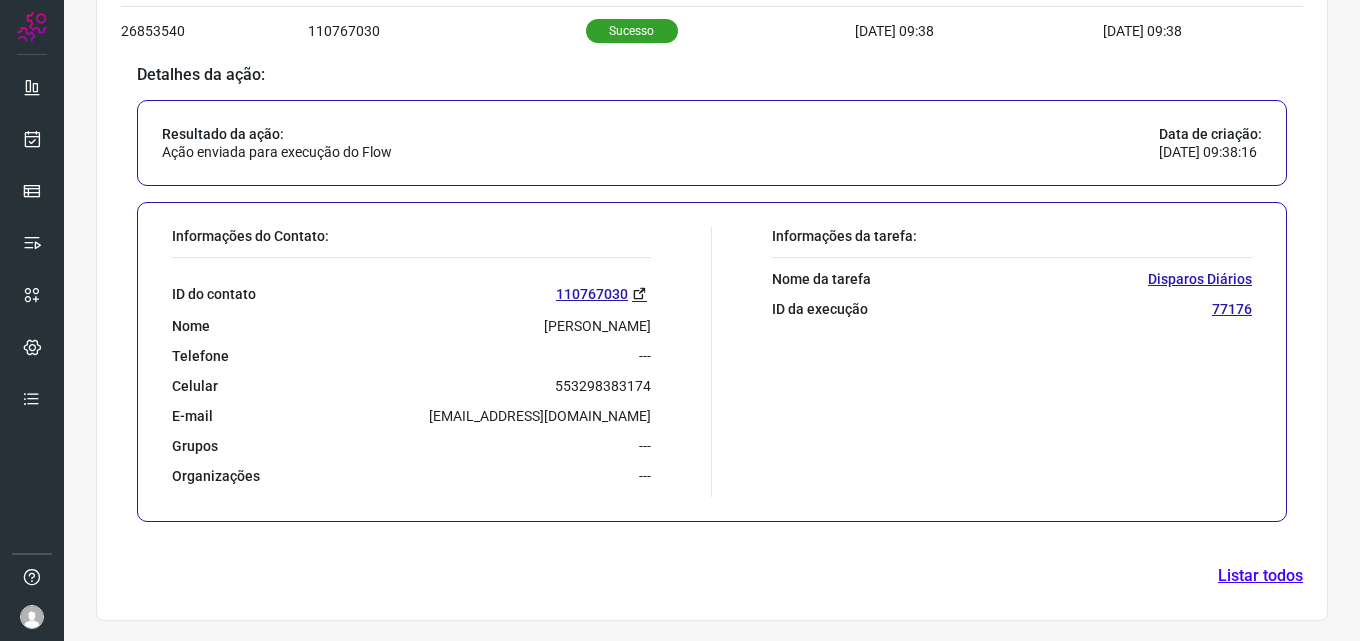 scroll, scrollTop: 718, scrollLeft: 0, axis: vertical 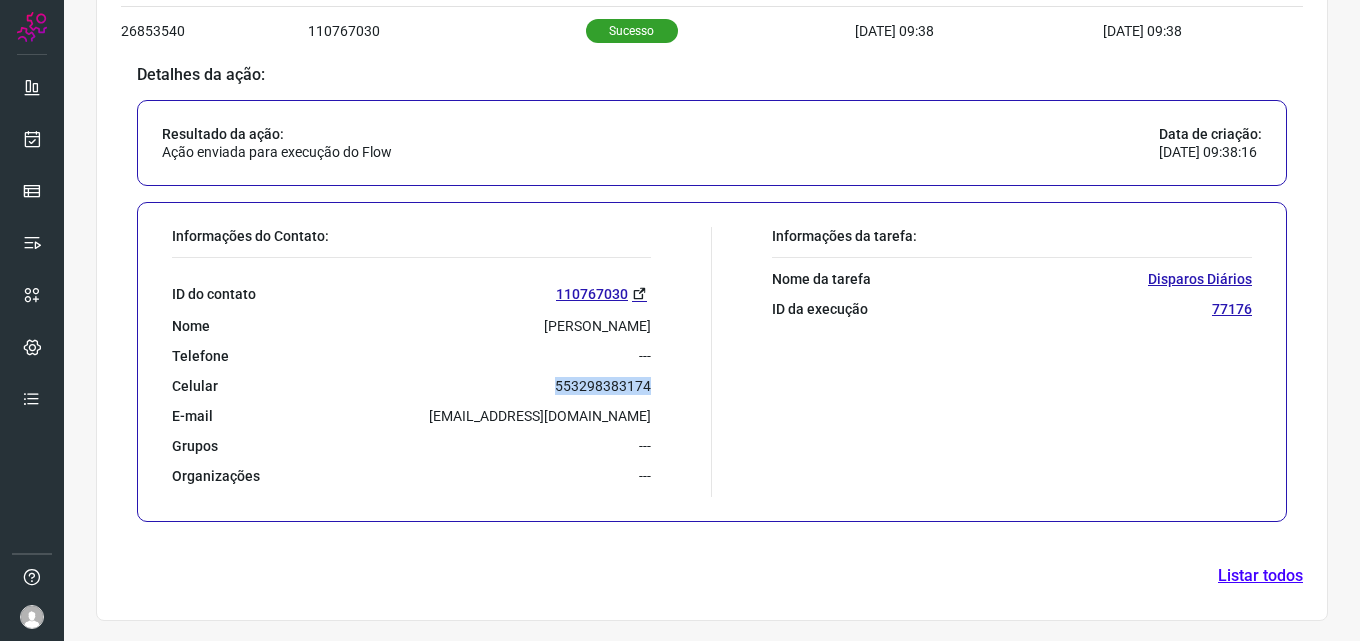 drag, startPoint x: 548, startPoint y: 386, endPoint x: 669, endPoint y: 389, distance: 121.037186 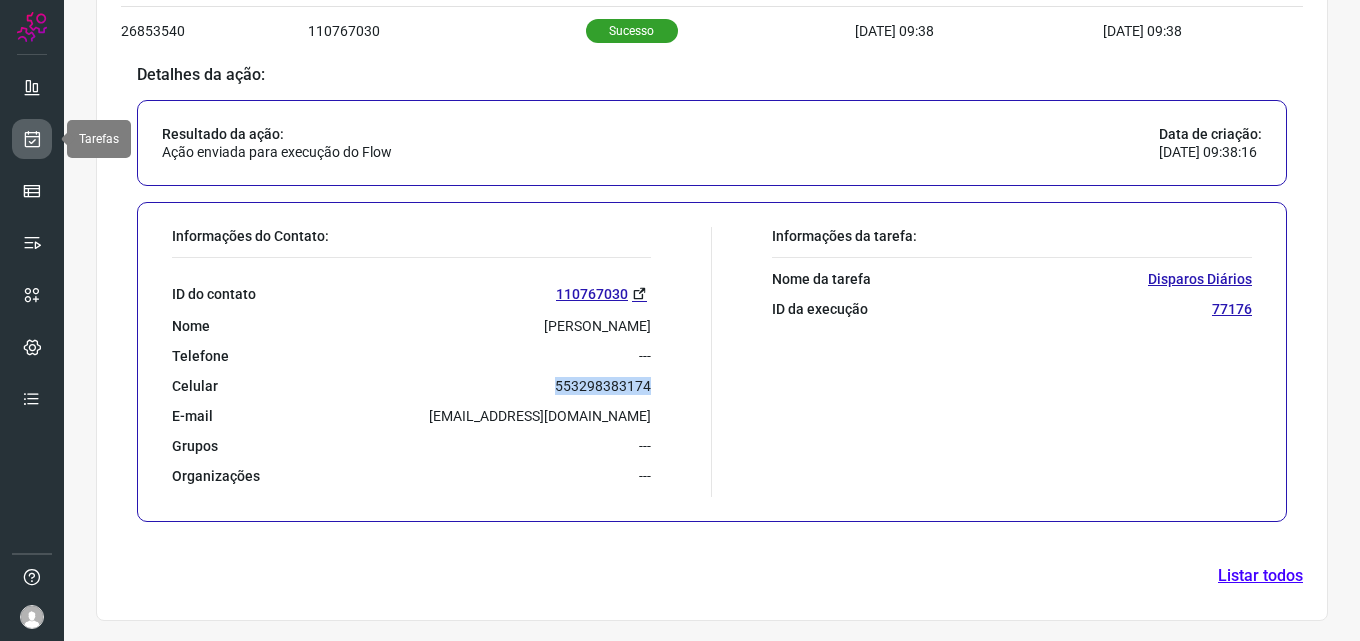 click at bounding box center (32, 139) 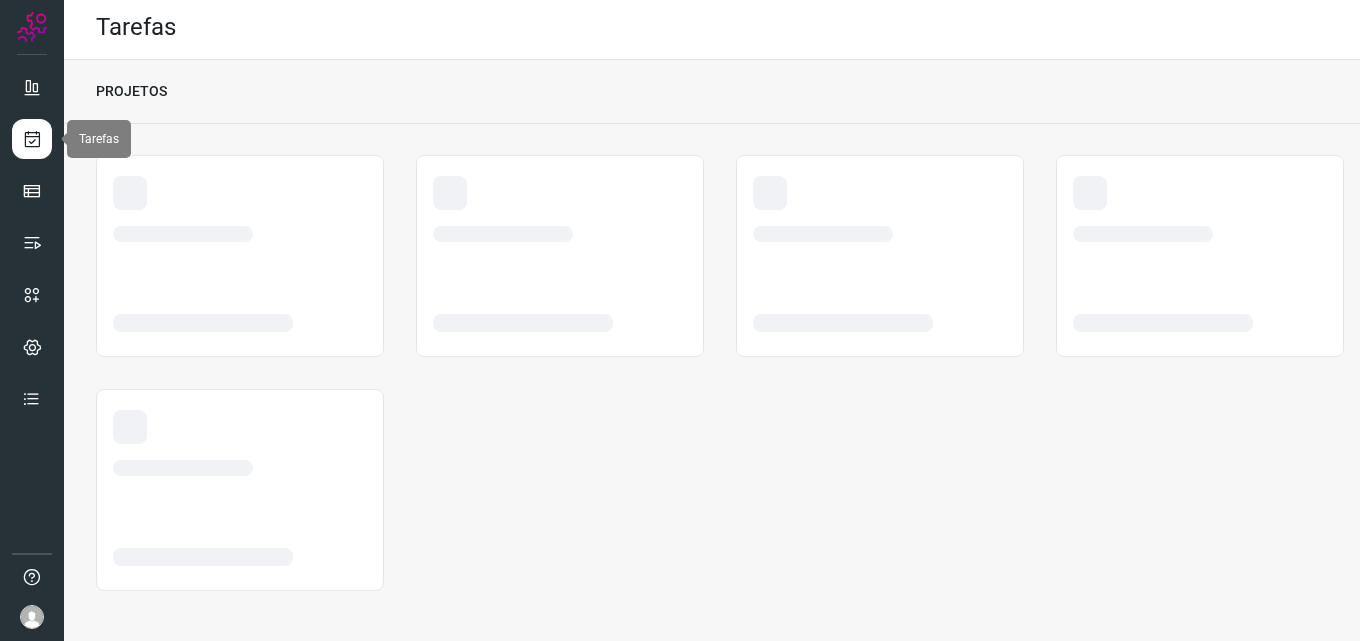 scroll, scrollTop: 4, scrollLeft: 0, axis: vertical 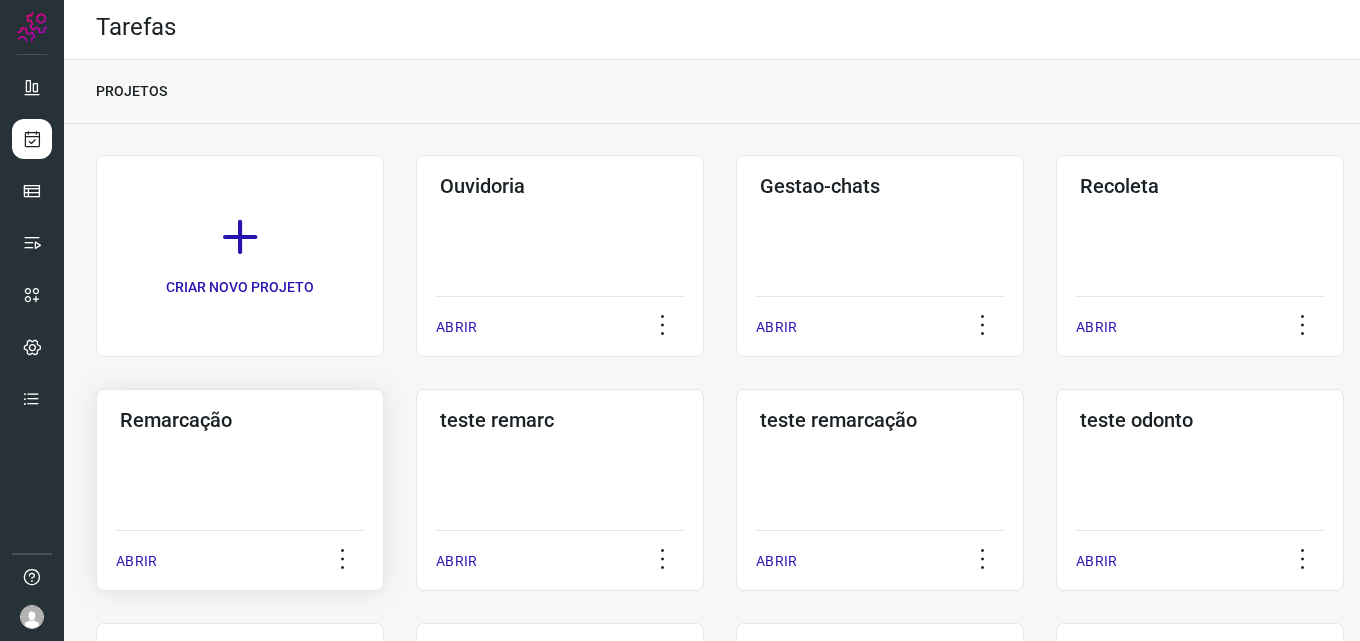 click on "Remarcação  ABRIR" 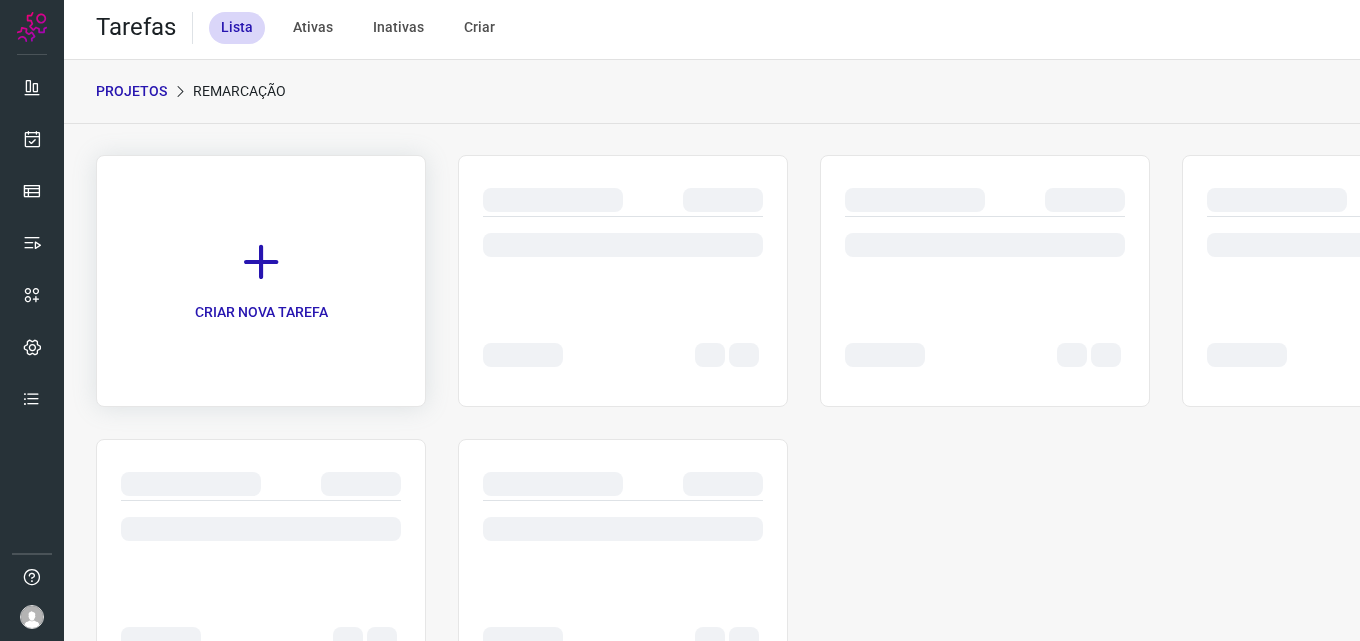 scroll, scrollTop: 0, scrollLeft: 0, axis: both 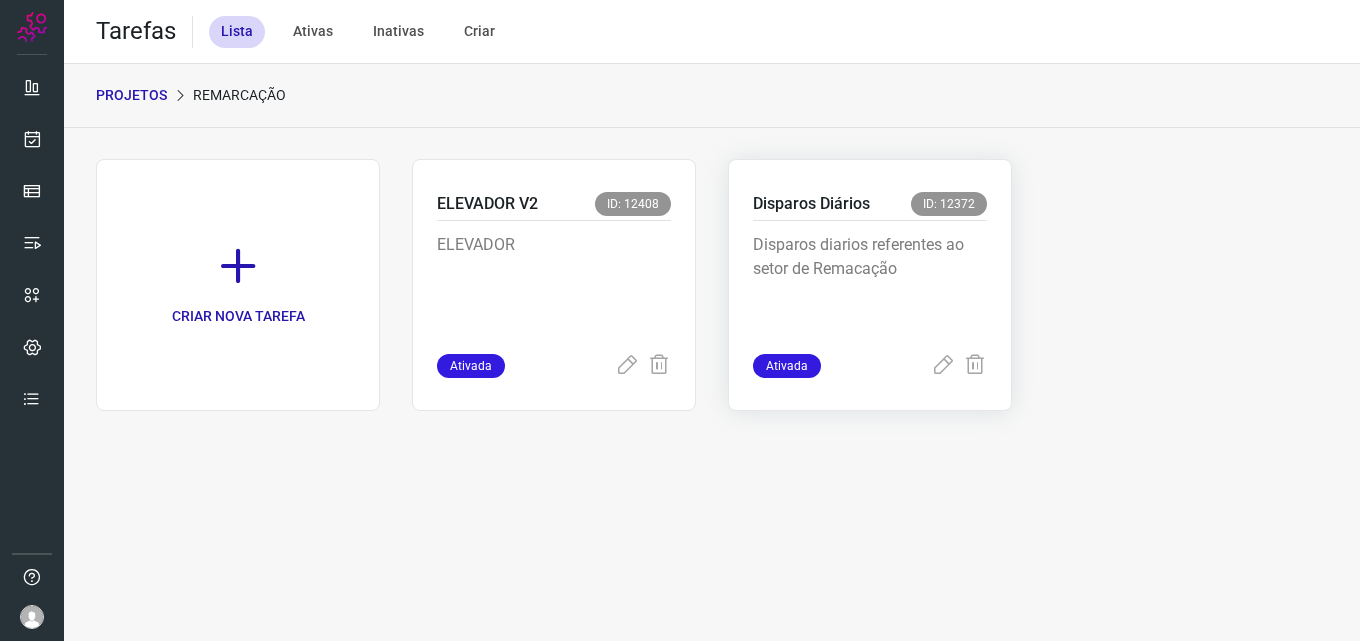 click on "Disparos diarios referentes ao setor de Remacação" at bounding box center (870, 283) 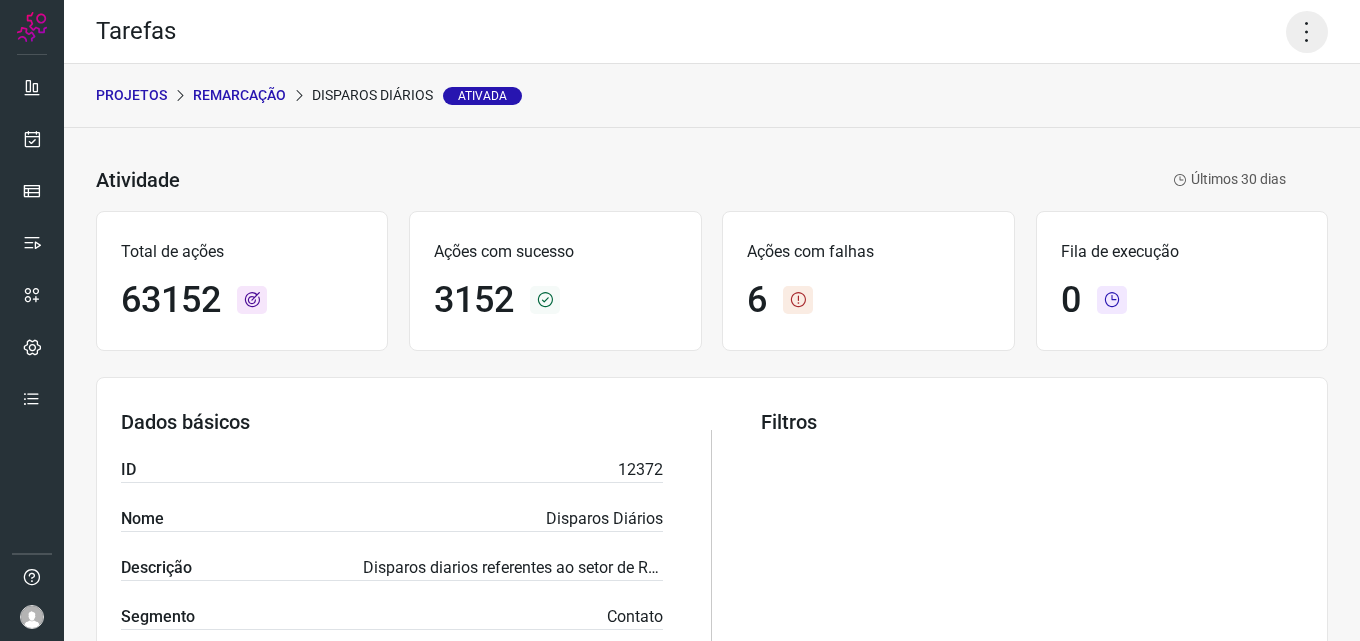 click 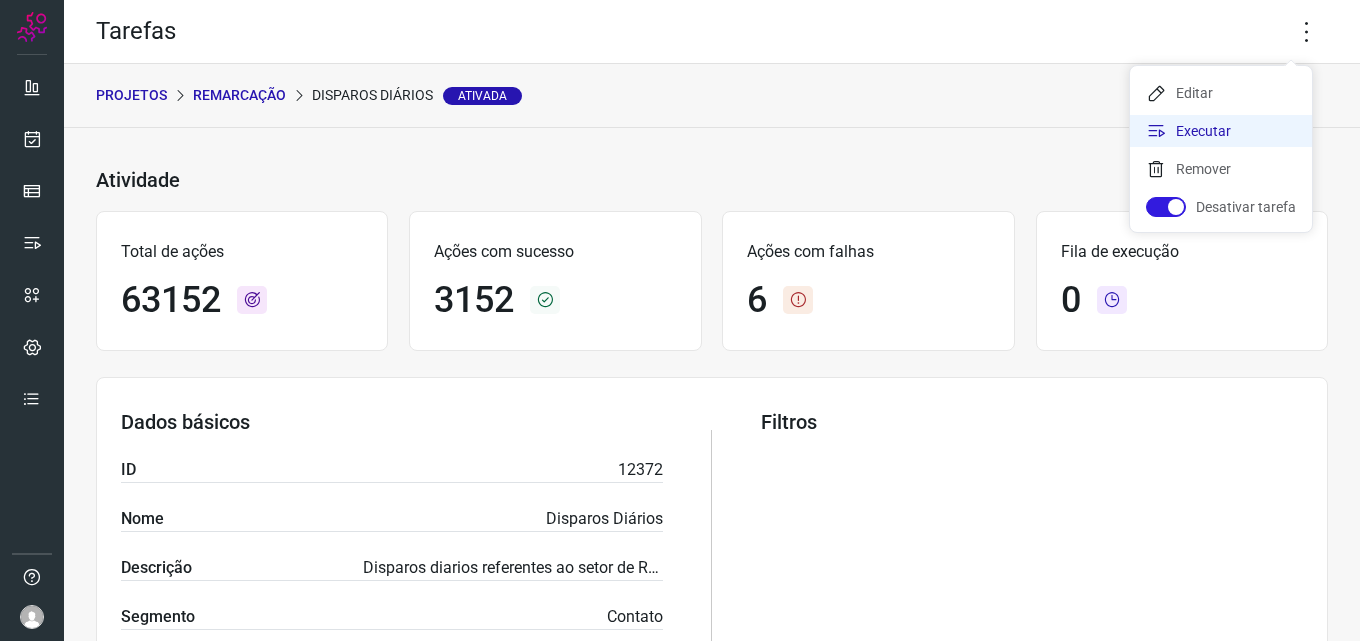 click on "Executar" 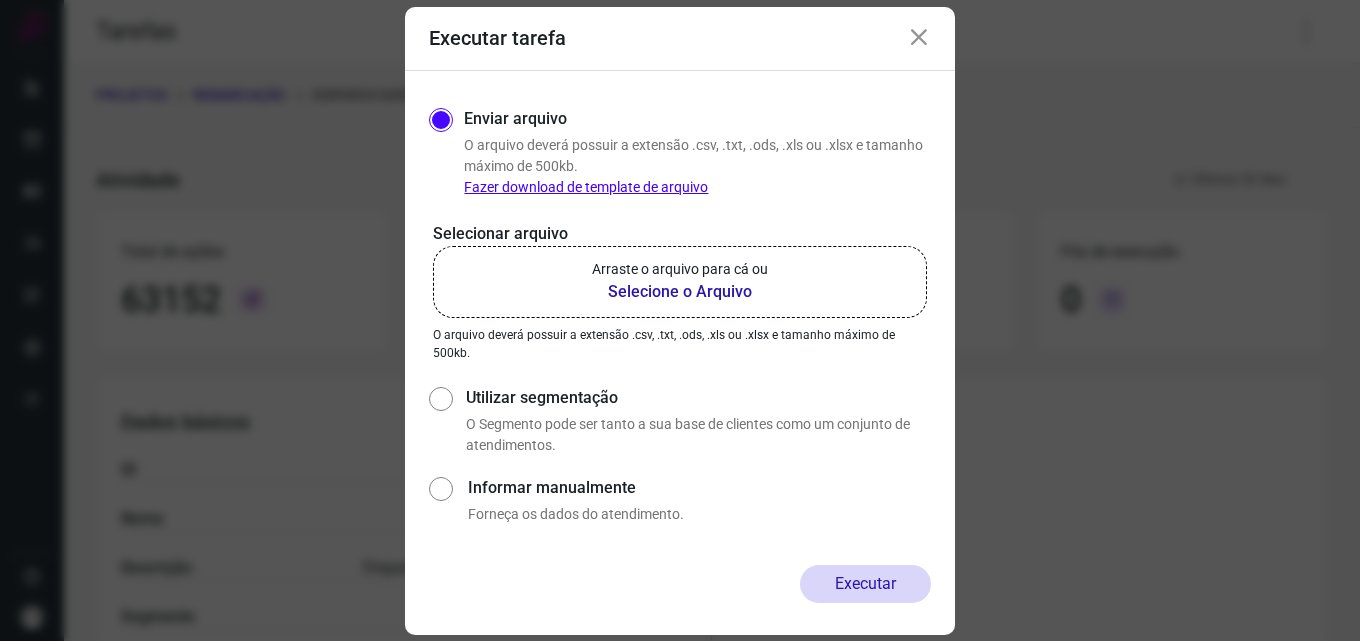 click on "Selecione o Arquivo" at bounding box center [680, 292] 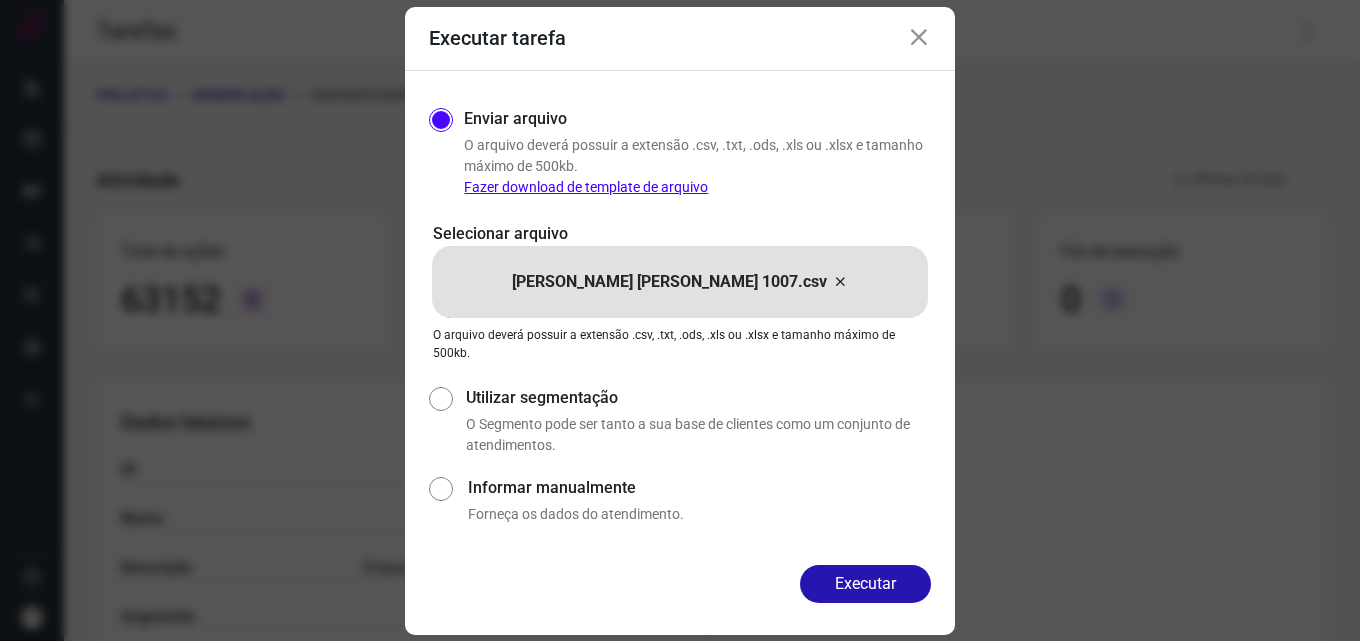 click on "Executar" at bounding box center [865, 584] 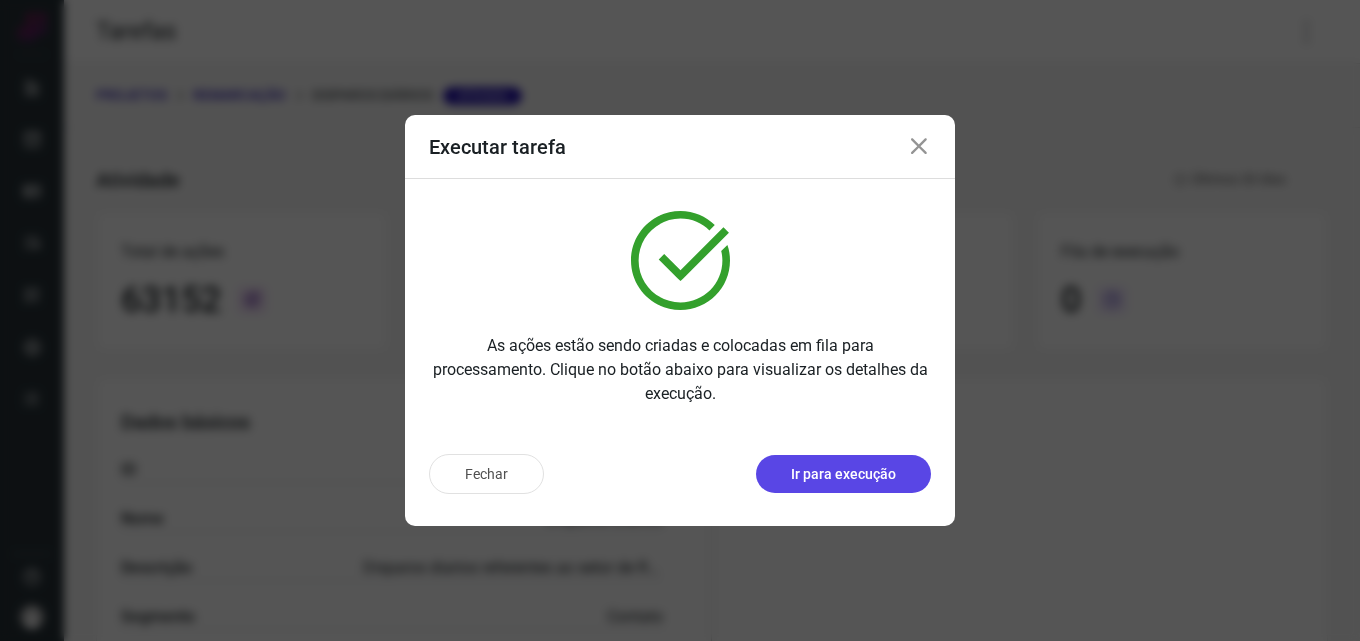 click on "Ir para execução" at bounding box center (843, 474) 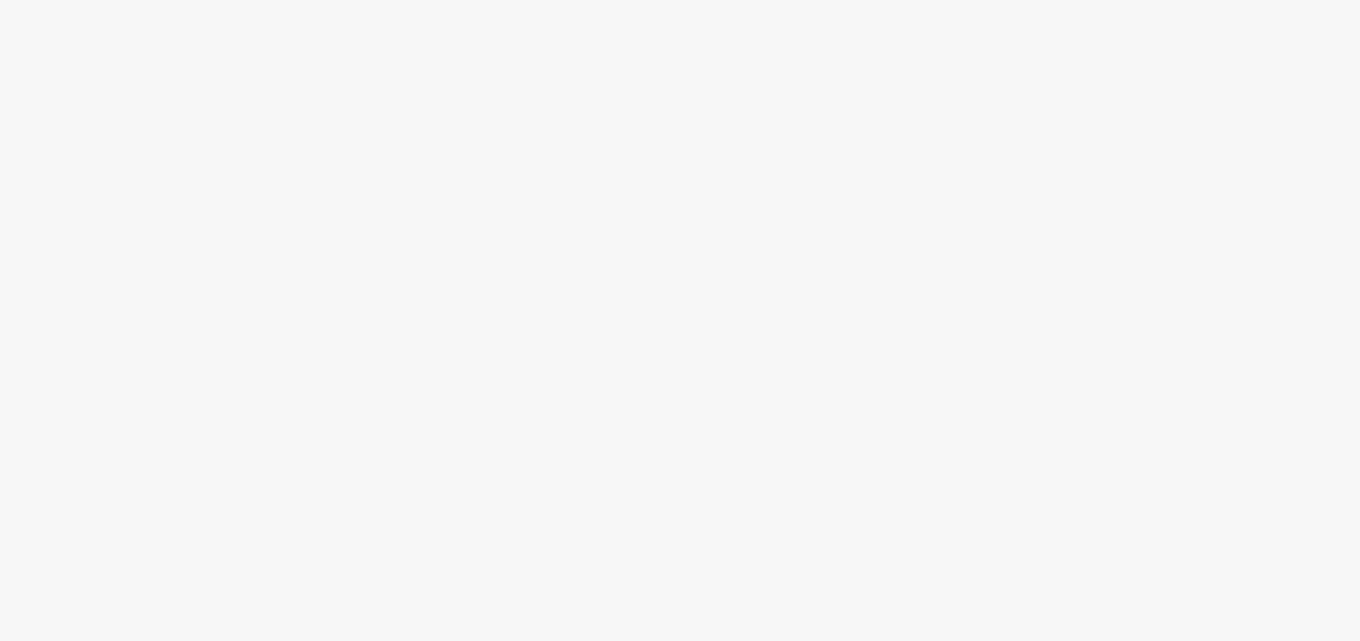 scroll, scrollTop: 0, scrollLeft: 0, axis: both 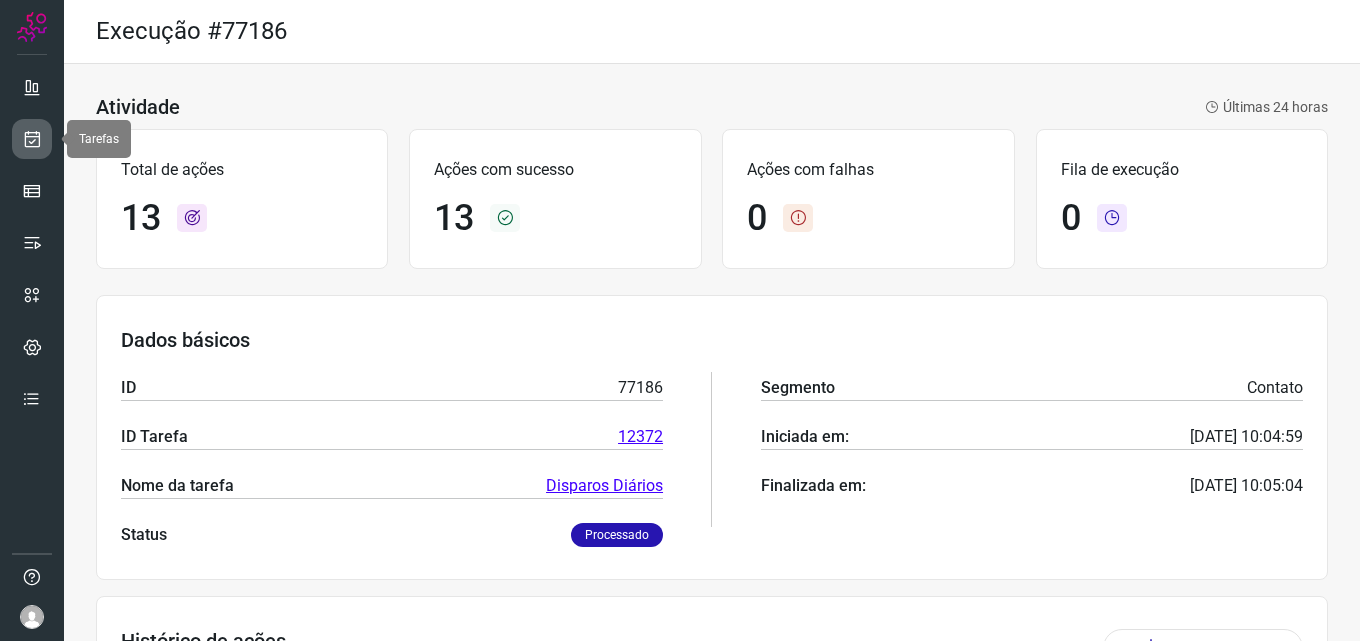 click at bounding box center [32, 139] 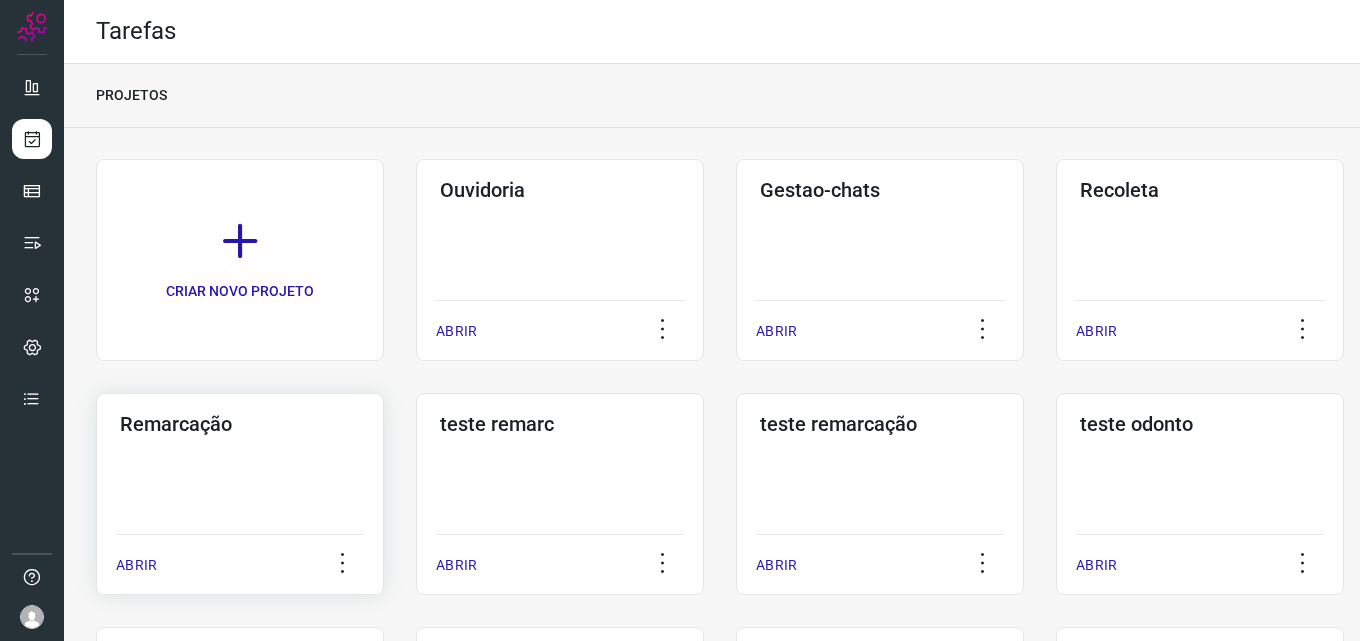 click on "Remarcação  ABRIR" 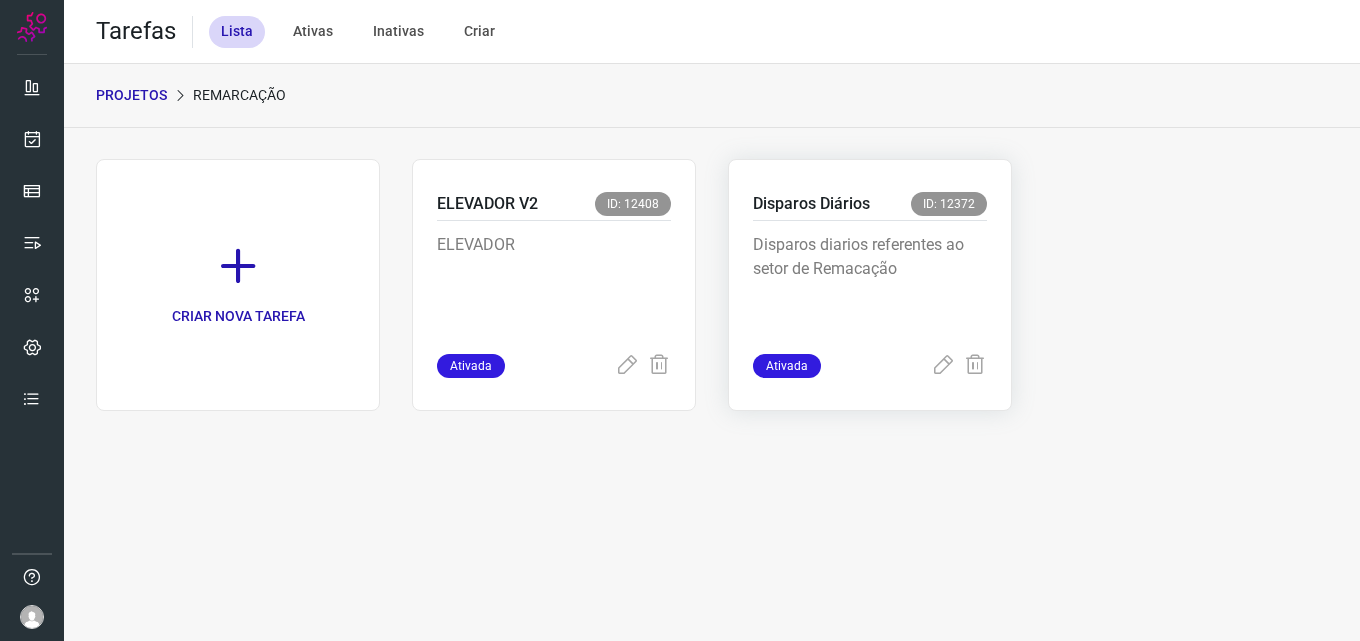 click on "Disparos diarios referentes ao setor de Remacação" at bounding box center [870, 283] 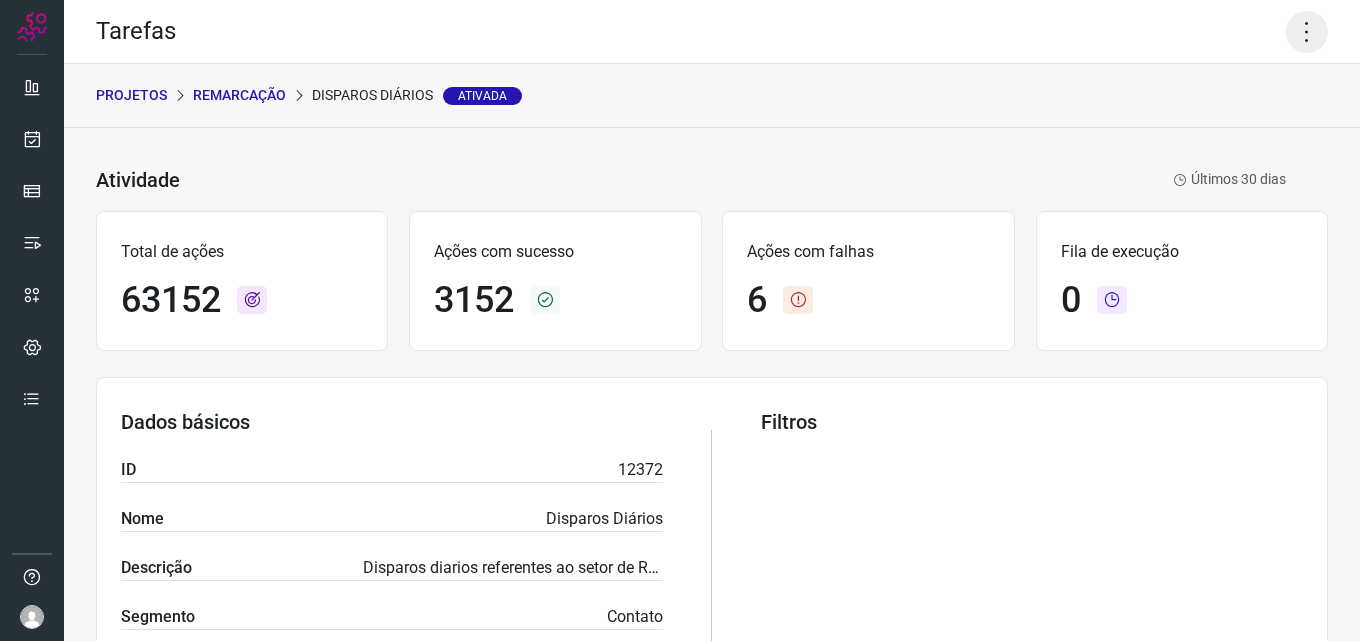 click 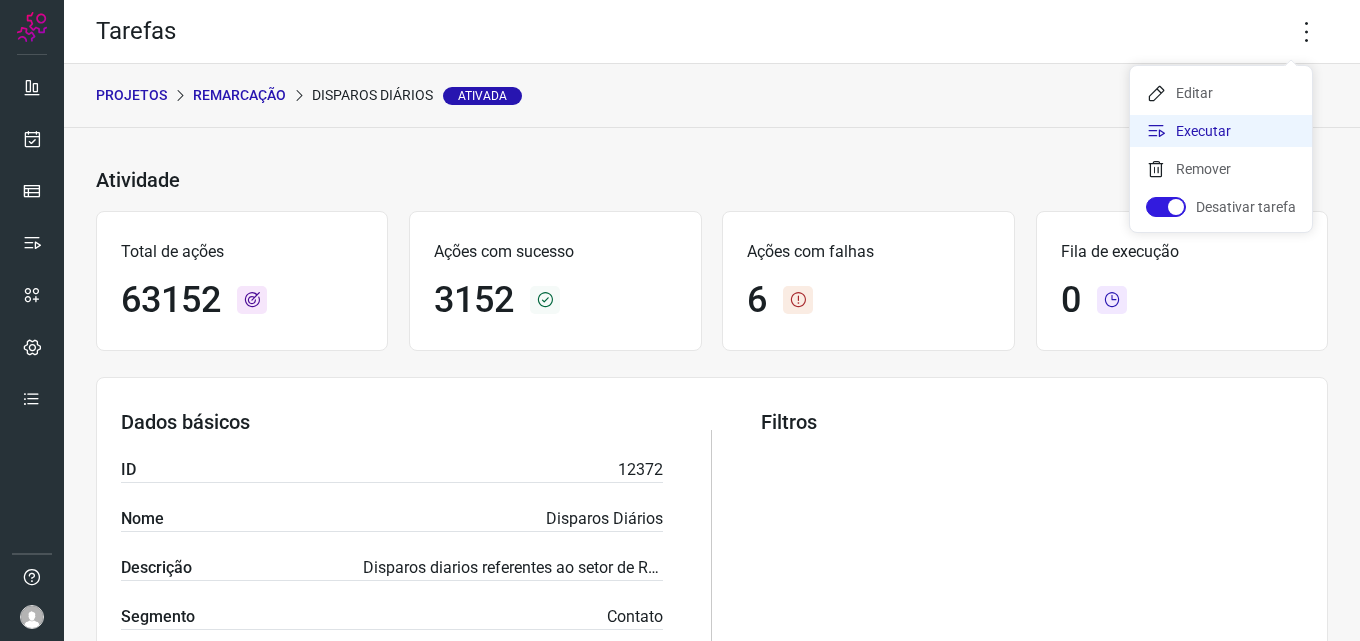 click on "Executar" 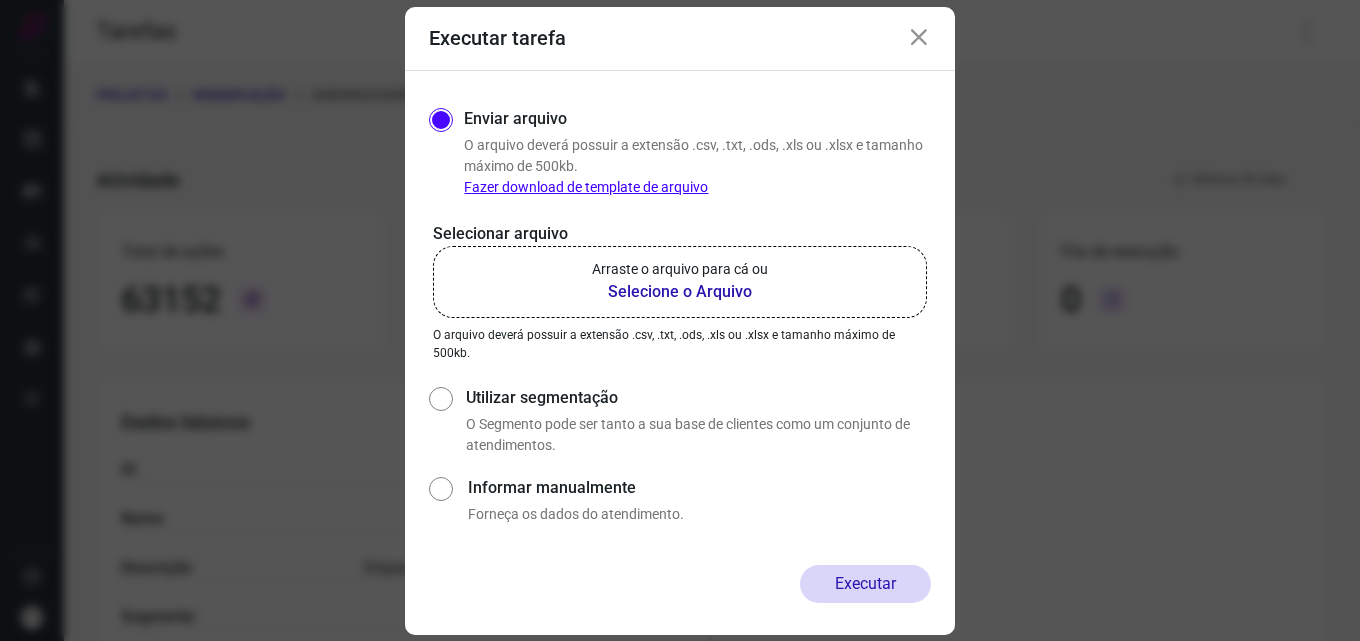 click on "Selecione o Arquivo" at bounding box center (680, 292) 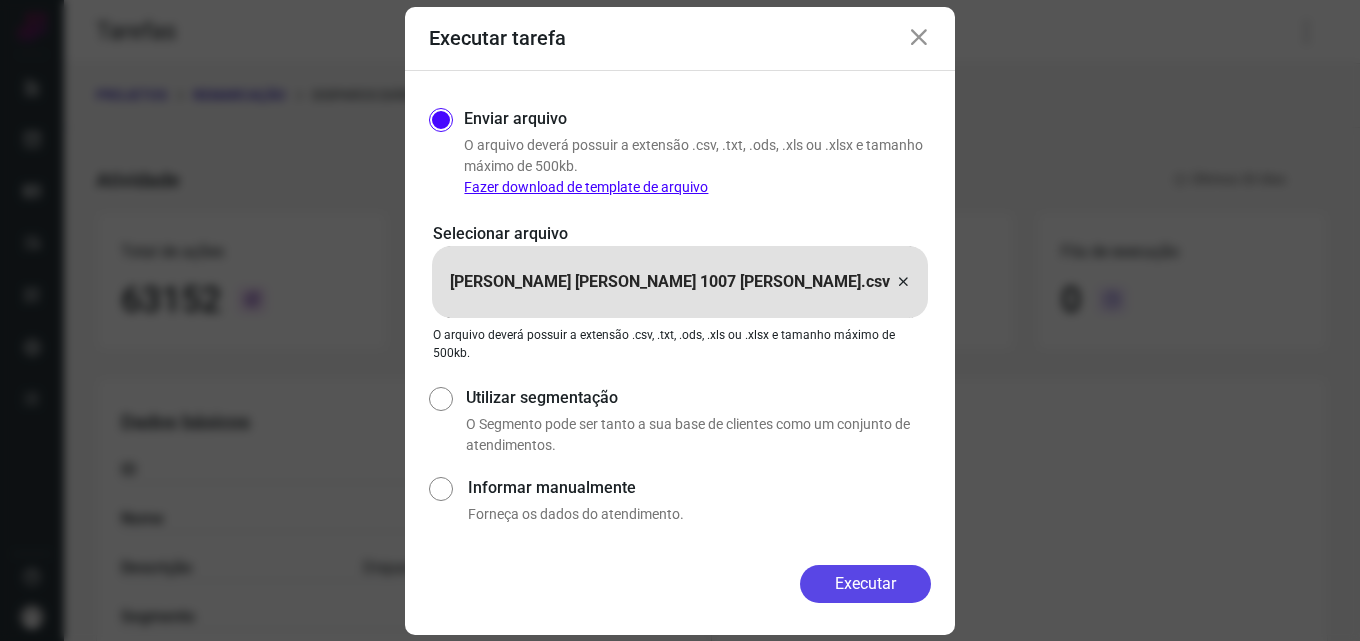 click on "Executar" at bounding box center (865, 584) 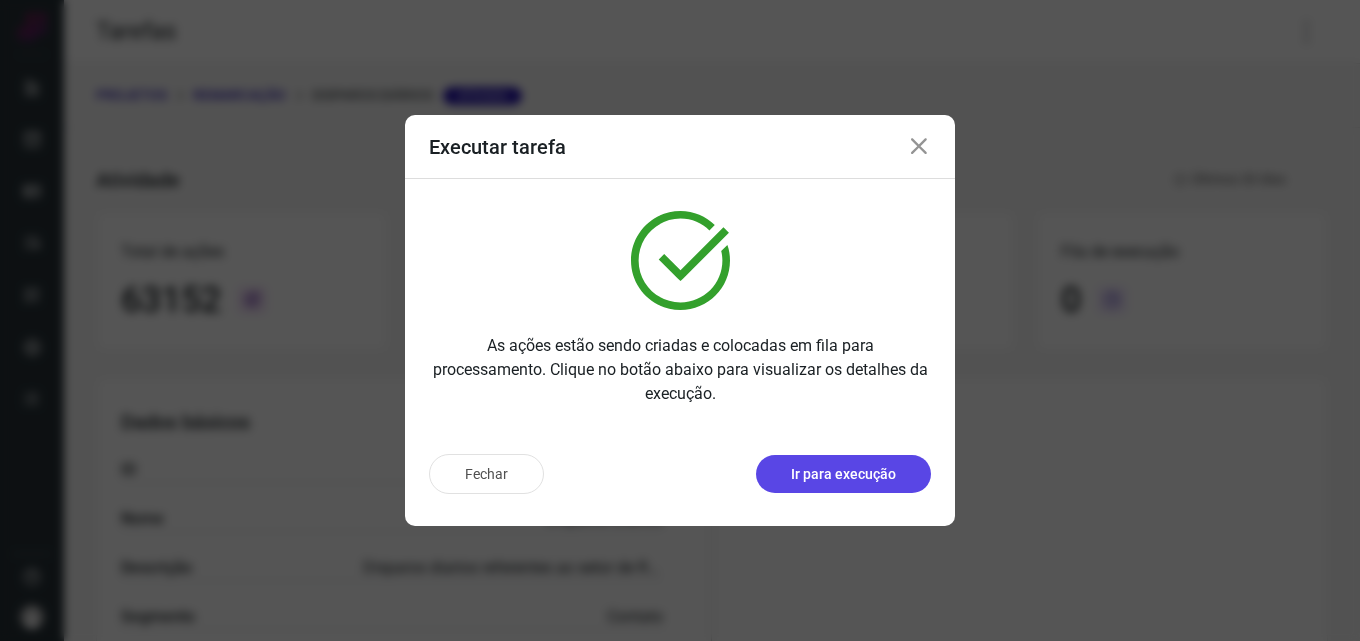 click on "Ir para execução" at bounding box center (843, 474) 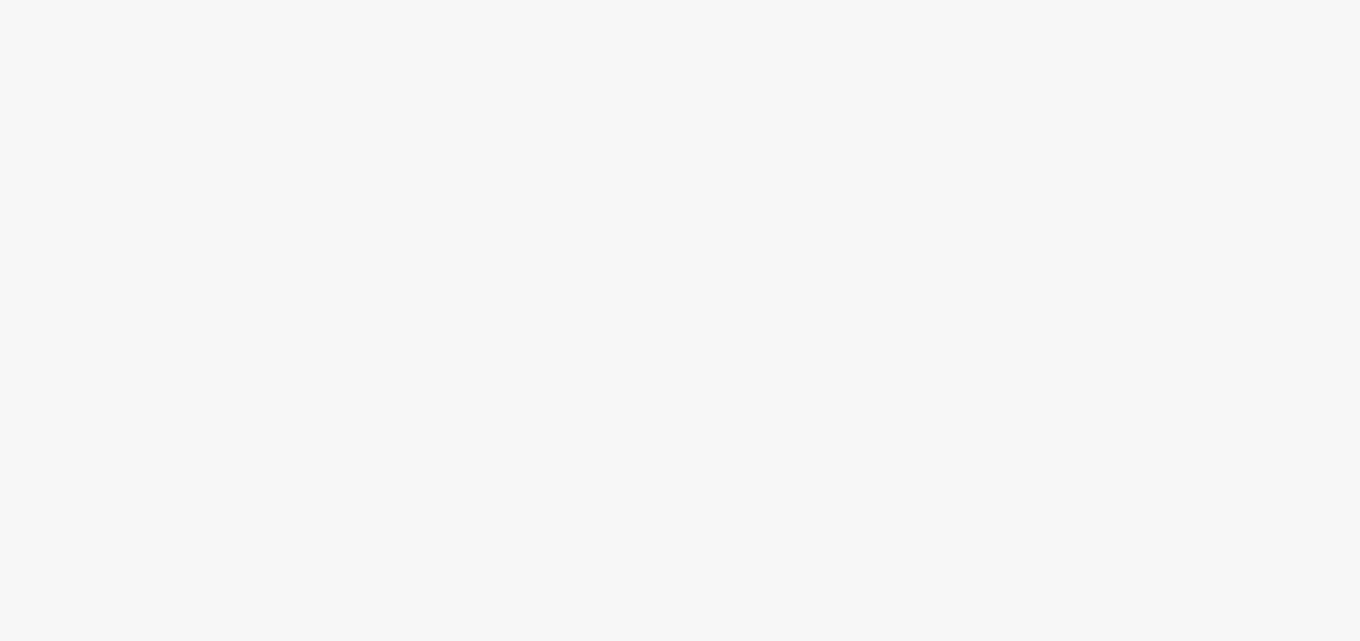 scroll, scrollTop: 0, scrollLeft: 0, axis: both 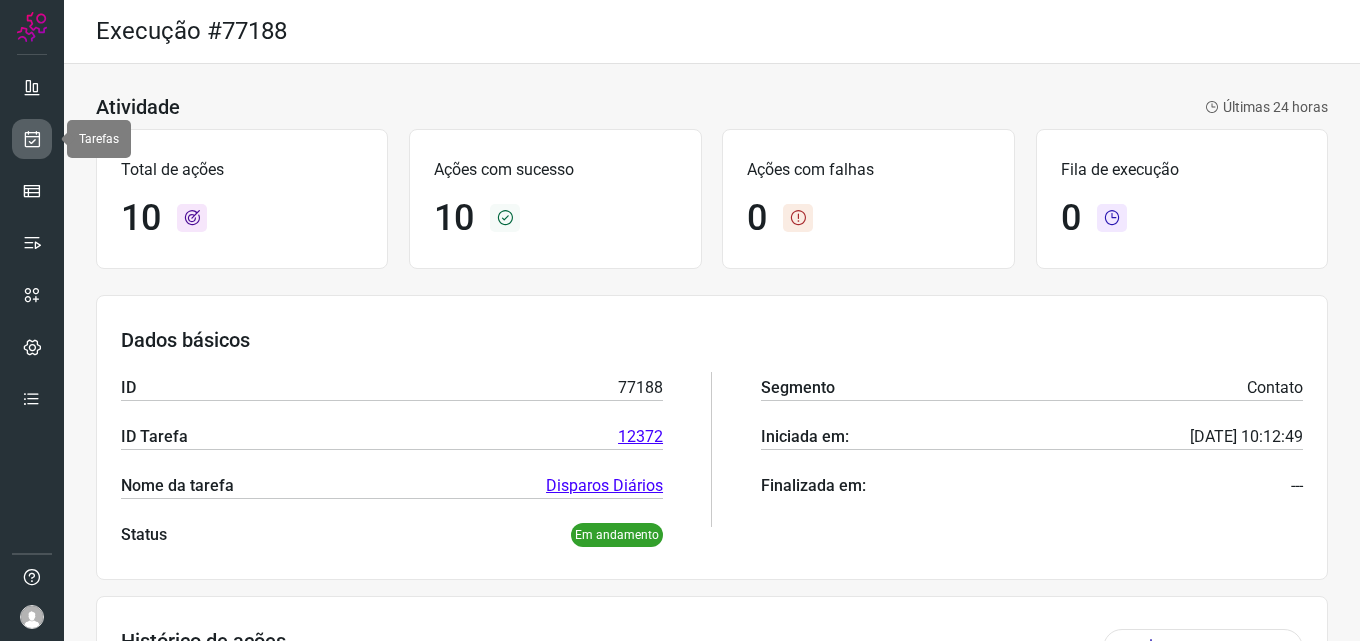 click at bounding box center (32, 139) 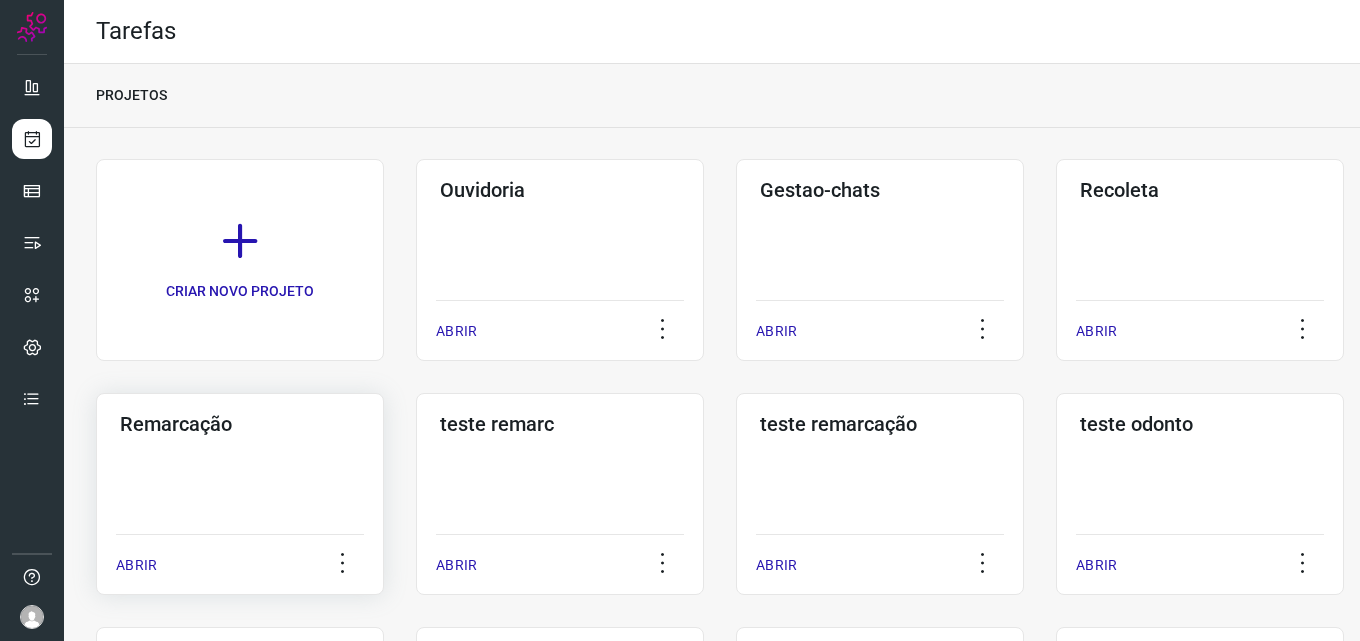 click on "Remarcação  ABRIR" 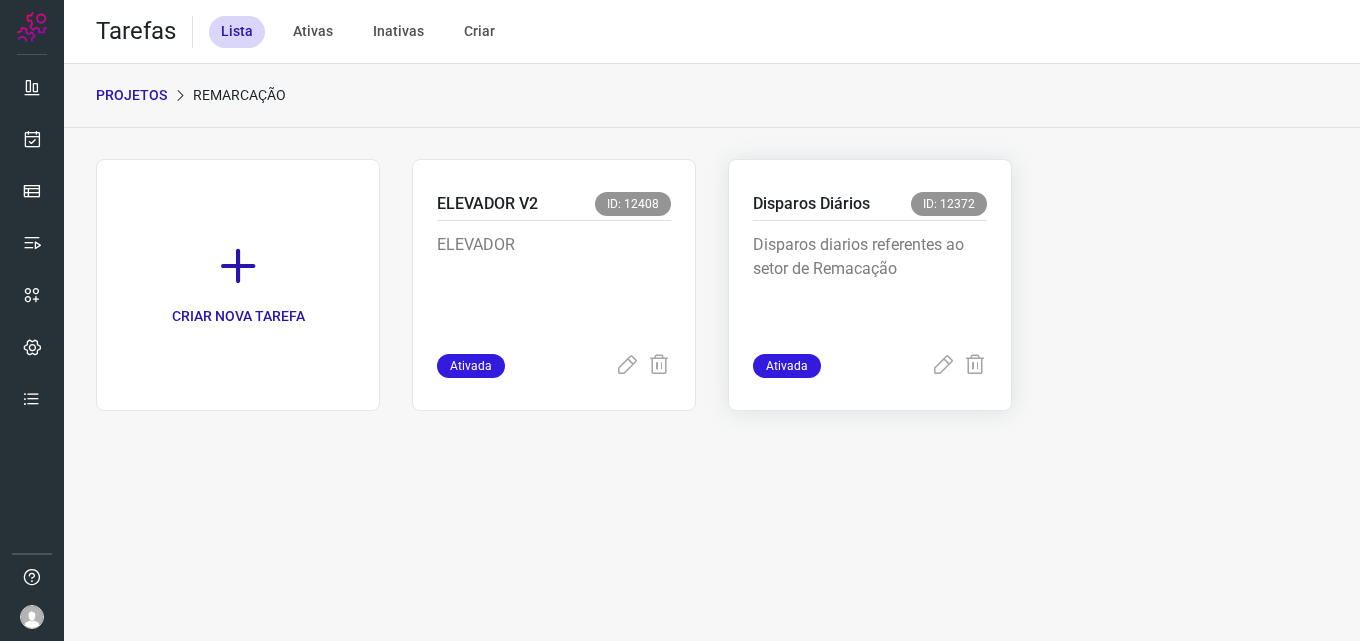 click on "Disparos diarios referentes ao setor de Remacação" at bounding box center [870, 283] 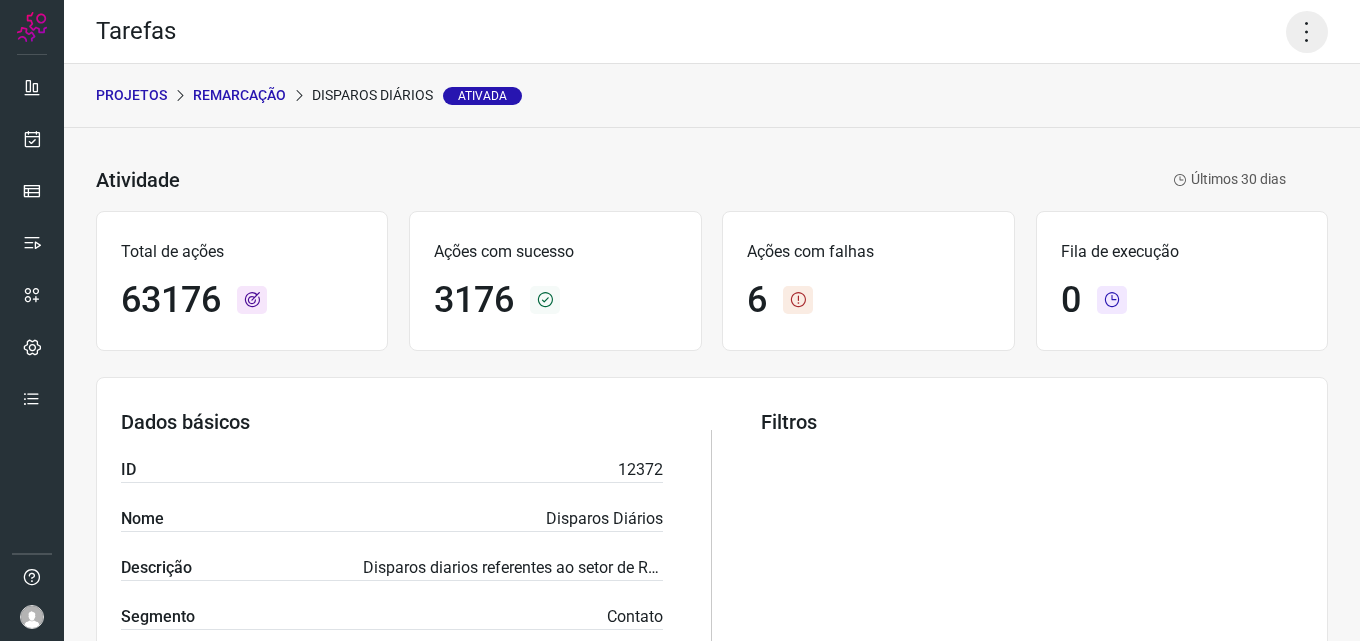 click 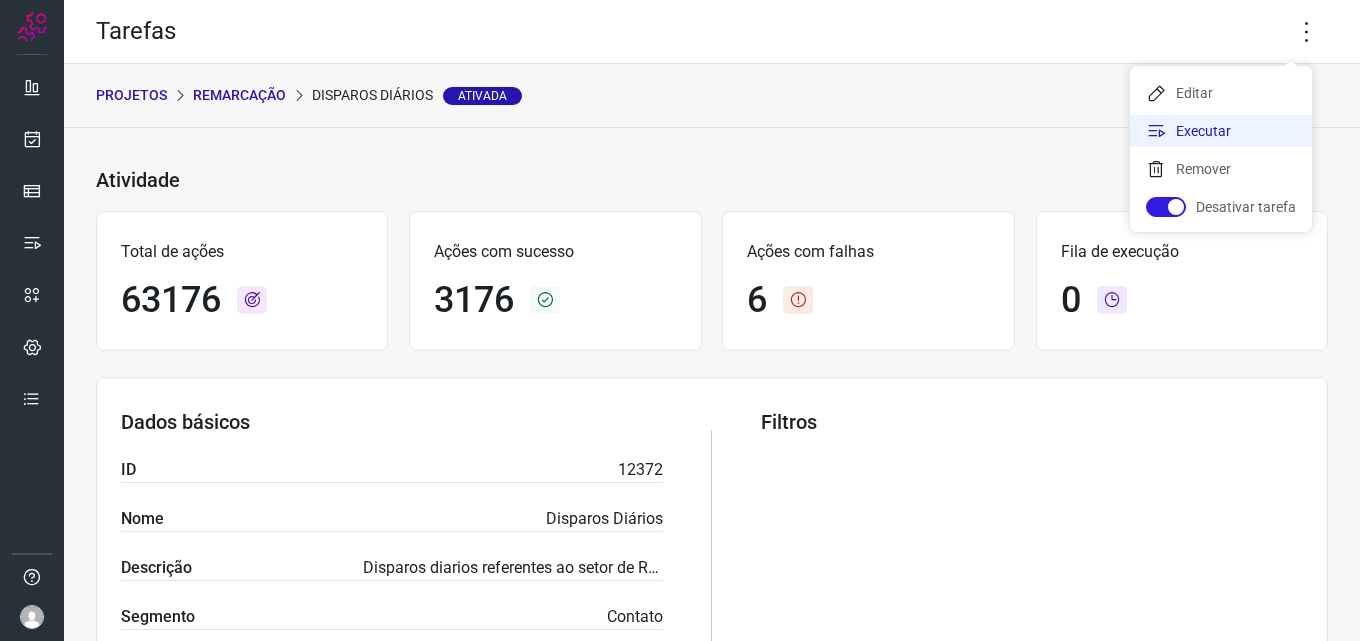 click on "Executar" 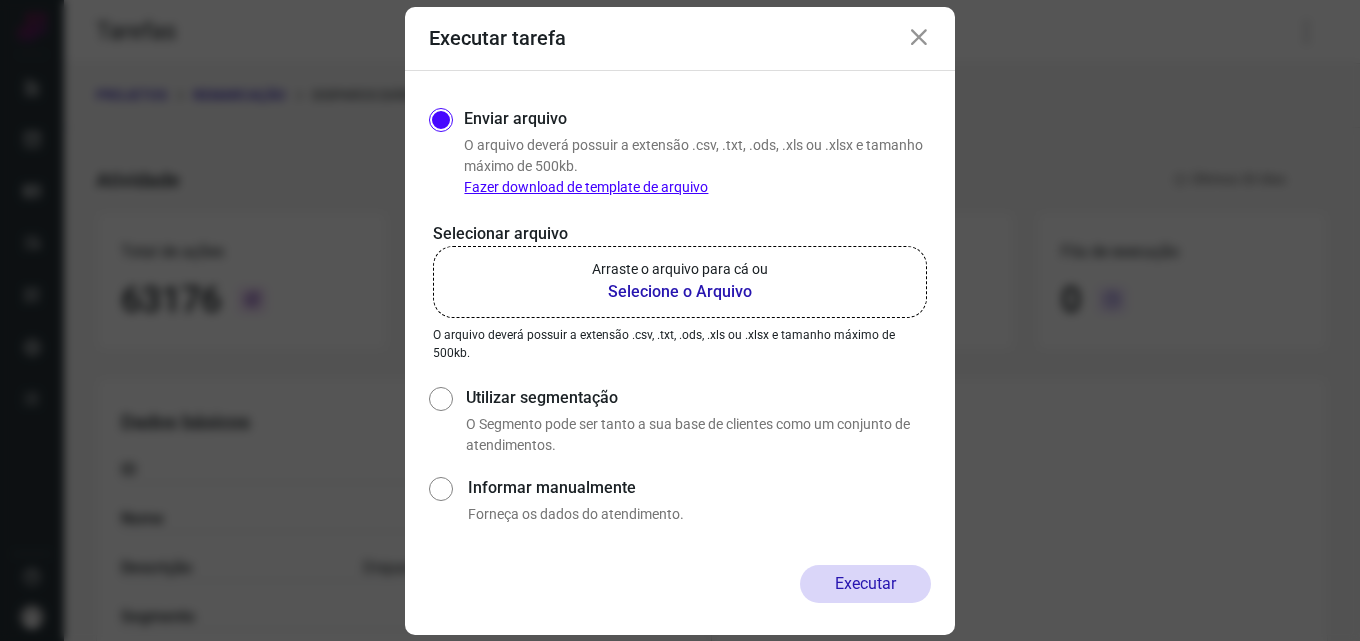 click on "Selecione o Arquivo" at bounding box center (680, 292) 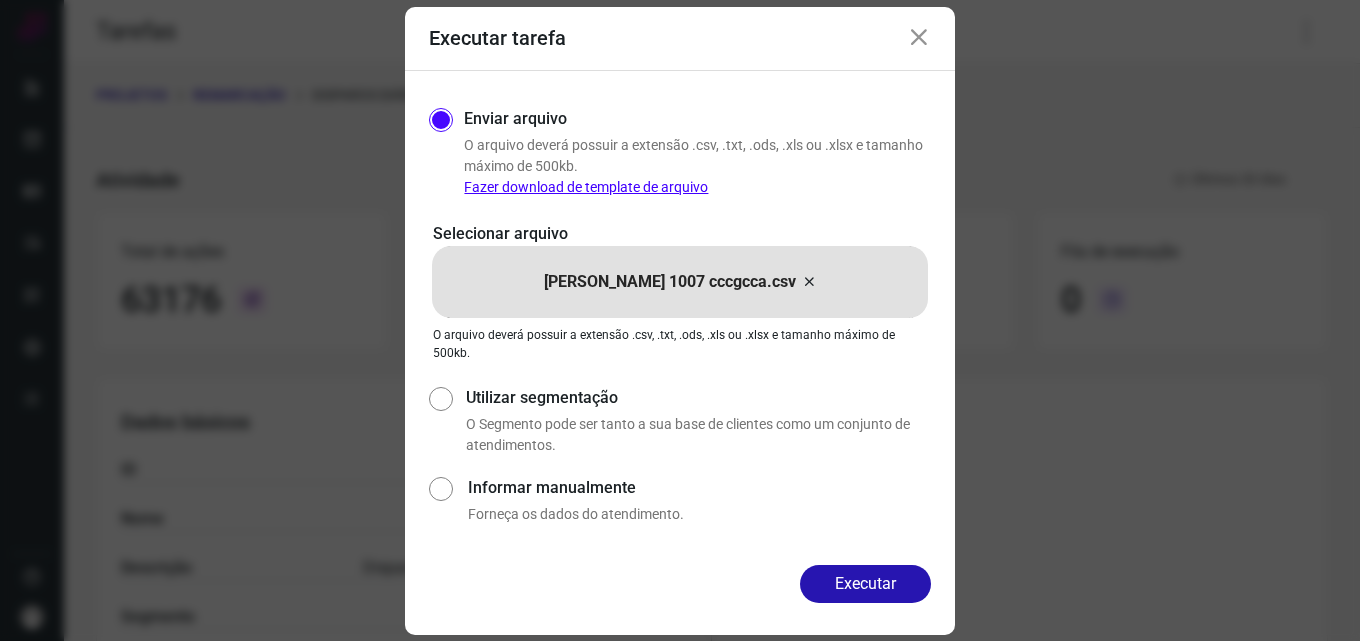 click on "Executar" at bounding box center [865, 584] 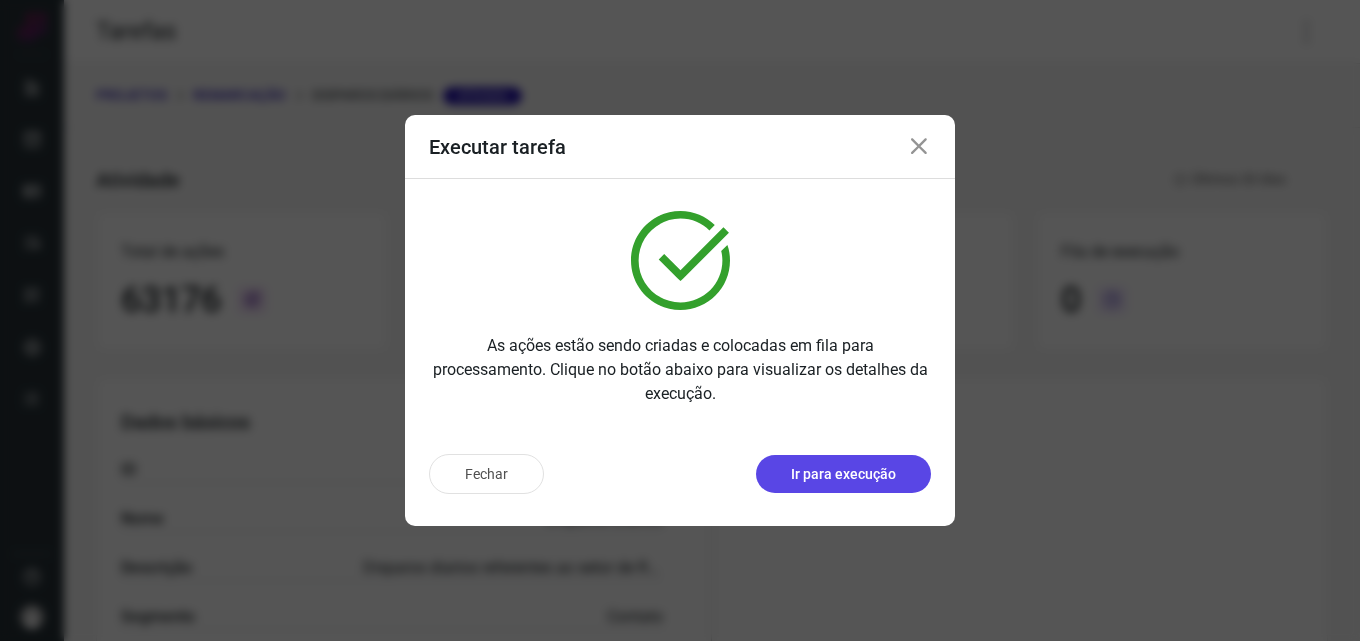click on "Ir para execução" at bounding box center (843, 474) 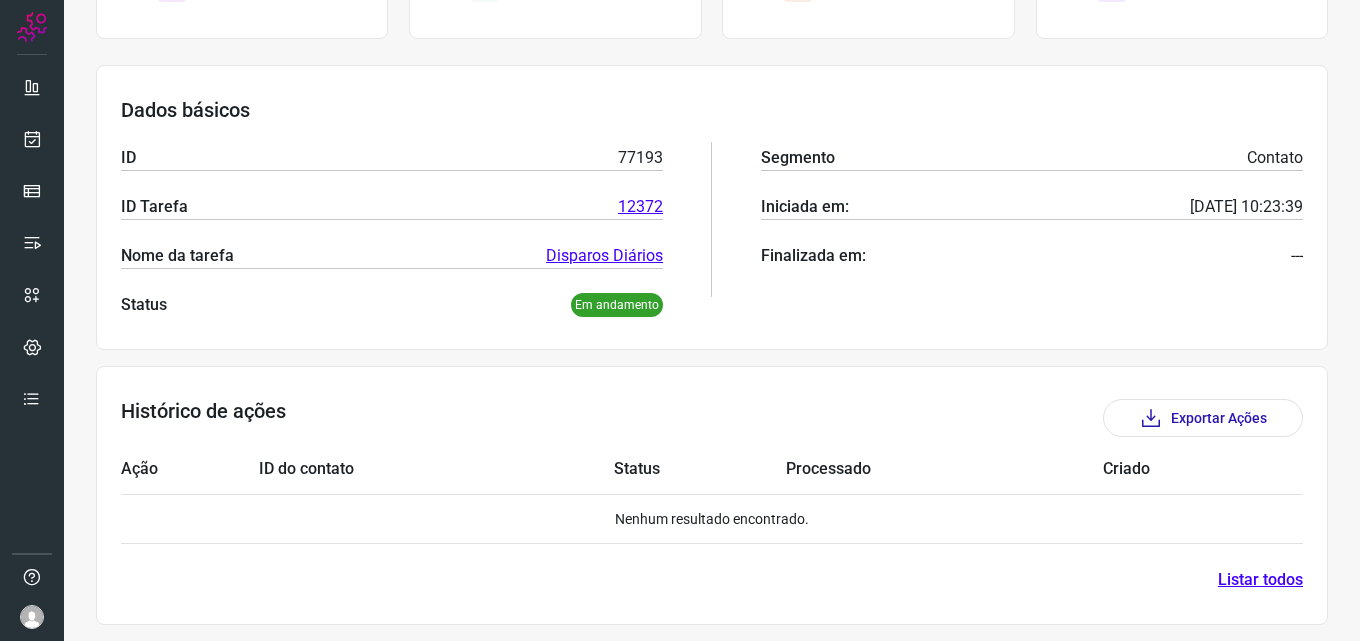 scroll, scrollTop: 342, scrollLeft: 0, axis: vertical 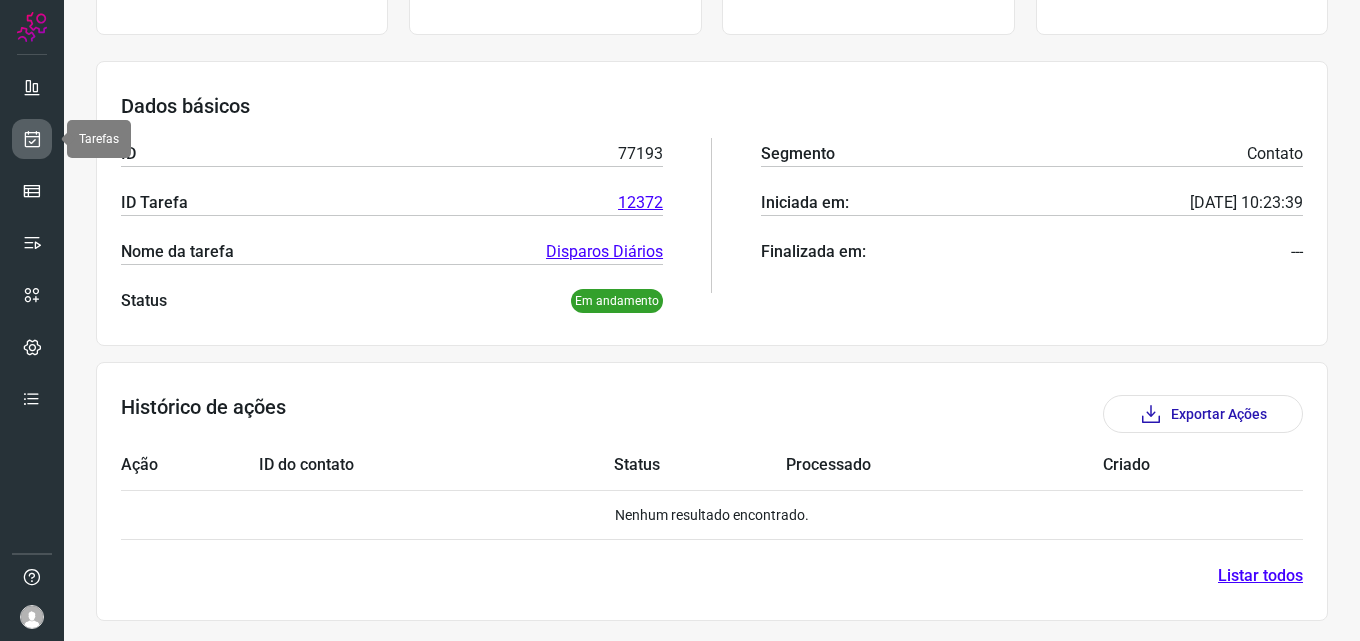 click at bounding box center [32, 139] 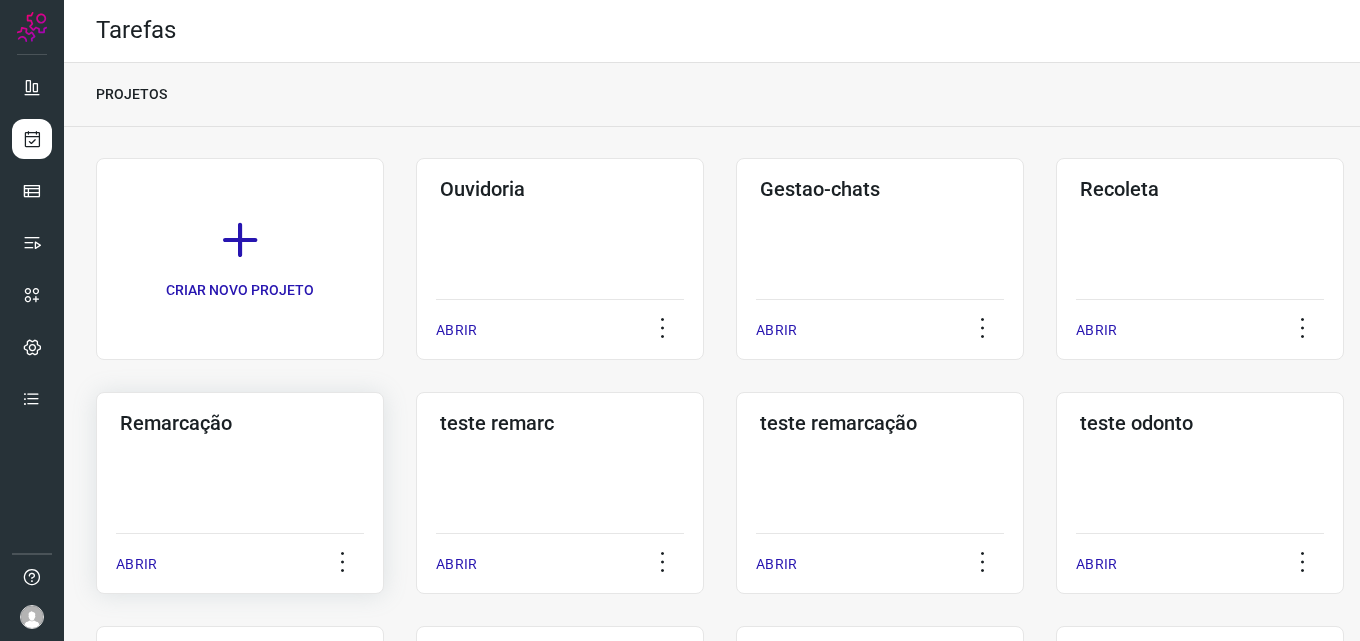 scroll, scrollTop: 0, scrollLeft: 0, axis: both 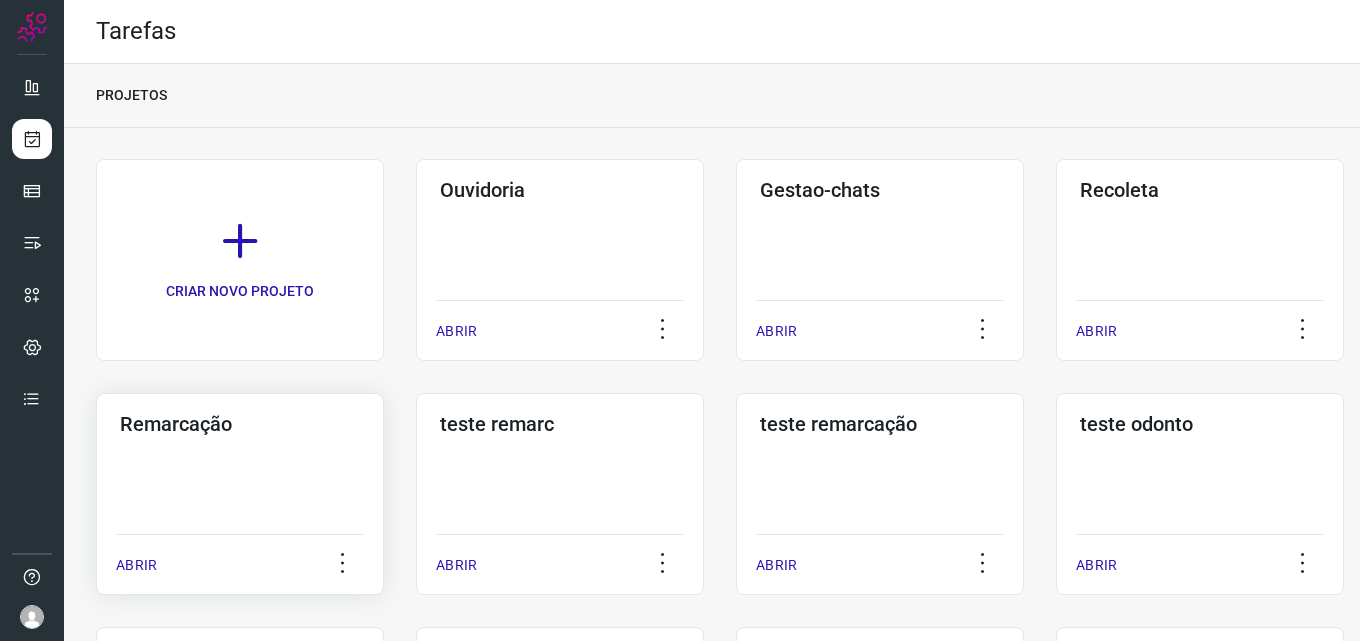 click on "Remarcação  ABRIR" 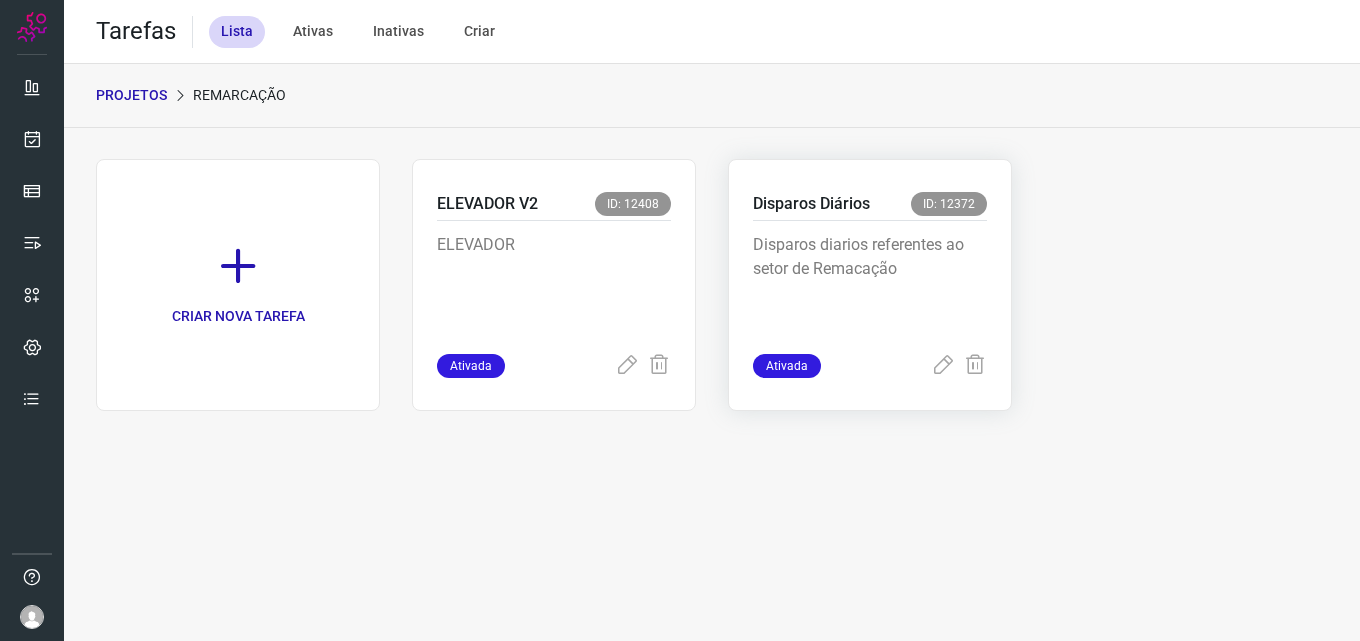 click on "Disparos diarios referentes ao setor de Remacação" at bounding box center (870, 283) 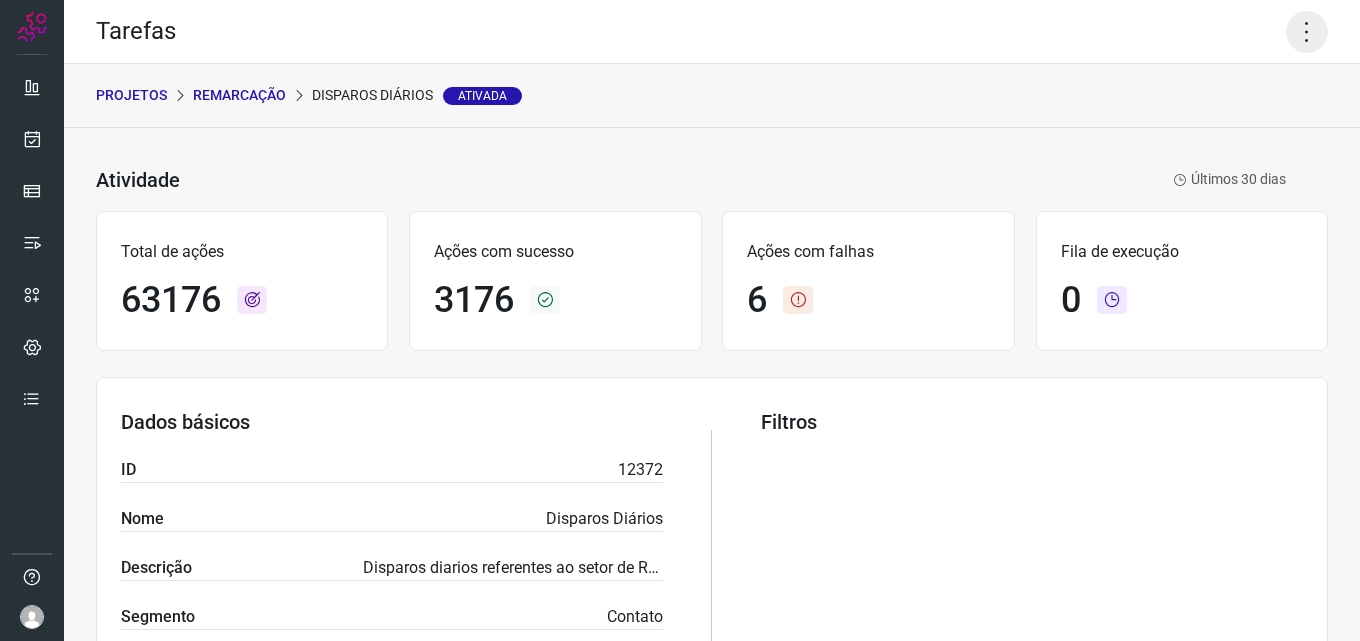 click 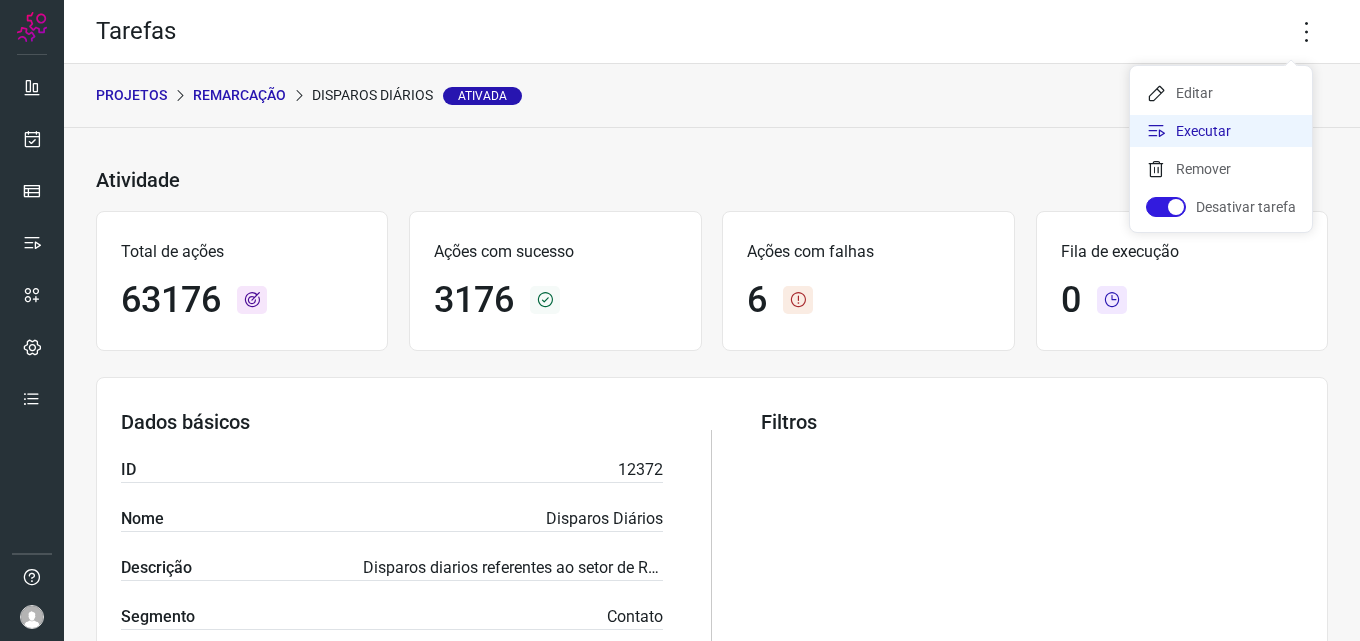 click on "Executar" 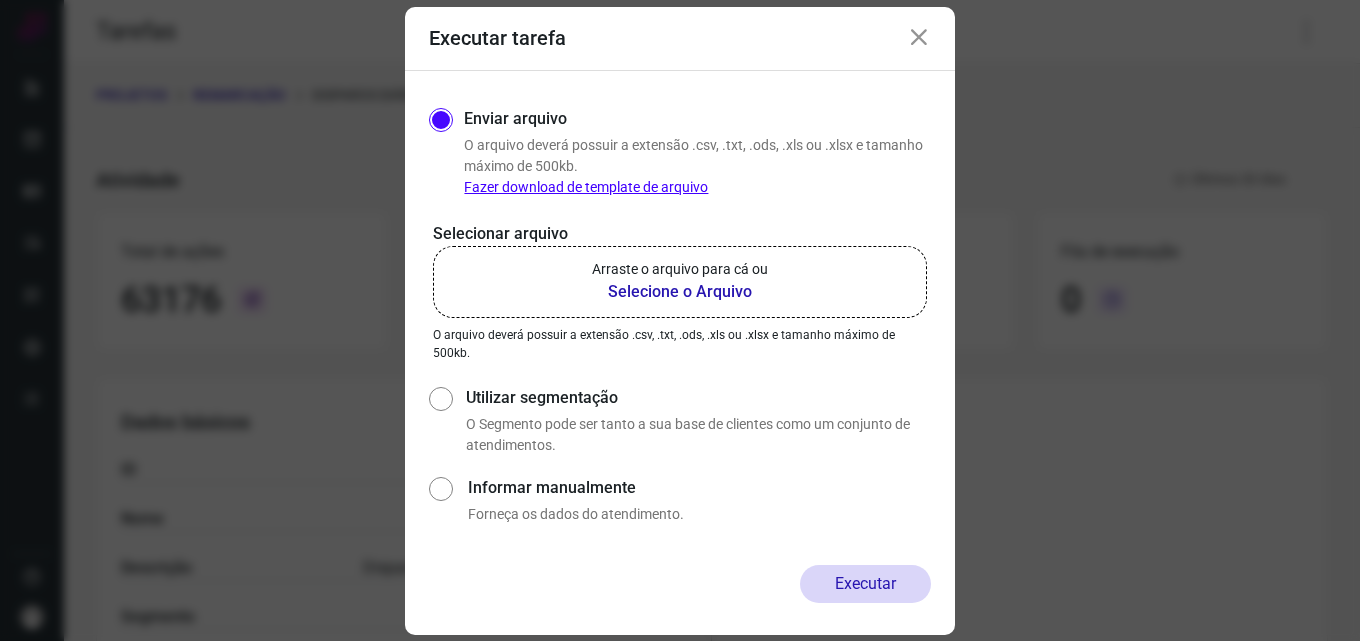 click on "Selecione o Arquivo" at bounding box center (680, 292) 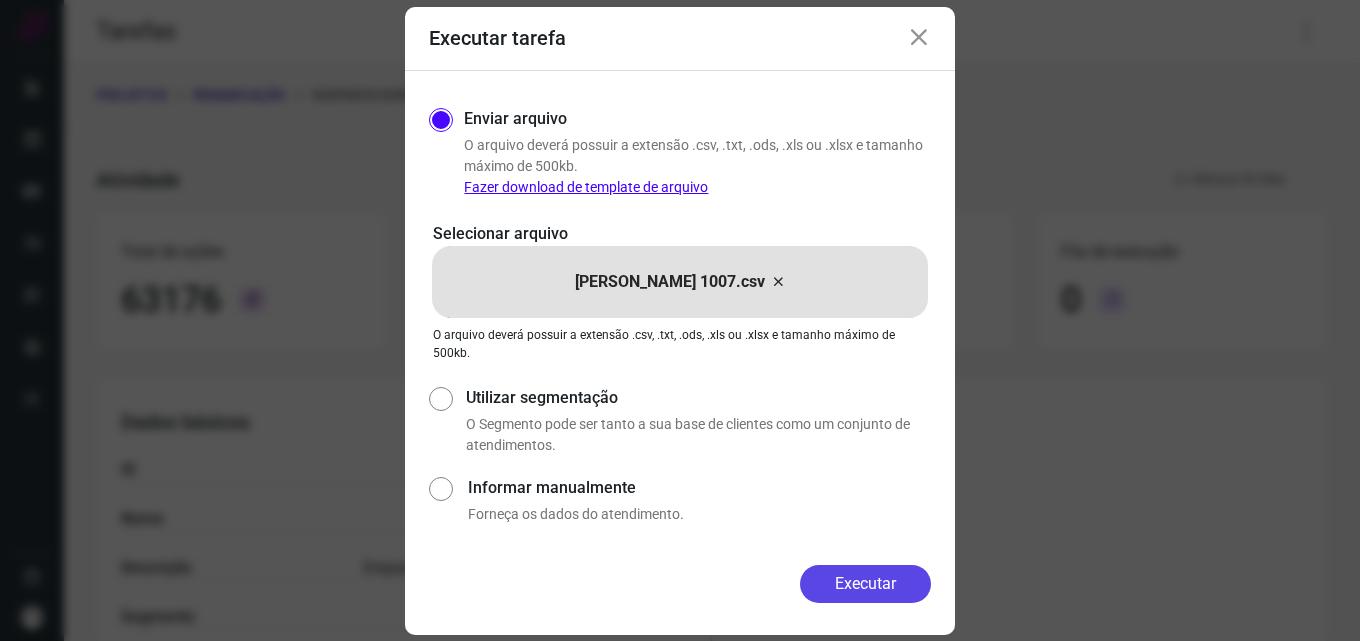 click on "Executar" at bounding box center (865, 584) 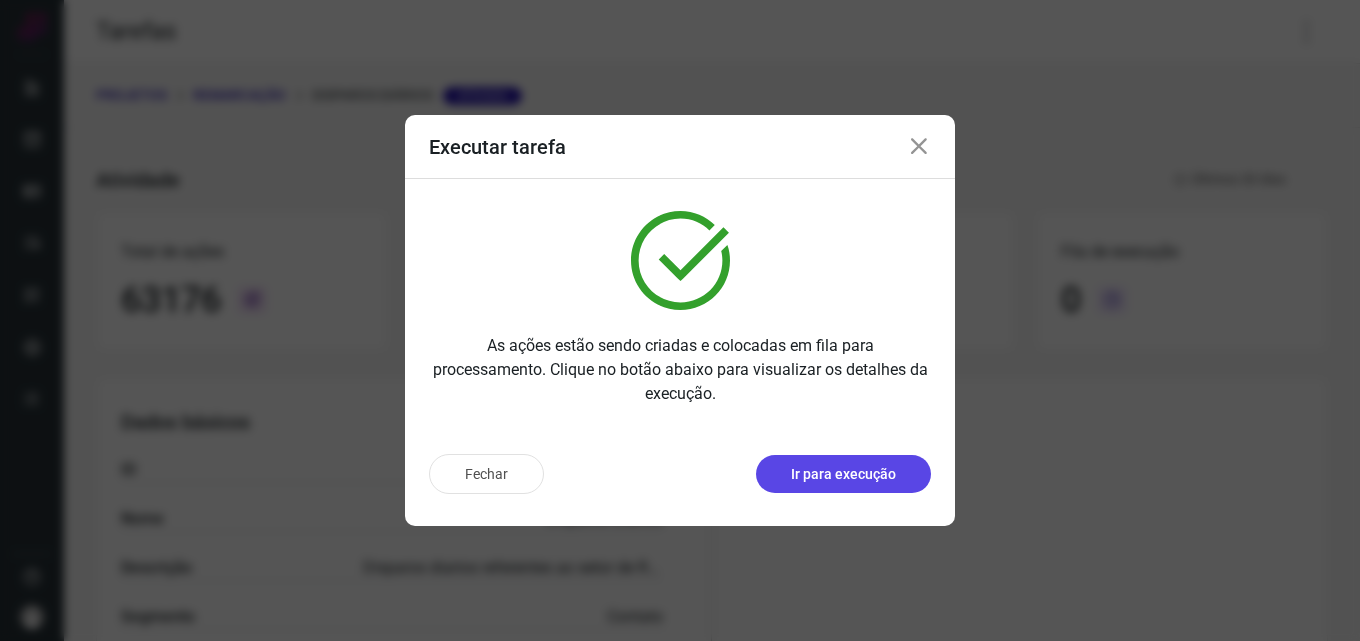 click on "Ir para execução" at bounding box center (843, 474) 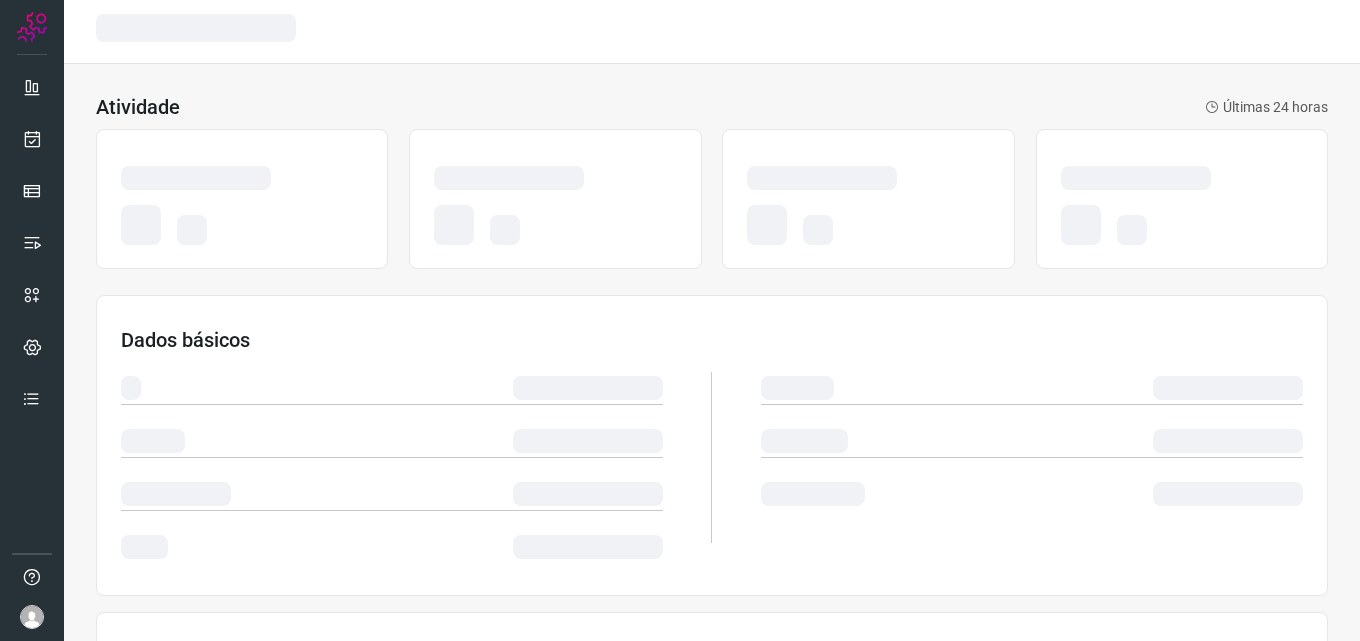 scroll, scrollTop: 0, scrollLeft: 0, axis: both 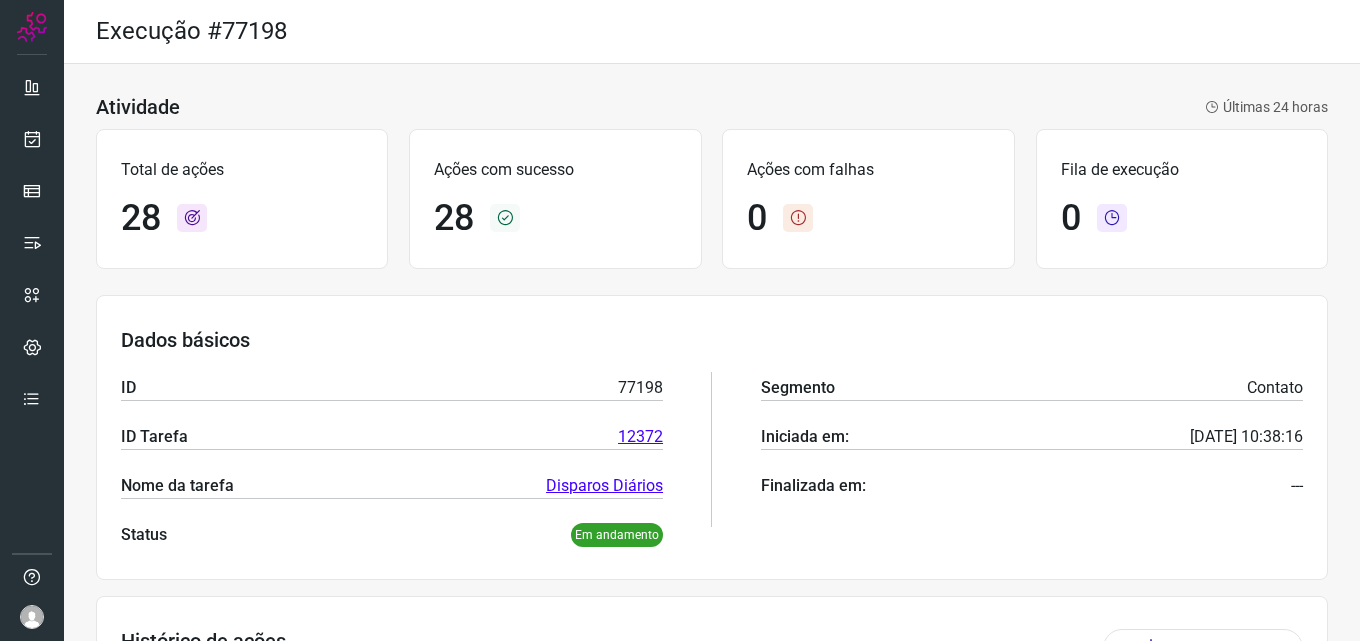 click on "Disparos Diários" at bounding box center (604, 486) 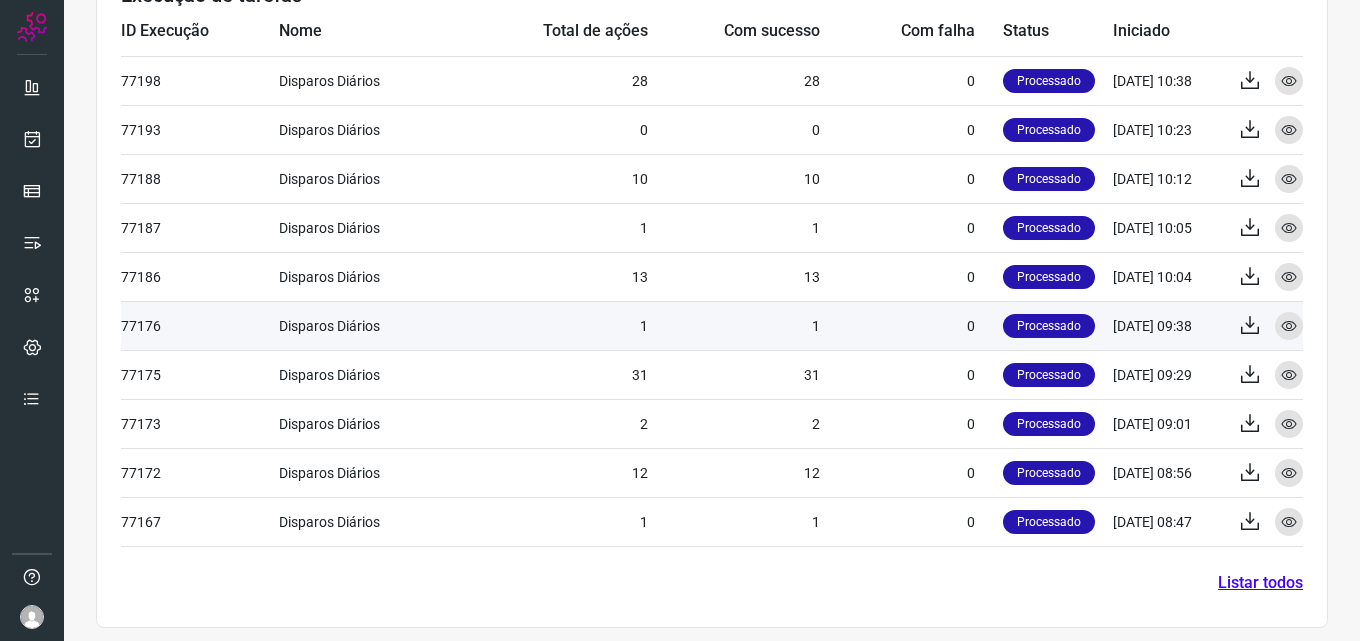 scroll, scrollTop: 833, scrollLeft: 0, axis: vertical 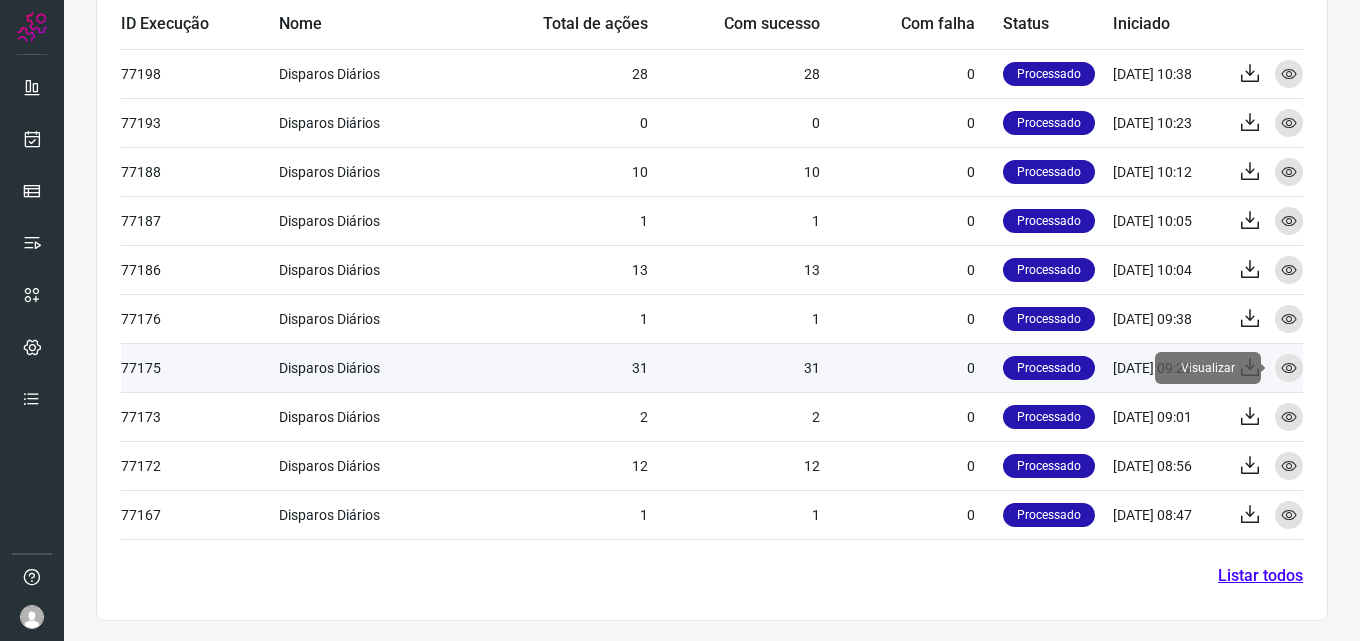 click at bounding box center (1289, 368) 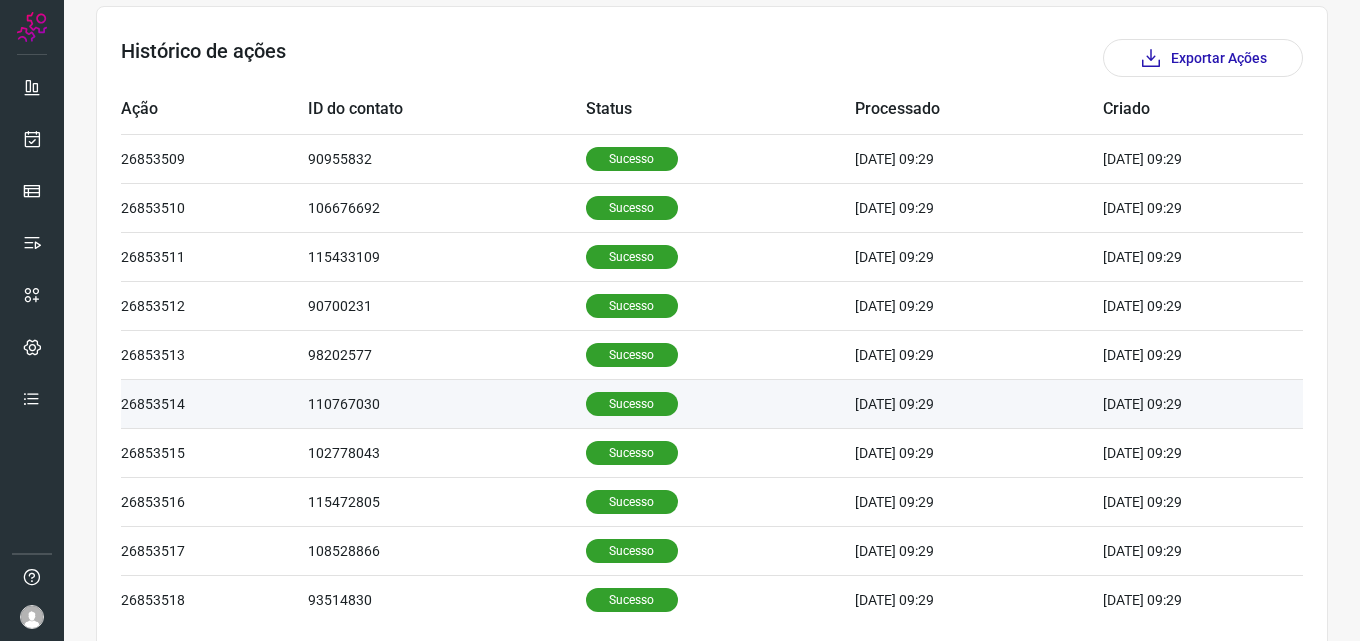 scroll, scrollTop: 616, scrollLeft: 0, axis: vertical 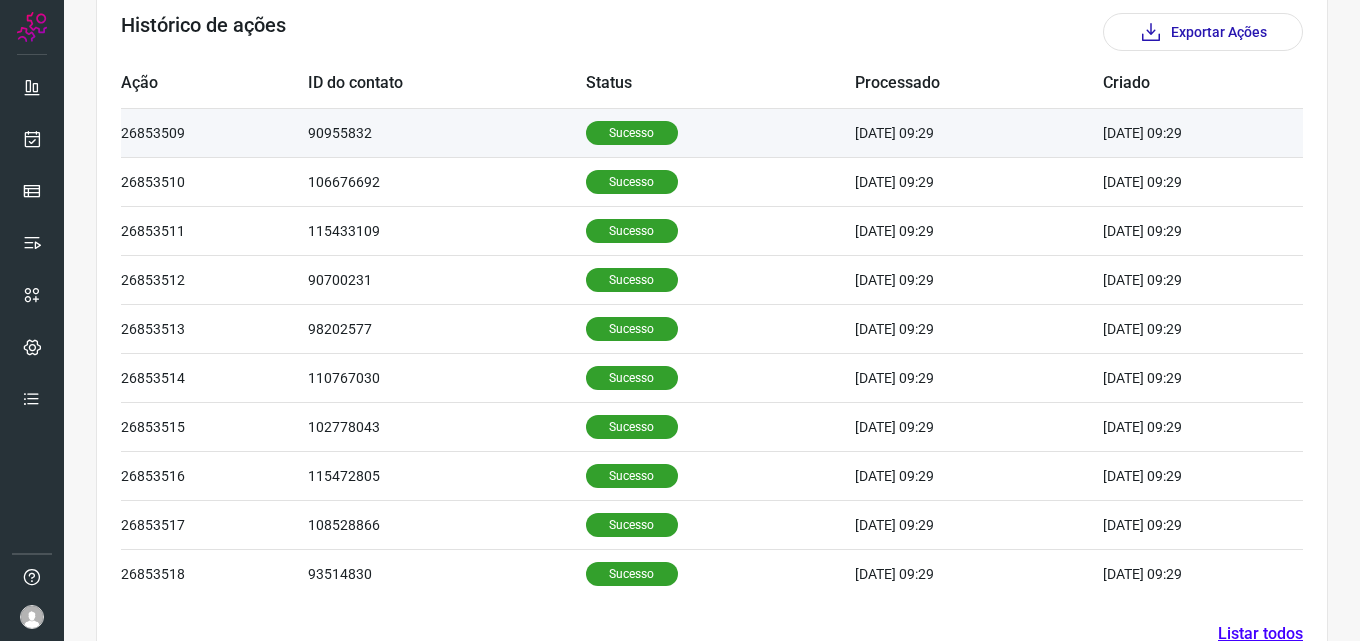 click on "Sucesso" at bounding box center [632, 133] 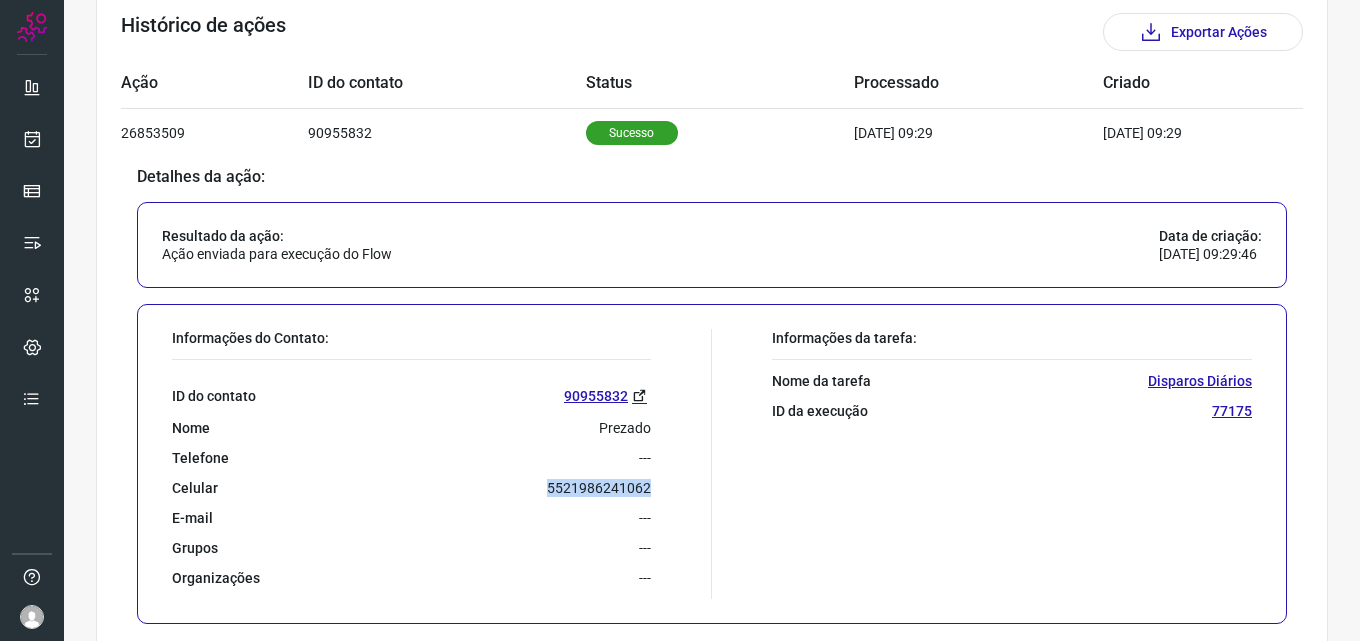 drag, startPoint x: 539, startPoint y: 482, endPoint x: 668, endPoint y: 479, distance: 129.03488 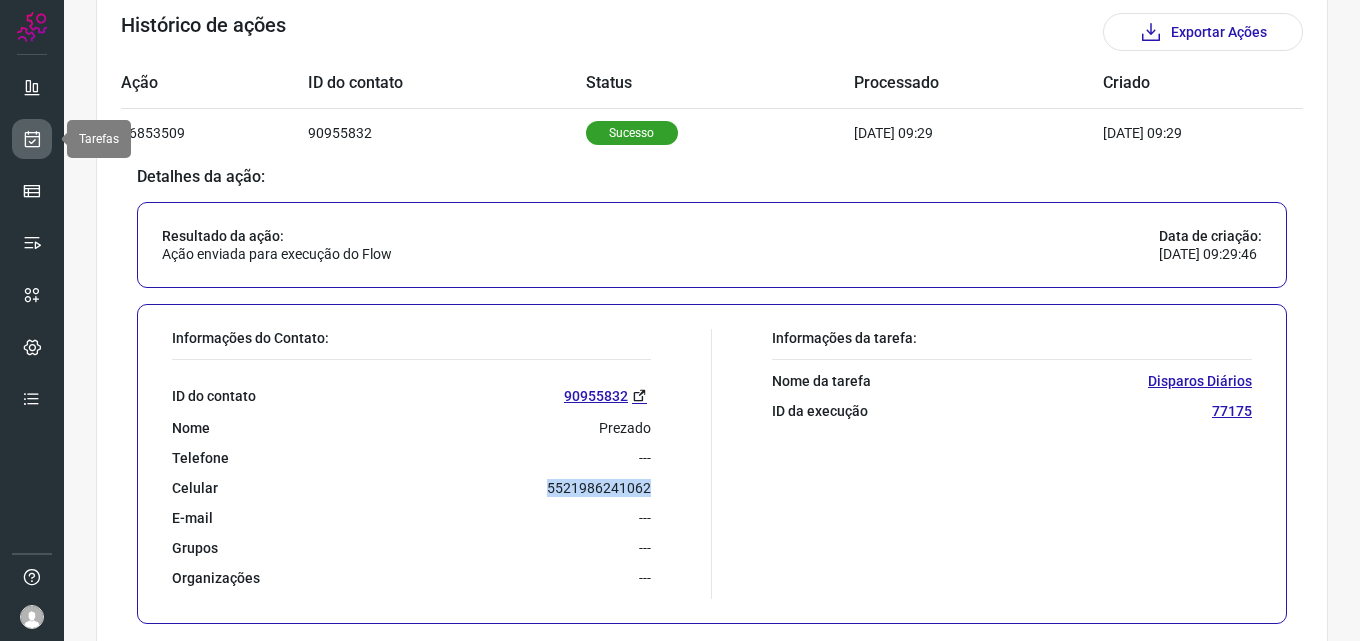 click at bounding box center (32, 139) 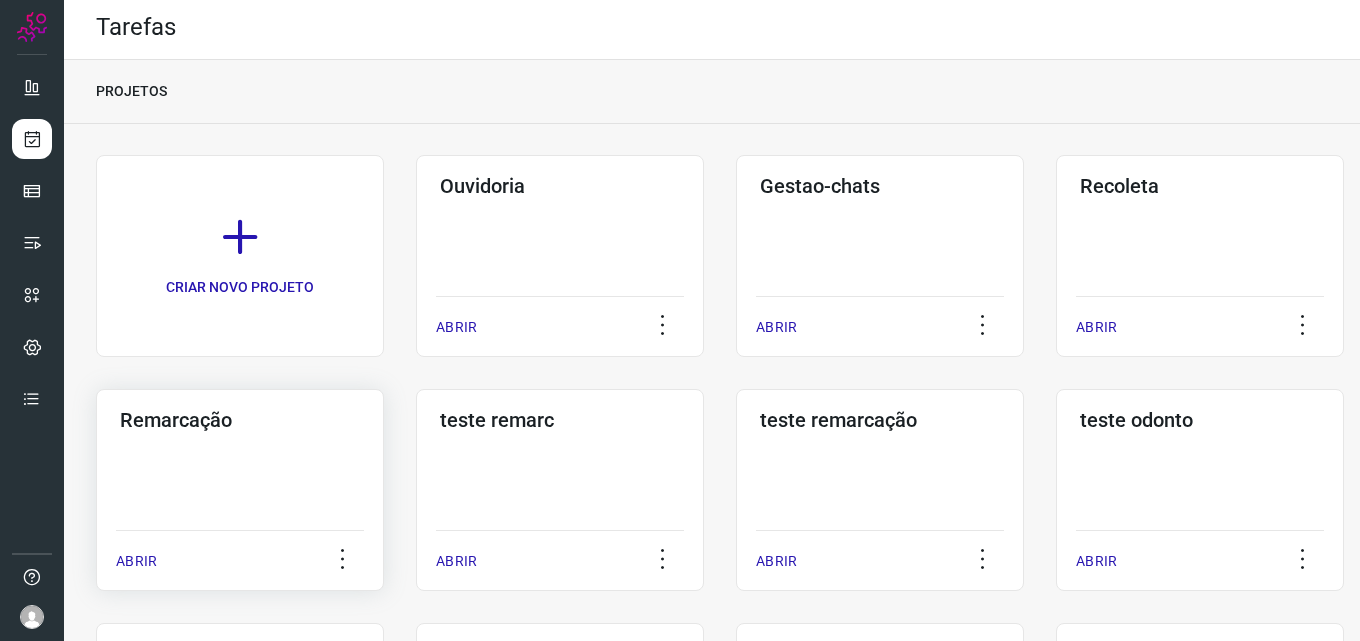 click on "Remarcação  ABRIR" 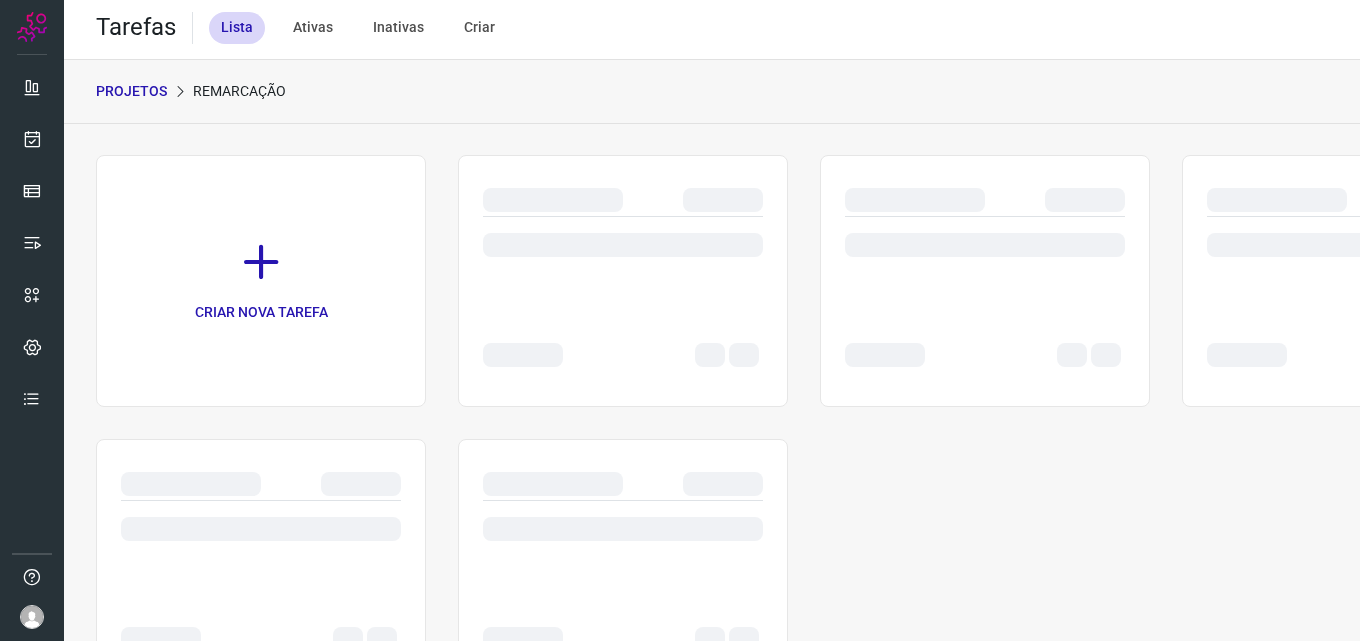 scroll, scrollTop: 0, scrollLeft: 0, axis: both 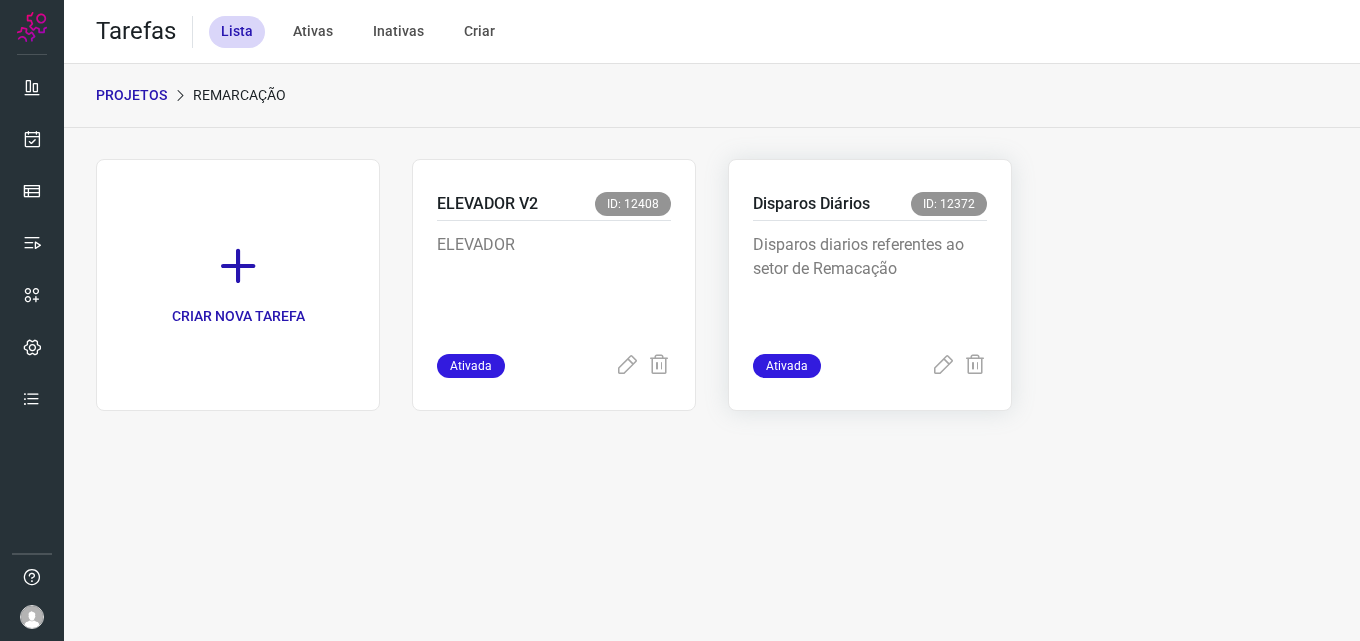 click on "Disparos diarios referentes ao setor de Remacação" at bounding box center [870, 283] 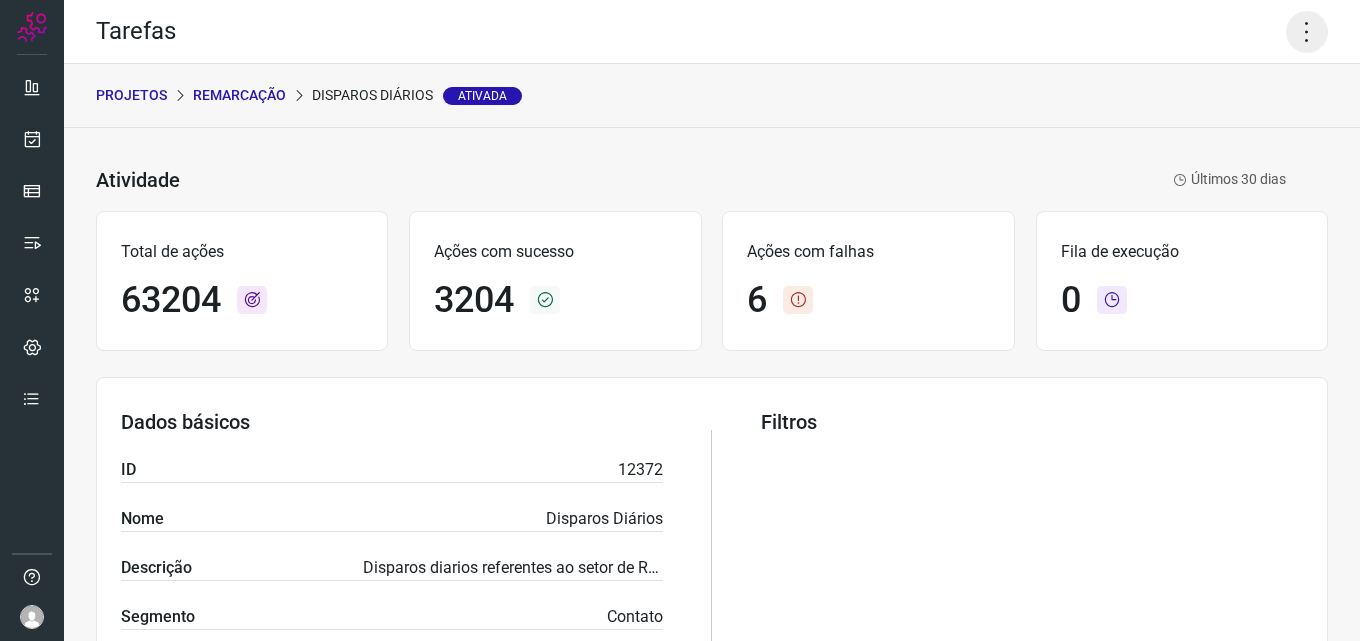 click 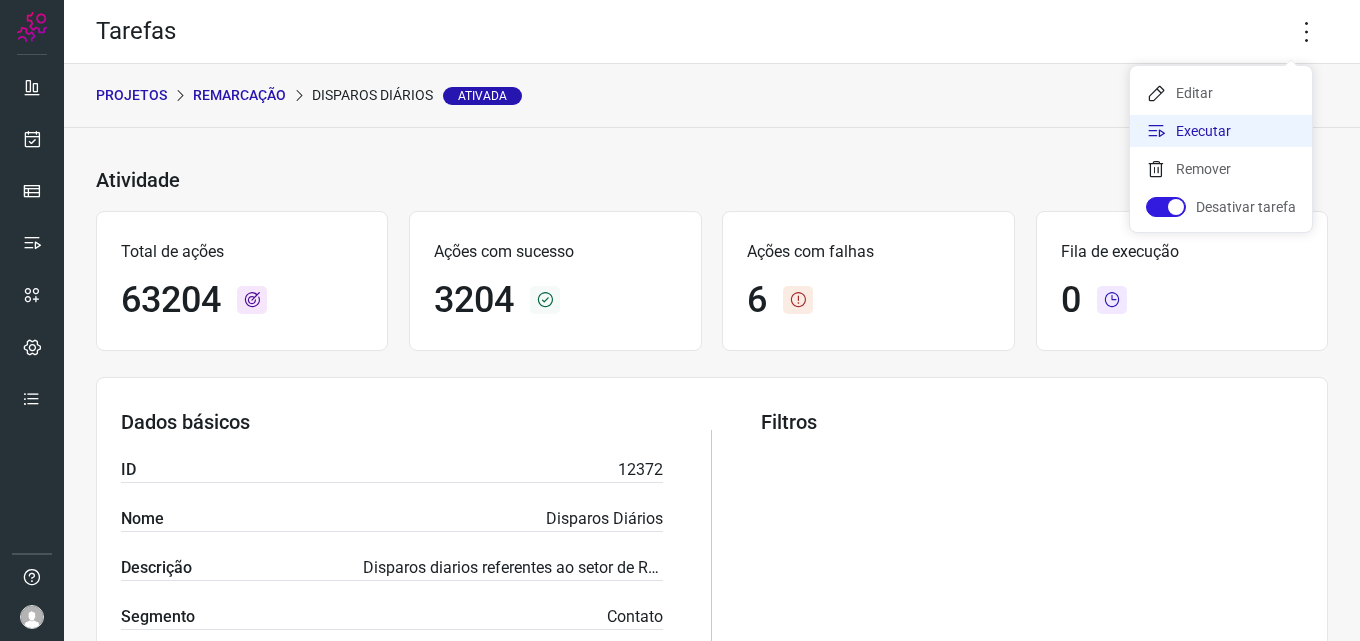 click on "Executar" 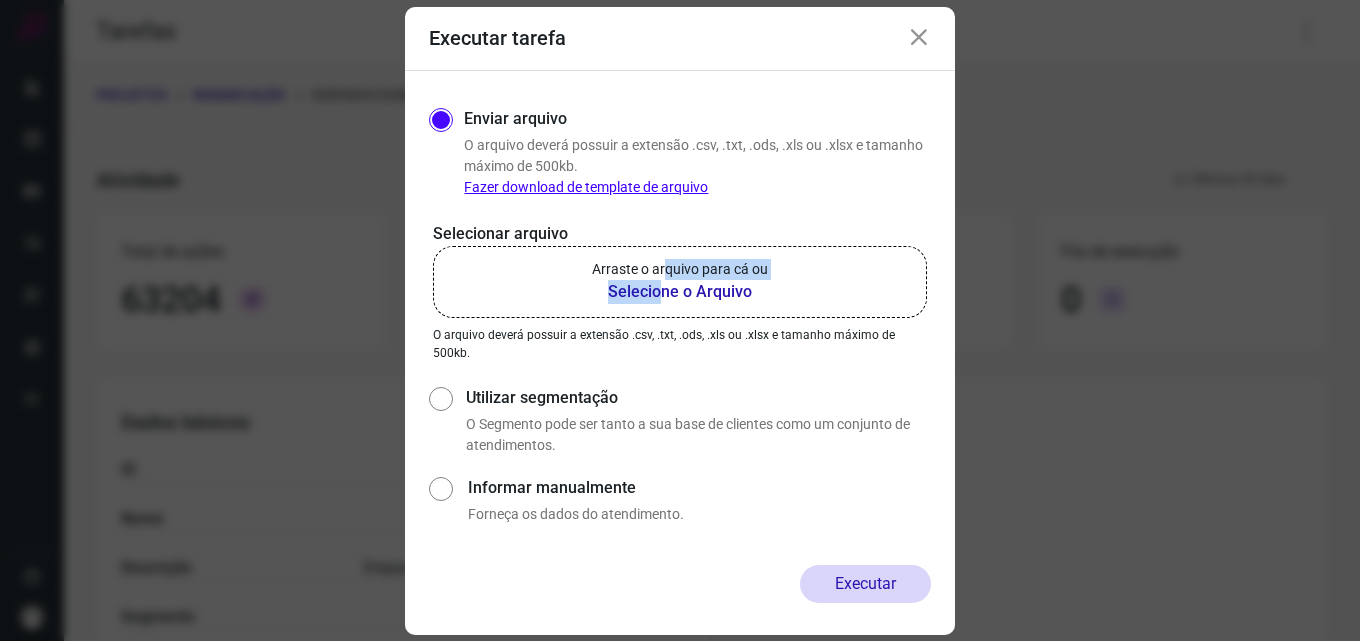 click on "Arraste o arquivo para cá ou Selecione o Arquivo" at bounding box center [680, 281] 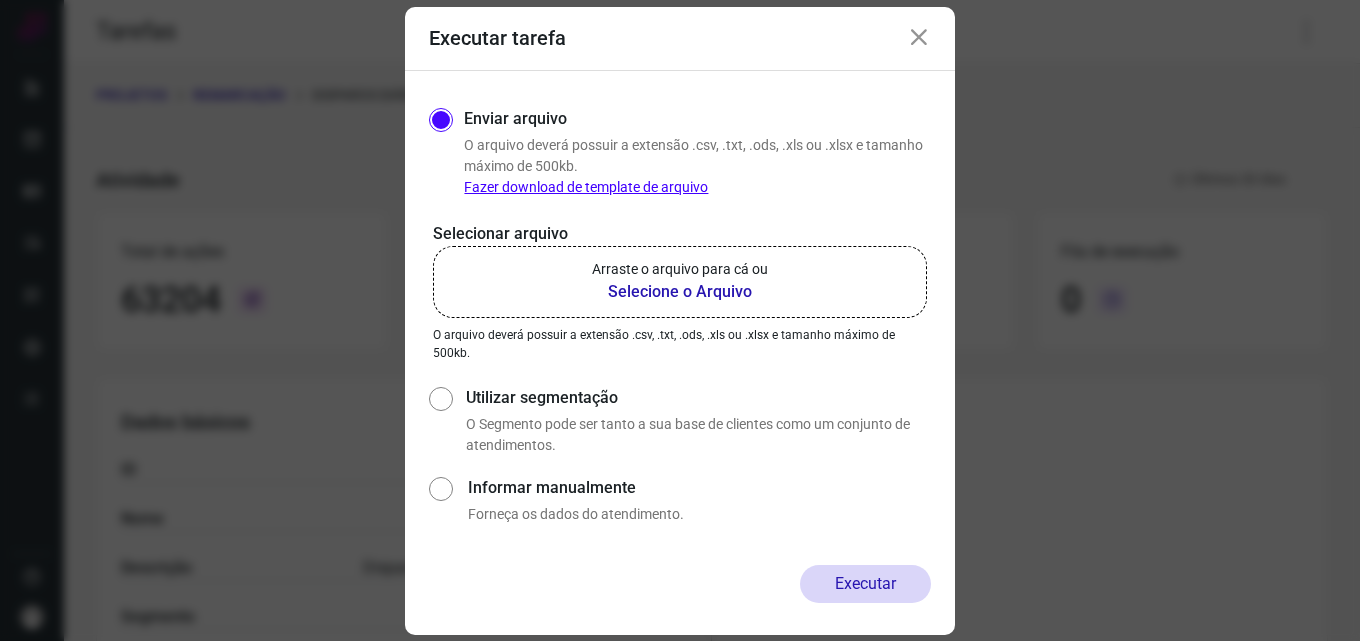 click on "Selecione o Arquivo" at bounding box center [680, 292] 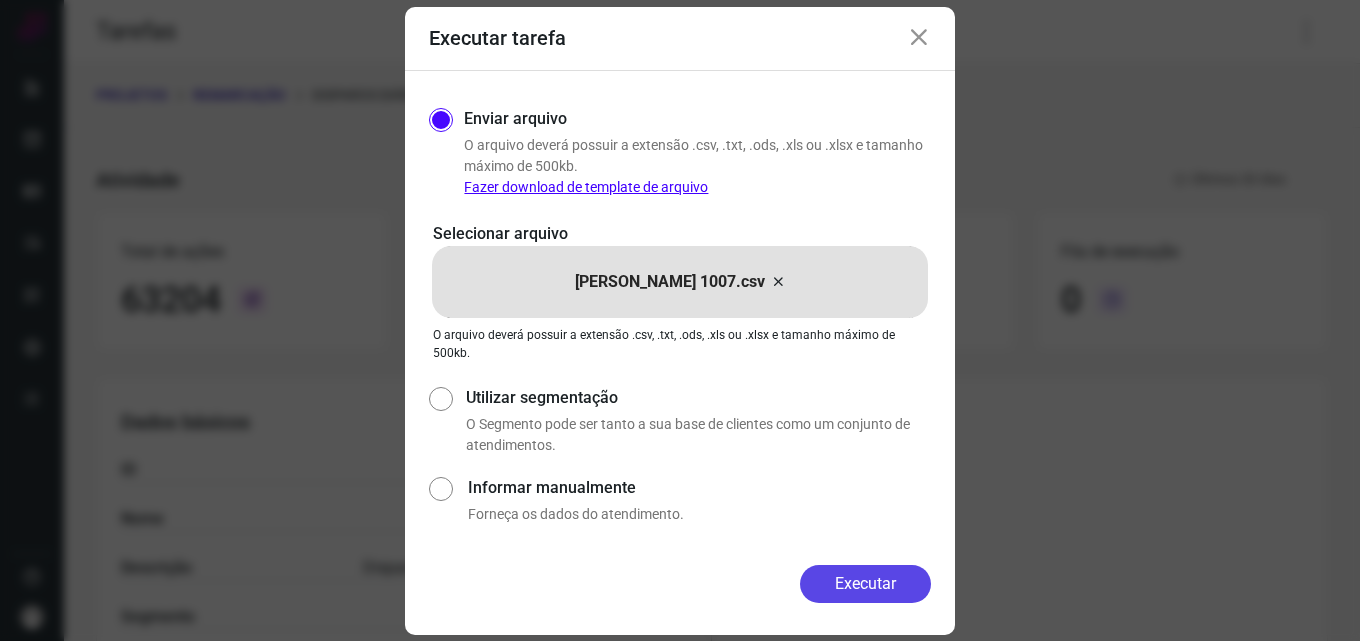 click on "Executar" at bounding box center [865, 584] 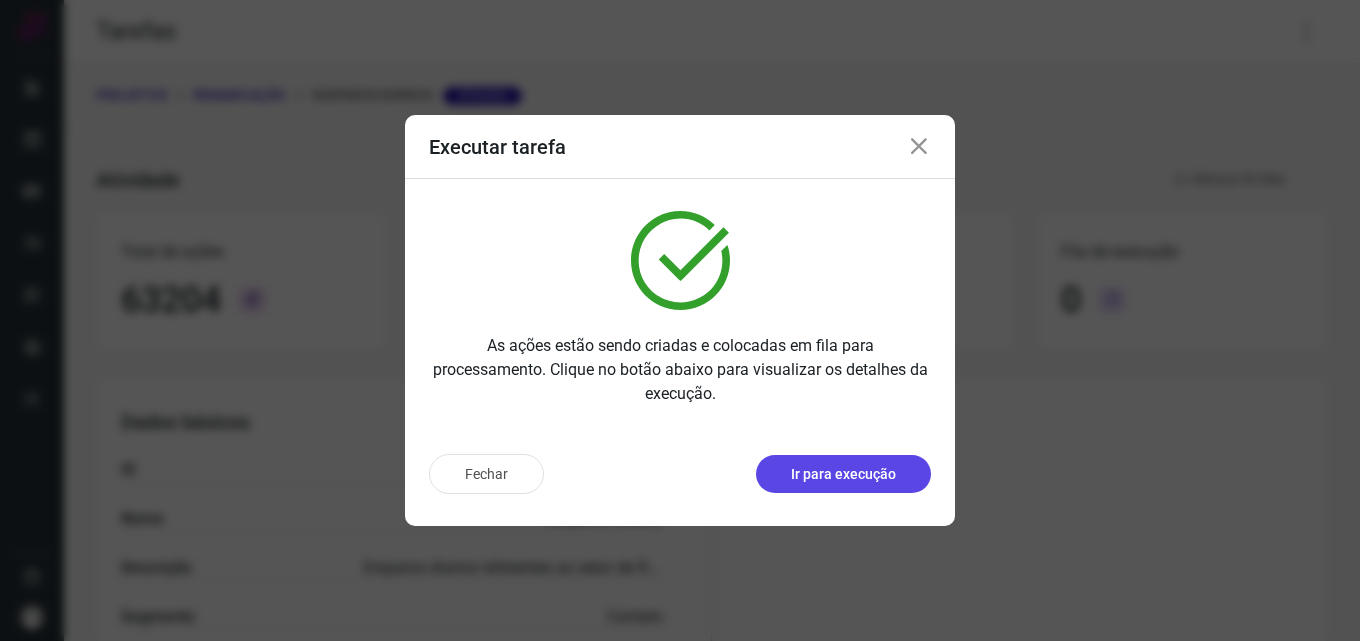 click on "Ir para execução" at bounding box center (843, 474) 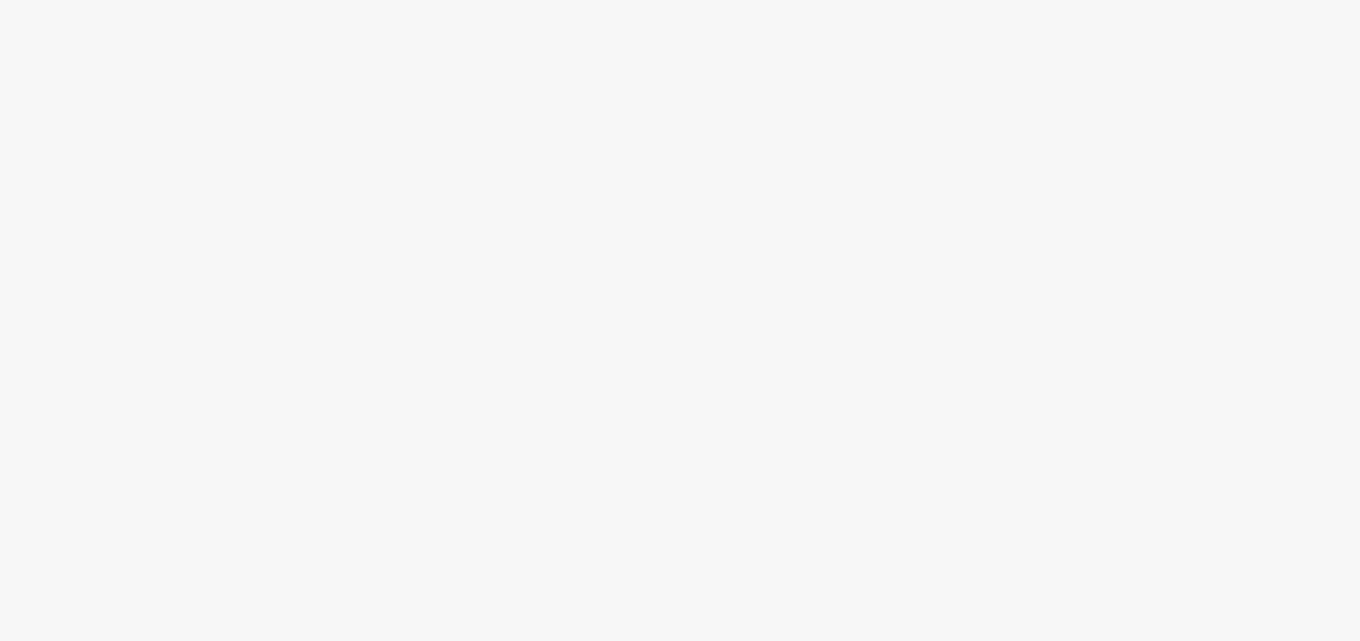 scroll, scrollTop: 0, scrollLeft: 0, axis: both 